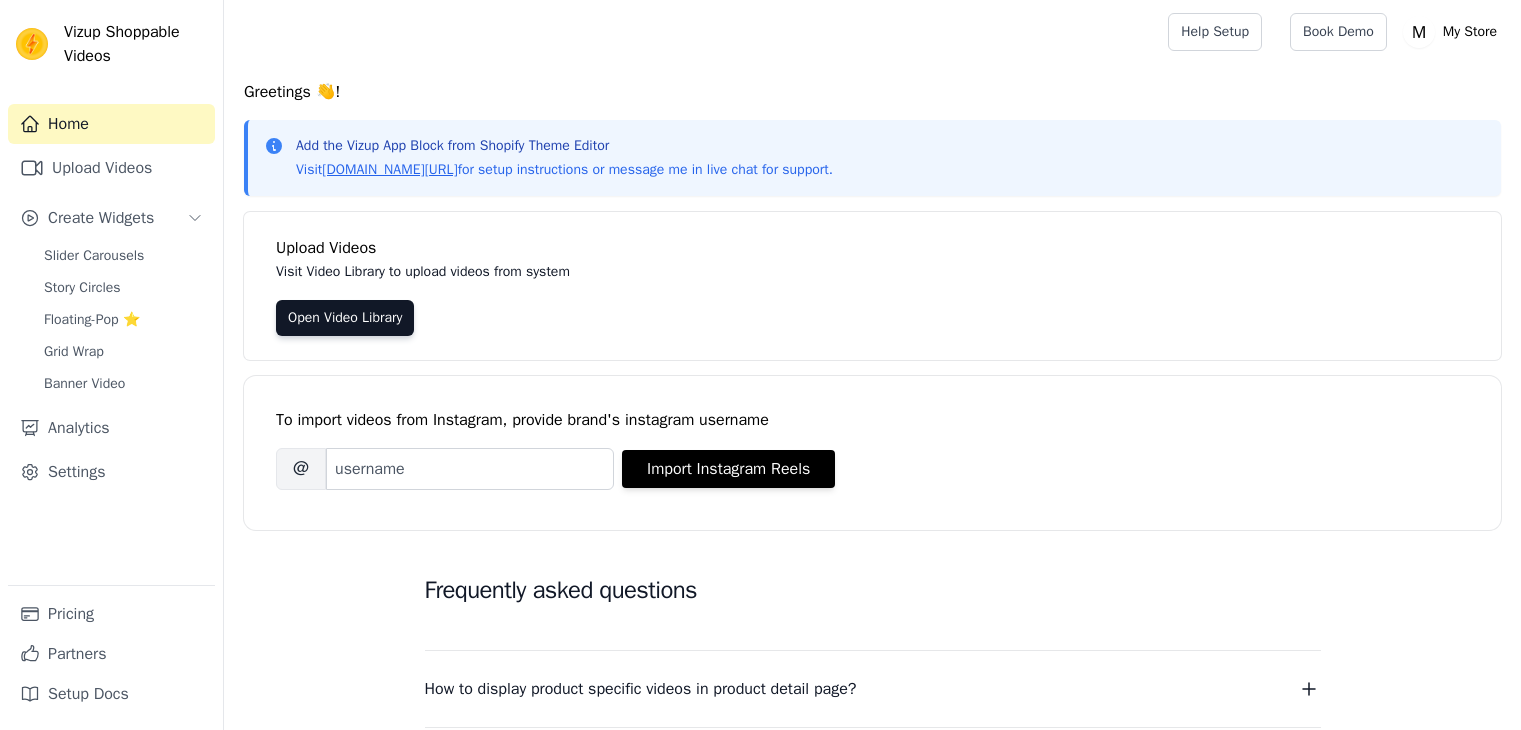 scroll, scrollTop: 0, scrollLeft: 0, axis: both 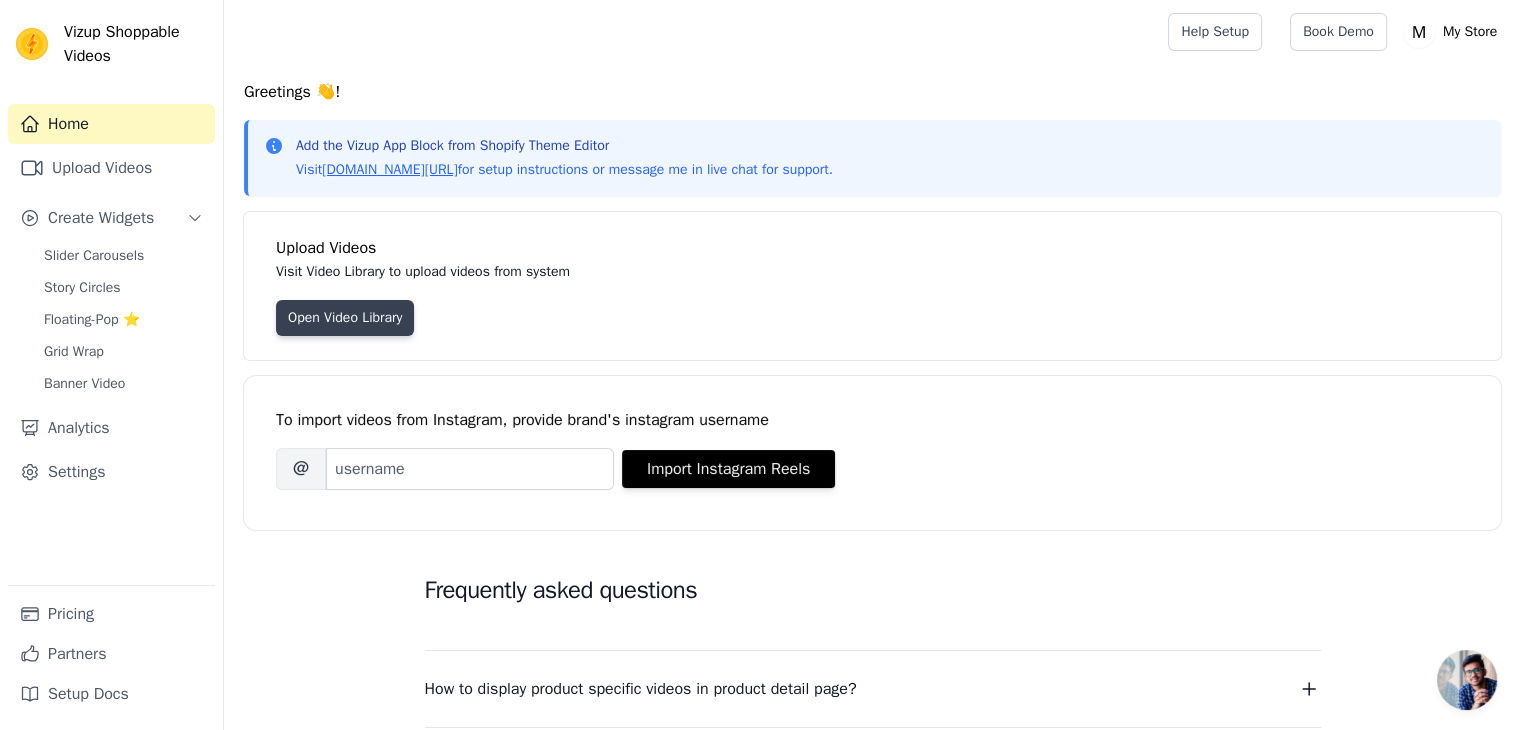 click on "Open Video Library" at bounding box center (345, 318) 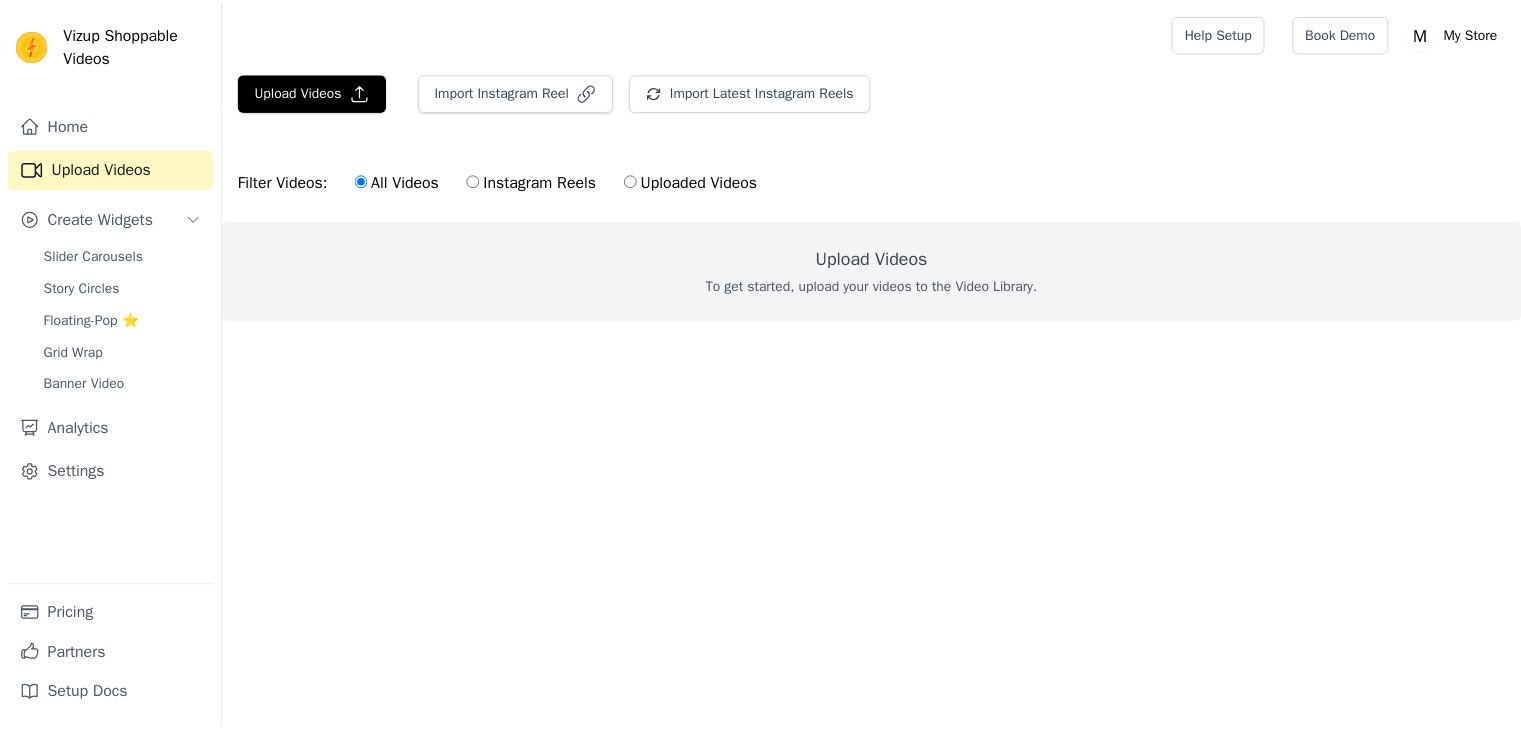scroll, scrollTop: 0, scrollLeft: 0, axis: both 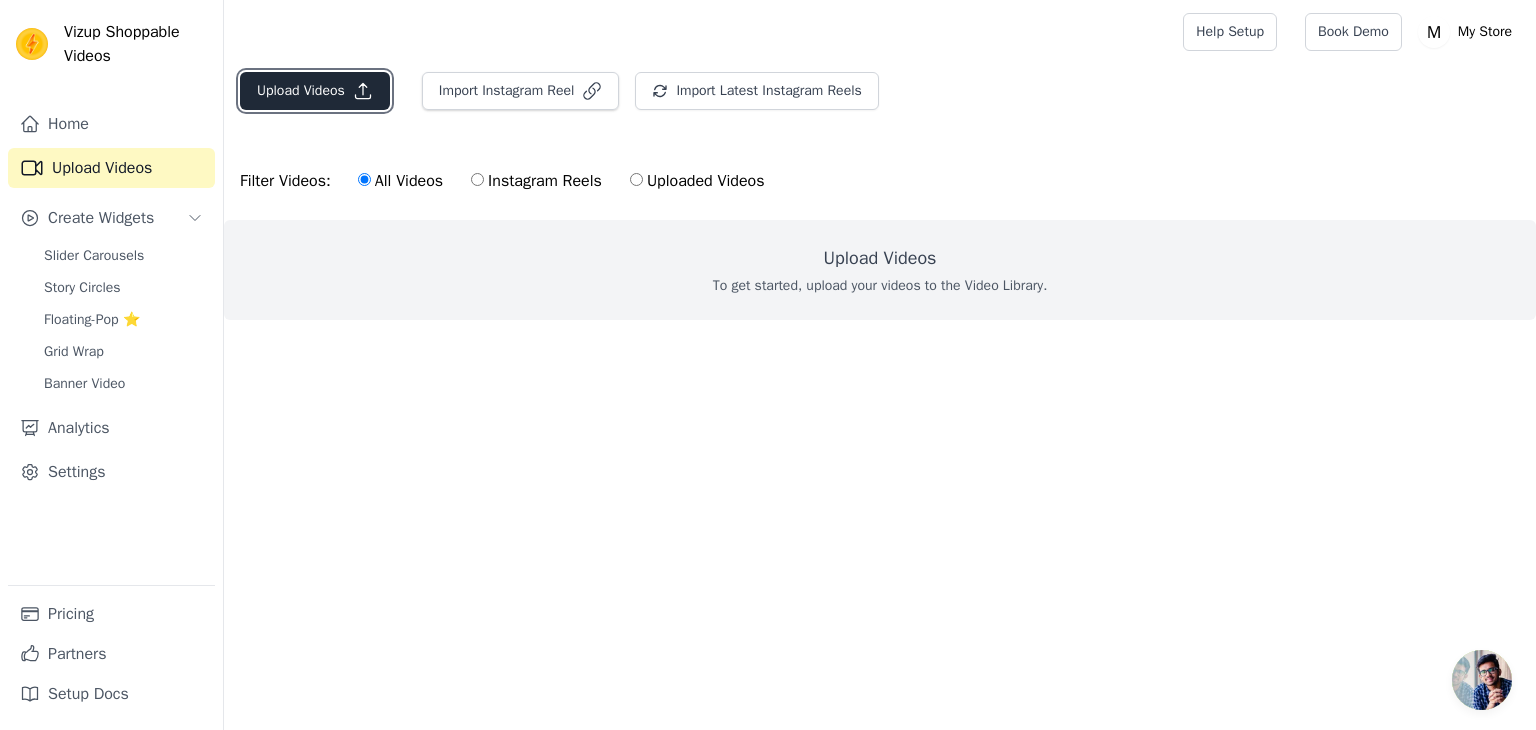 click on "Upload Videos" at bounding box center [315, 91] 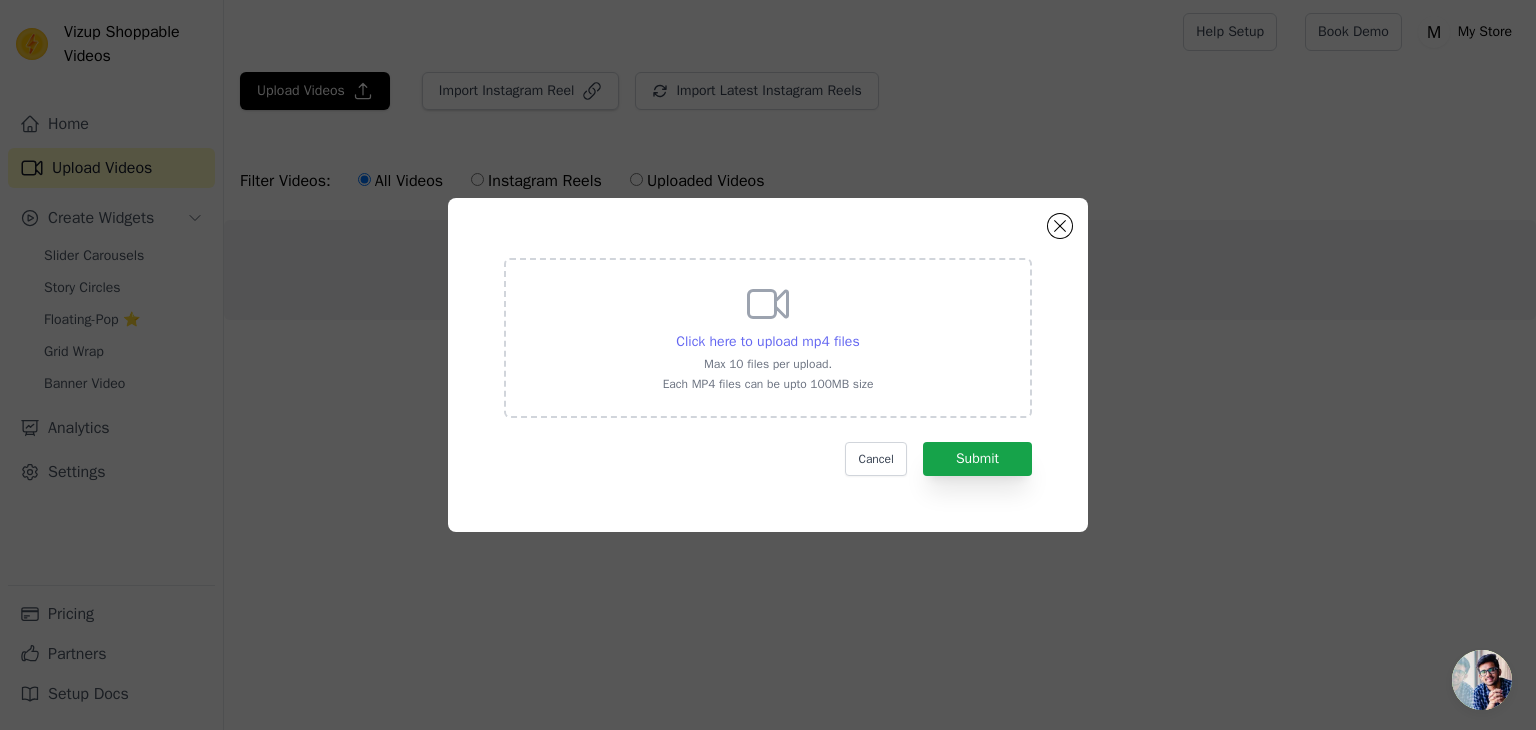 click on "Click here to upload mp4 files" at bounding box center (767, 341) 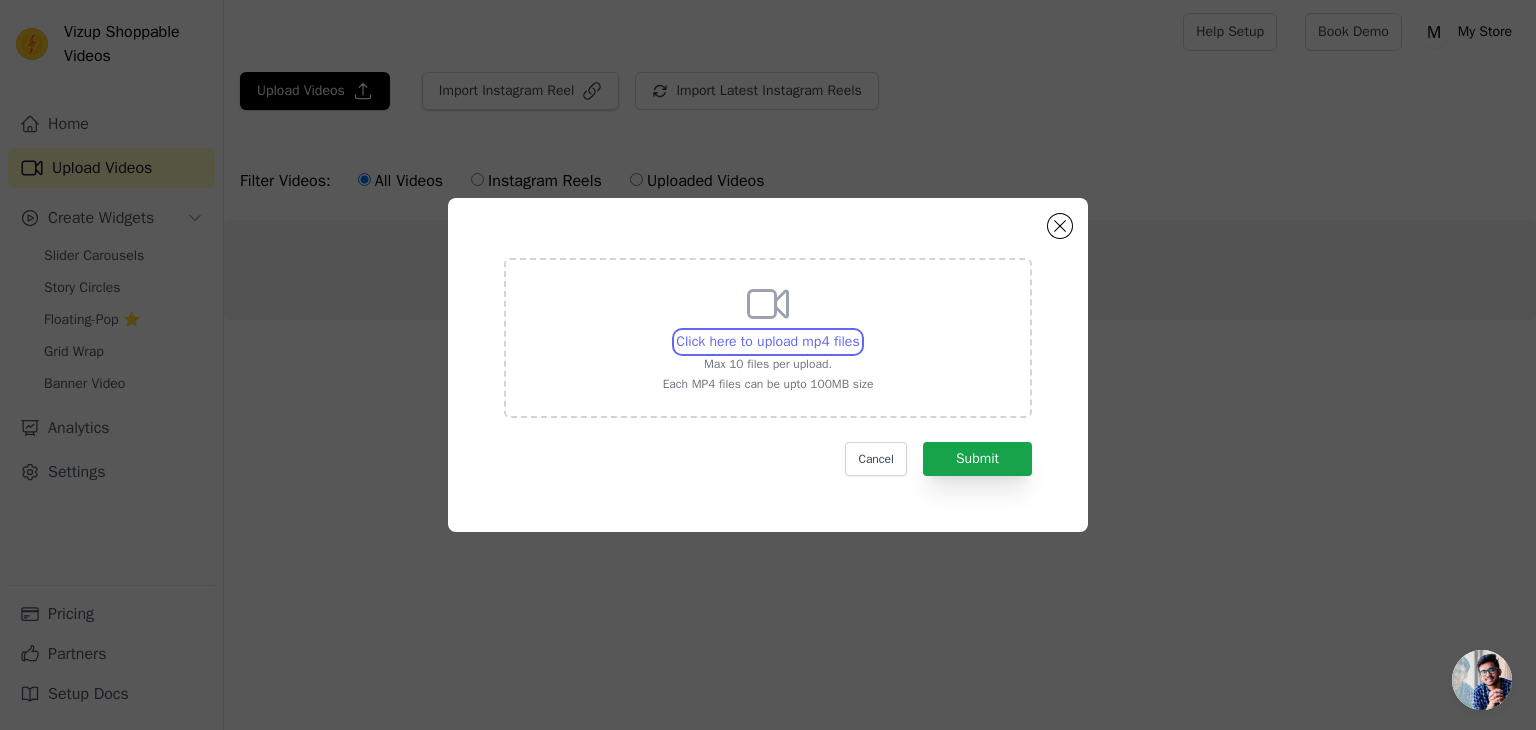 click on "Click here to upload mp4 files     Max 10 files per upload.   Each MP4 files can be upto 100MB size" at bounding box center [859, 331] 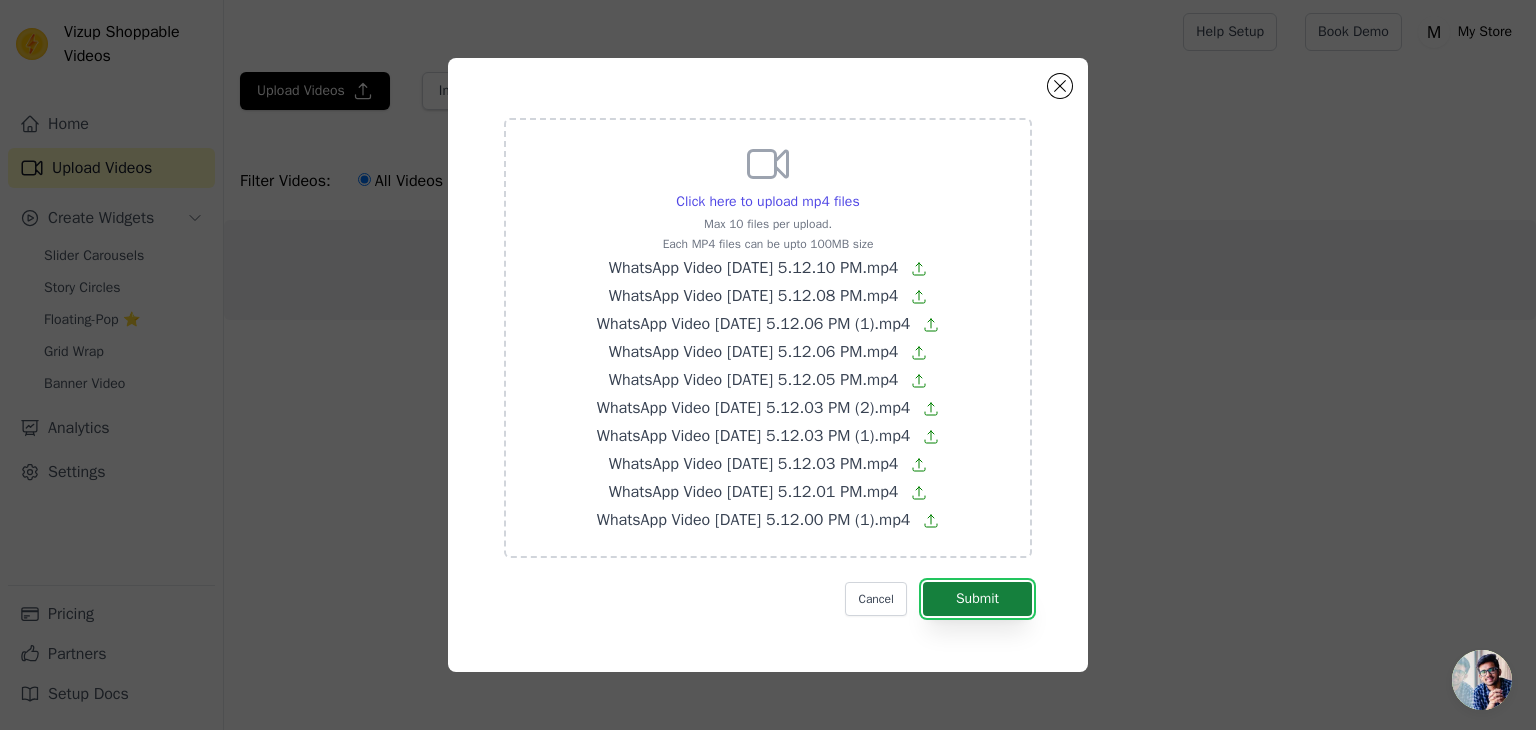 click on "Submit" at bounding box center [977, 599] 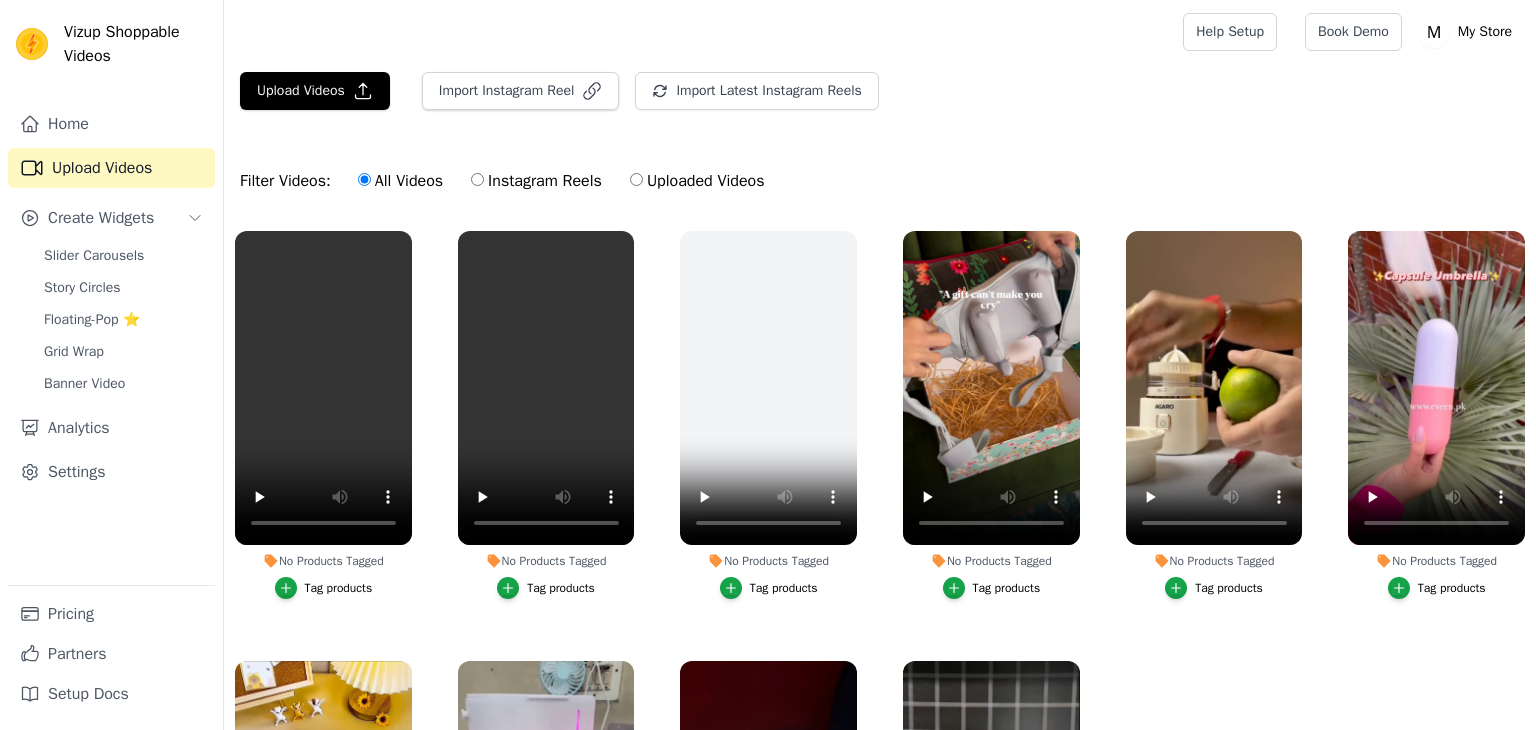 scroll, scrollTop: 0, scrollLeft: 0, axis: both 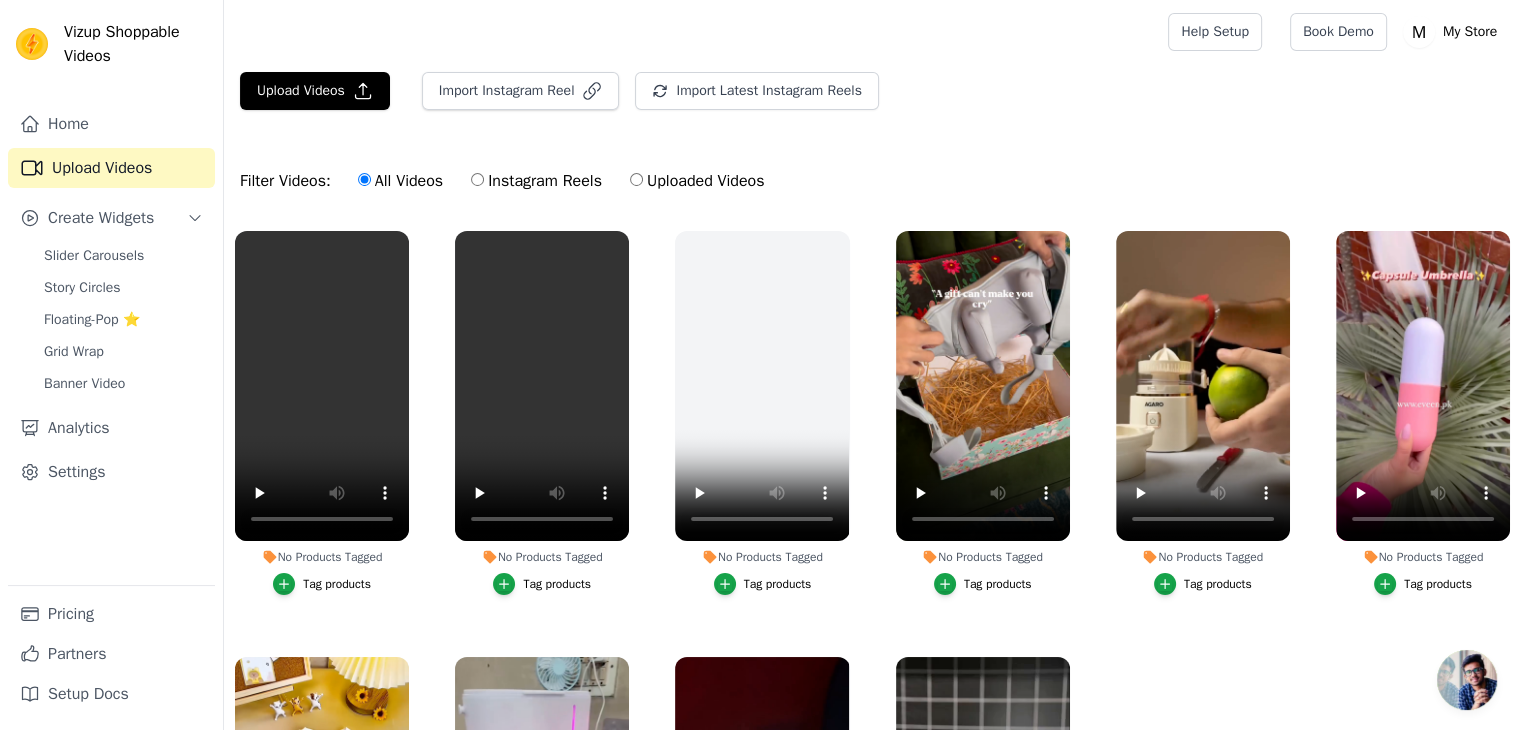 click on "Tag products" at bounding box center (337, 584) 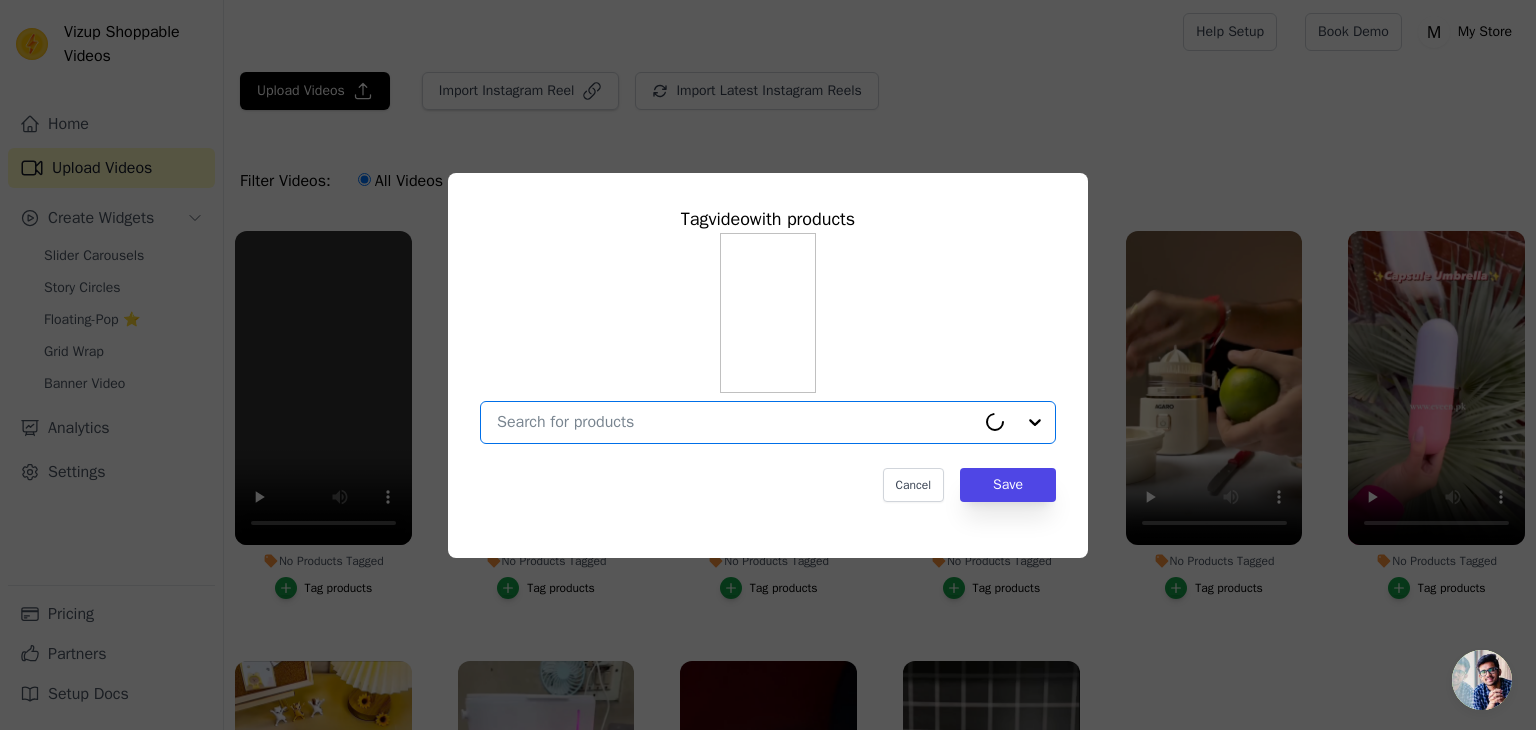 click on "No Products Tagged     Tag  video  with products       Option undefined, selected.   Select is focused, type to refine list, press down to open the menu.                   Cancel   Save     Tag products" at bounding box center [736, 422] 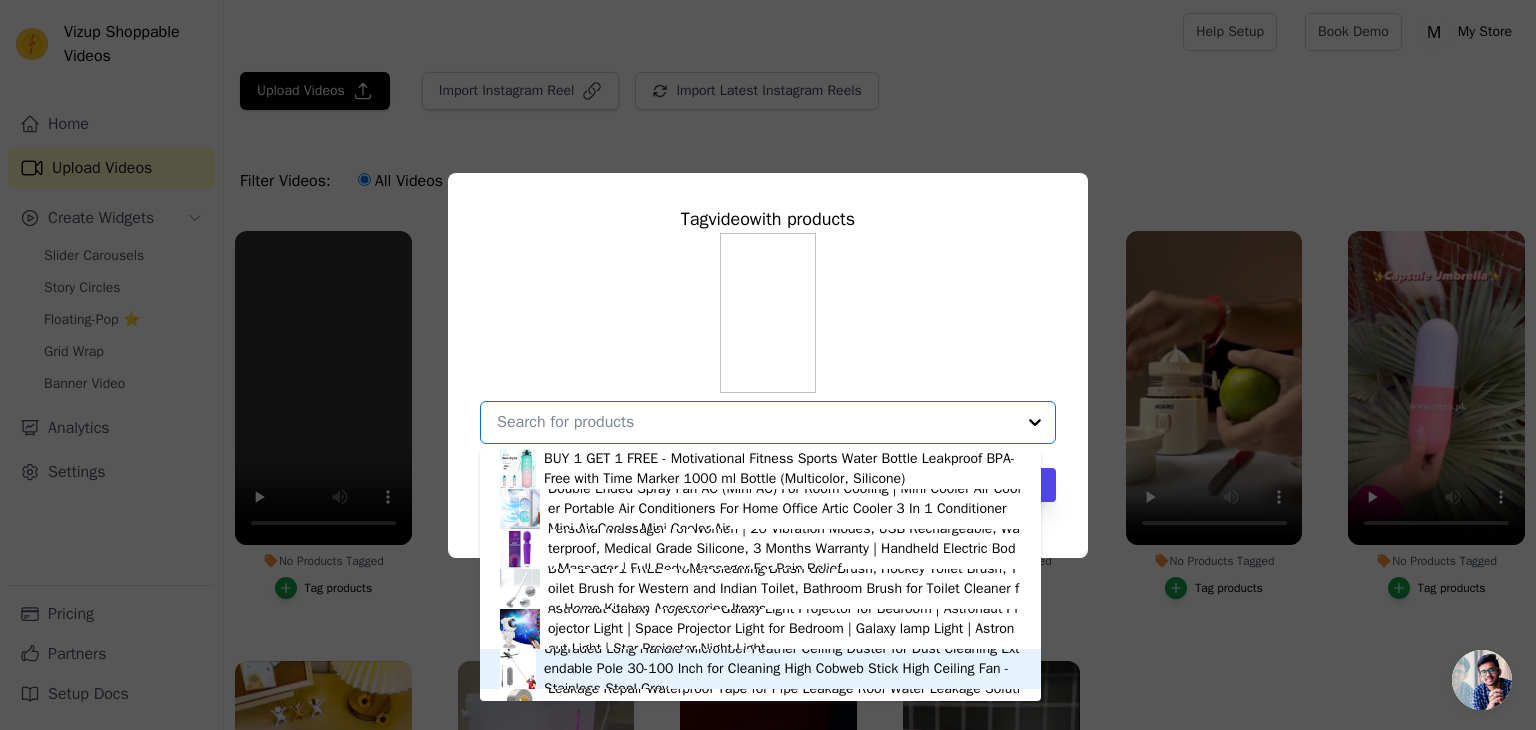 scroll, scrollTop: 900, scrollLeft: 0, axis: vertical 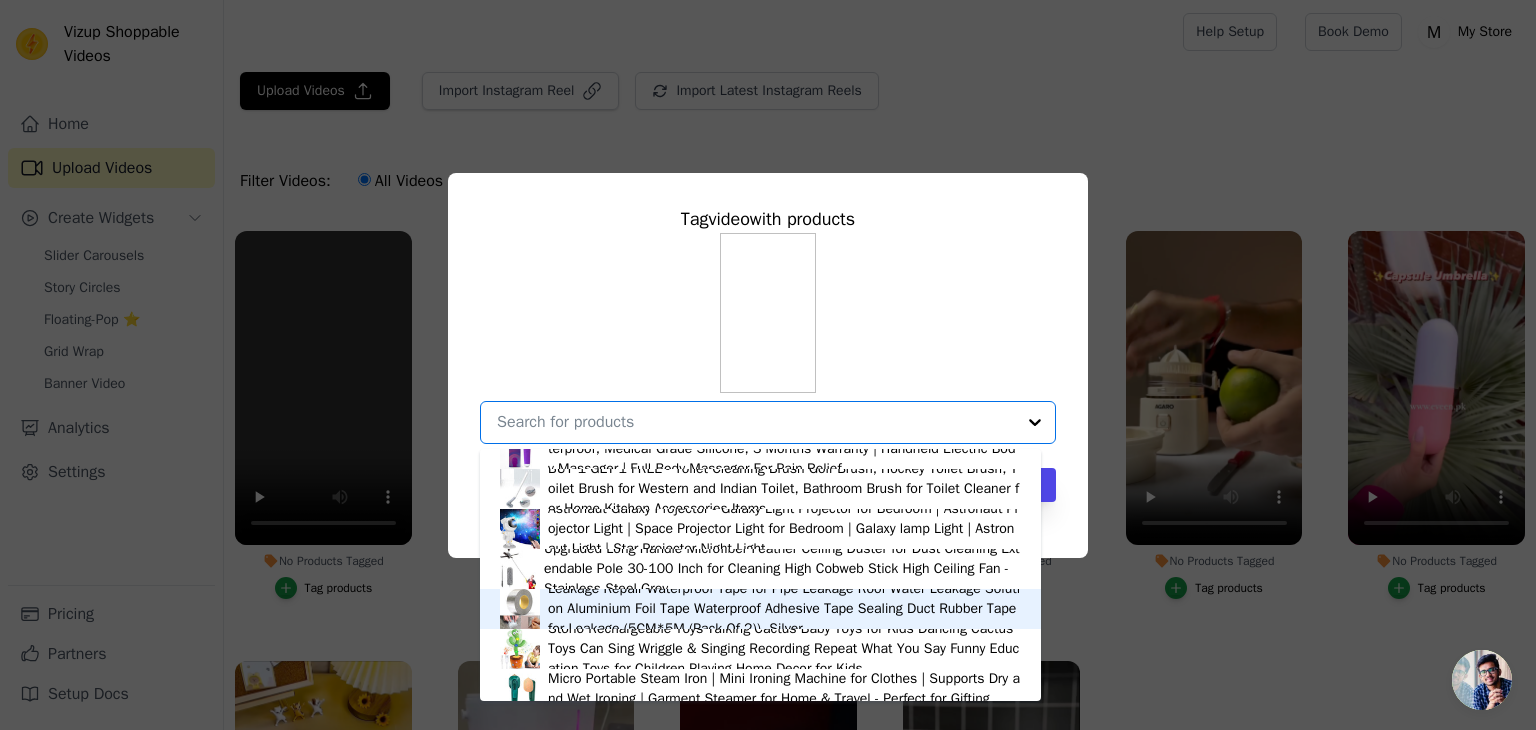 click on "Leakage Repair Waterproof Tape for Pipe Leakage Roof Water Leakage Solution Aluminium Foil Tape Waterproof Adhesive Tape Sealing Duct Rubber Tape for Leakage (5CM*5M (Pack Of 2)), Silver" at bounding box center [784, 609] 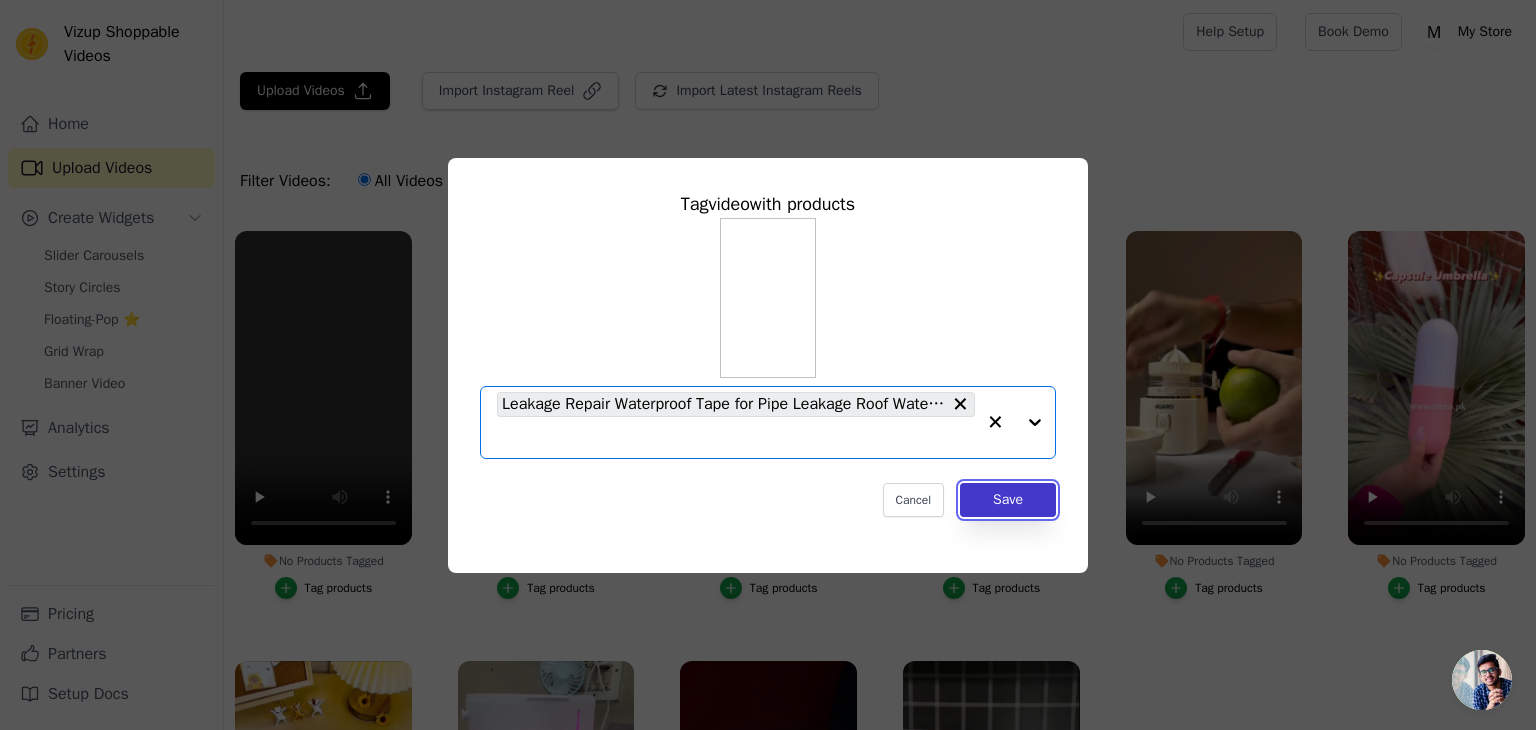 click on "Save" at bounding box center [1008, 500] 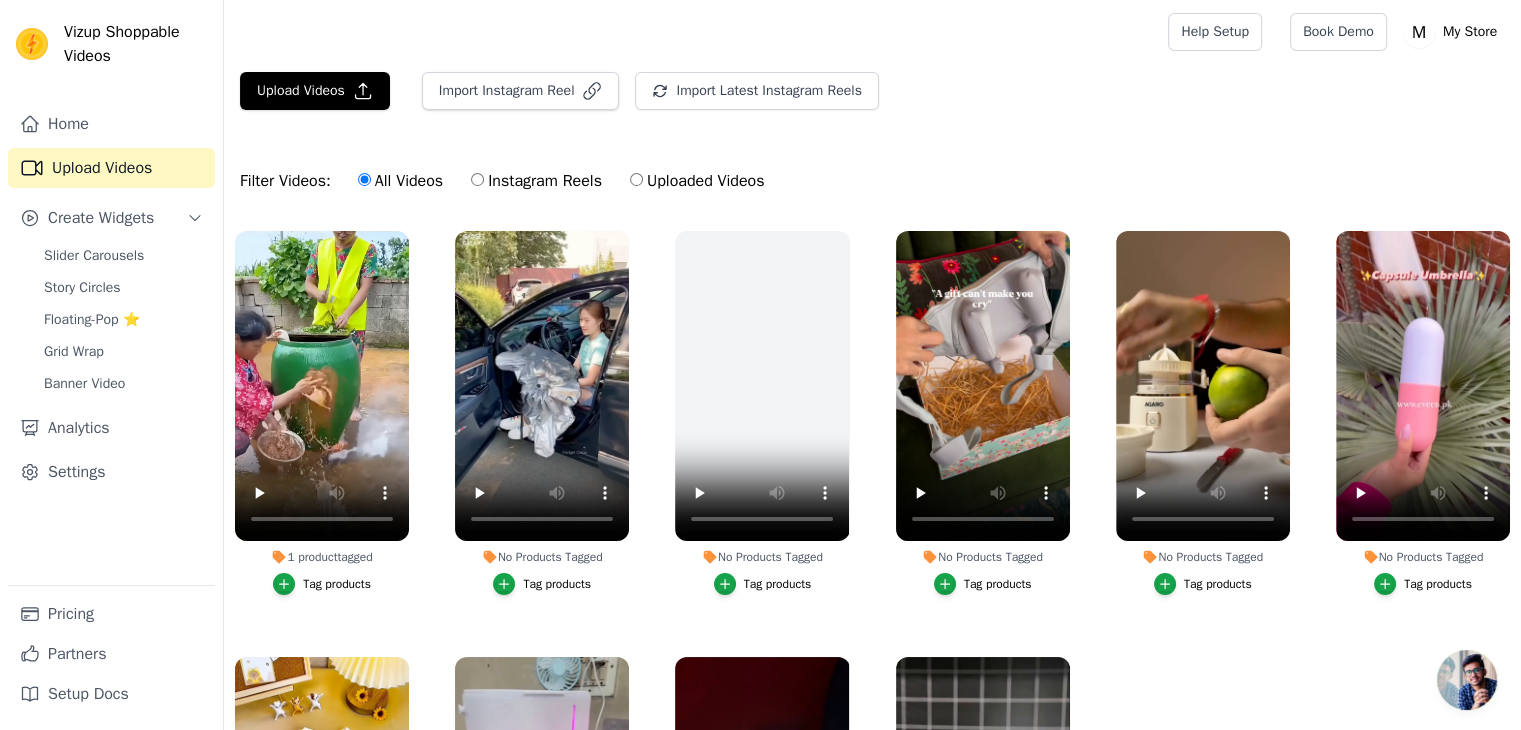 click on "Tag products" at bounding box center (557, 584) 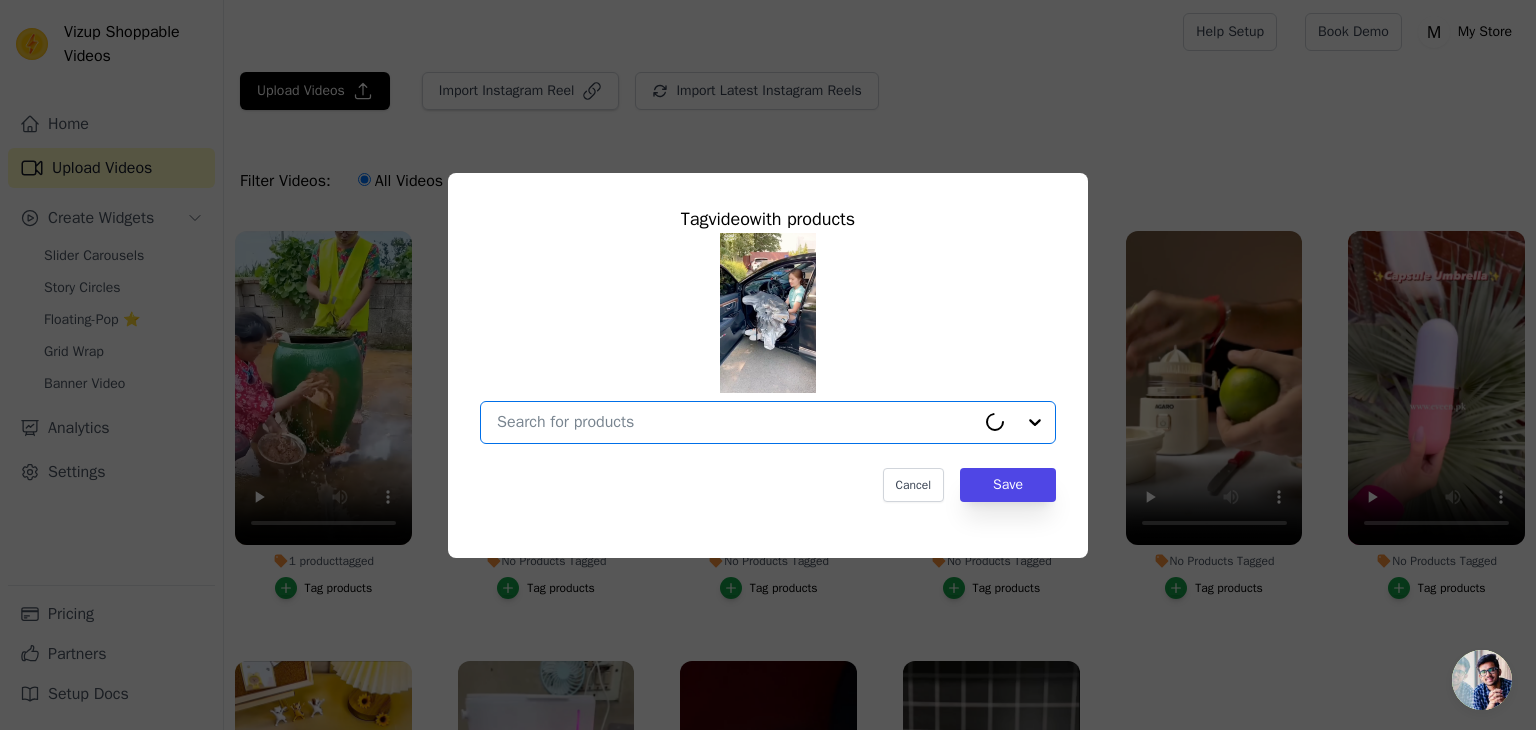 click on "No Products Tagged     Tag  video  with products       Option undefined, selected.                     Cancel   Save     Tag products" at bounding box center [736, 422] 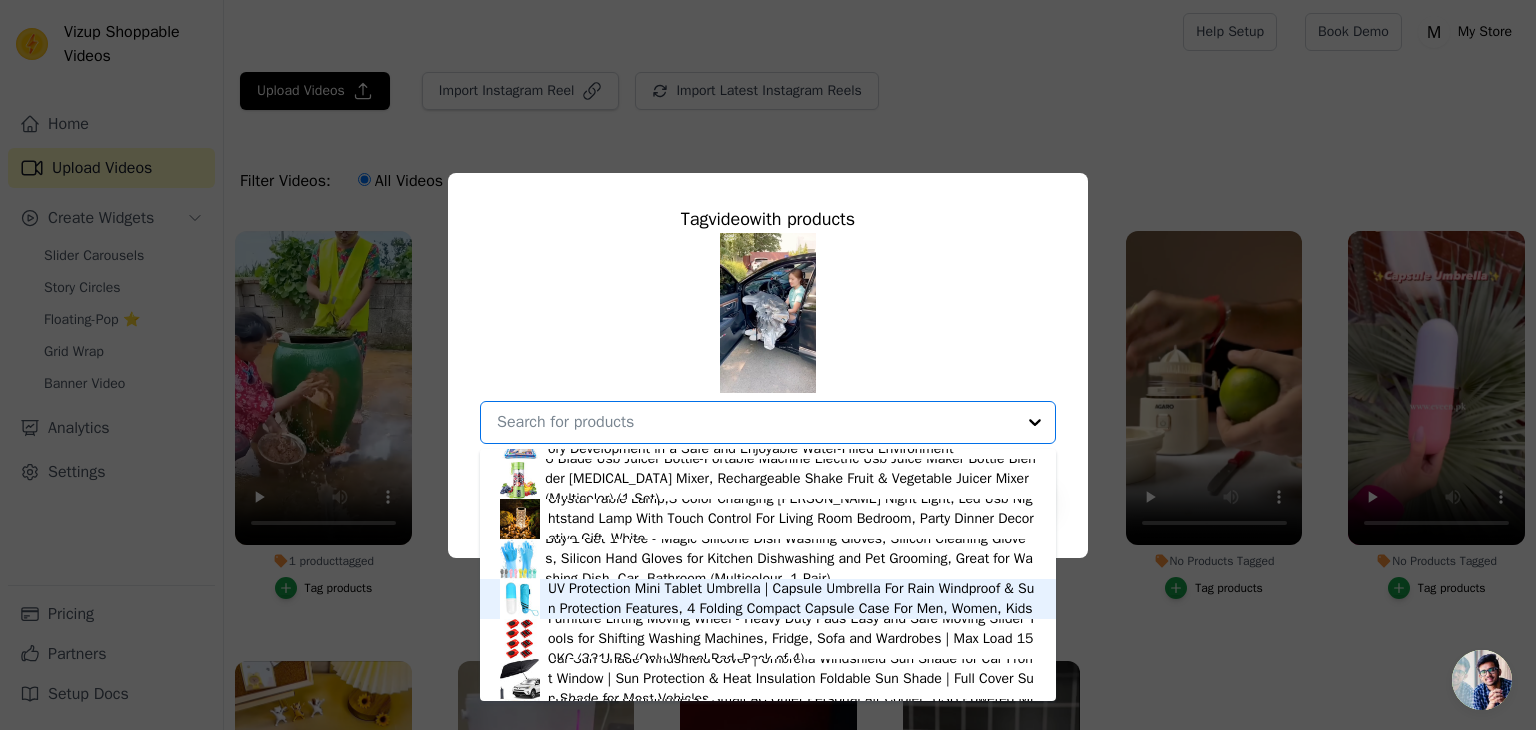 scroll, scrollTop: 300, scrollLeft: 0, axis: vertical 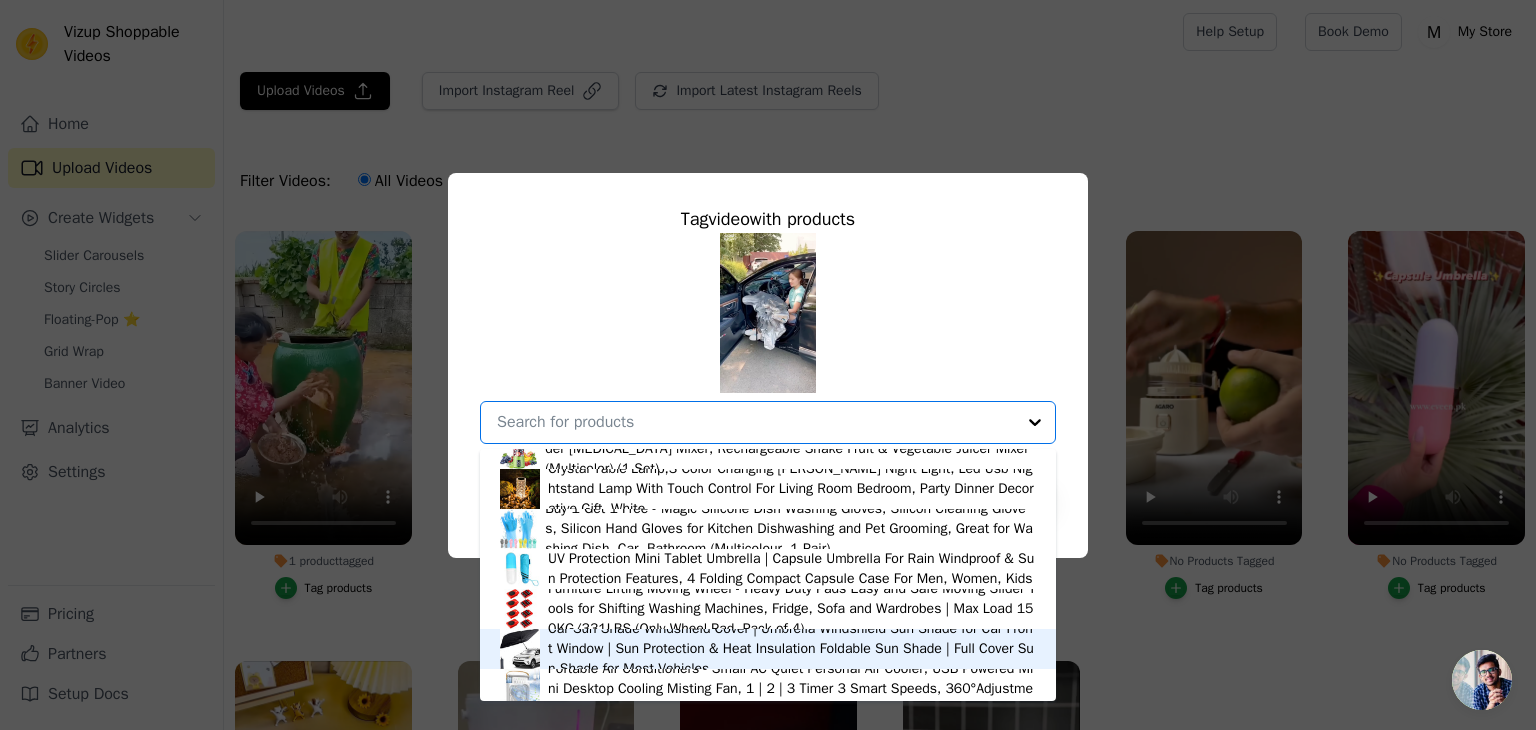 click on "Car Sun Shade Windshield Cover | Umbrella Windshield Sun Shade for Car Front Window | Sun Protection & Heat Insulation Foldable Sun Shade | Full Cover Sun Shade for Most Vehicles" at bounding box center (792, 649) 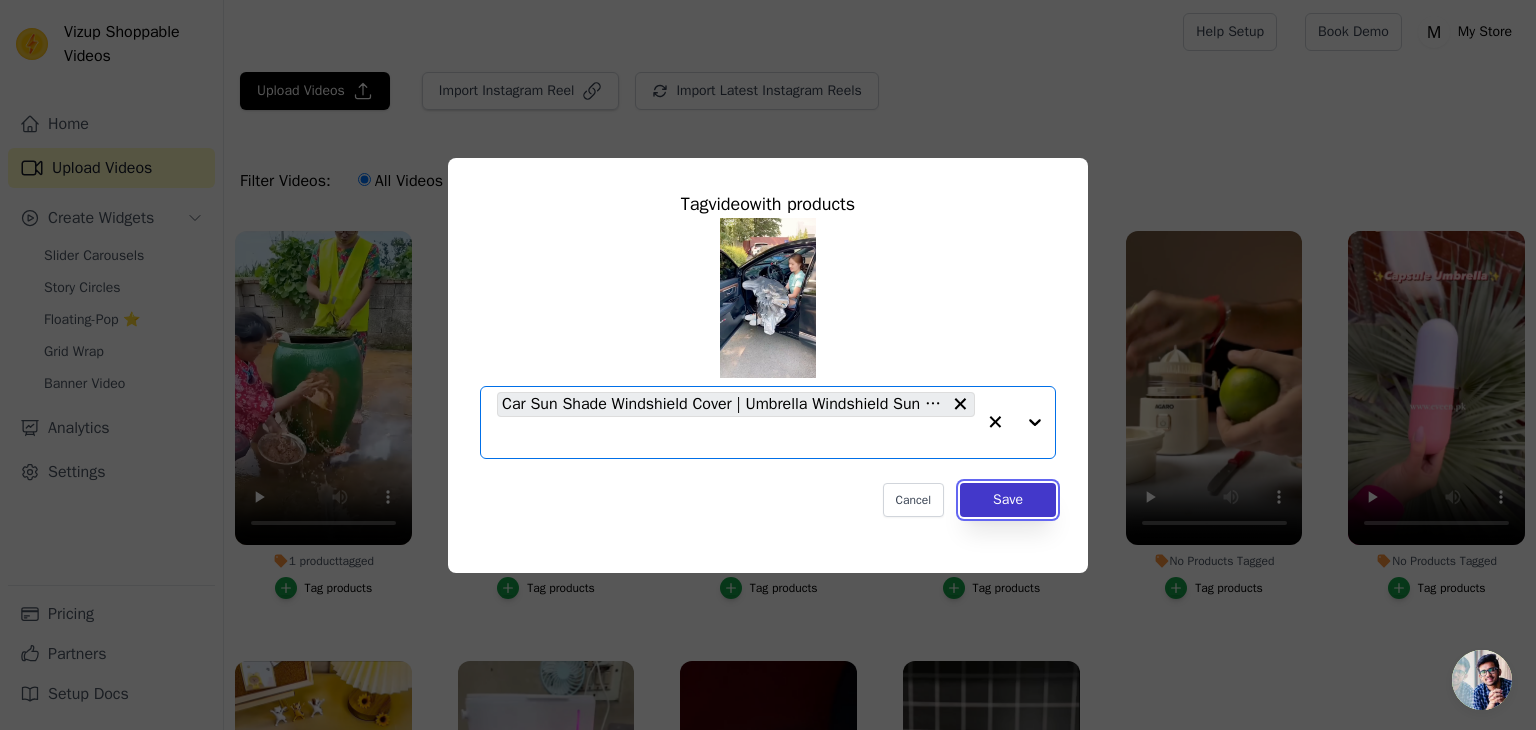 click on "Save" at bounding box center (1008, 500) 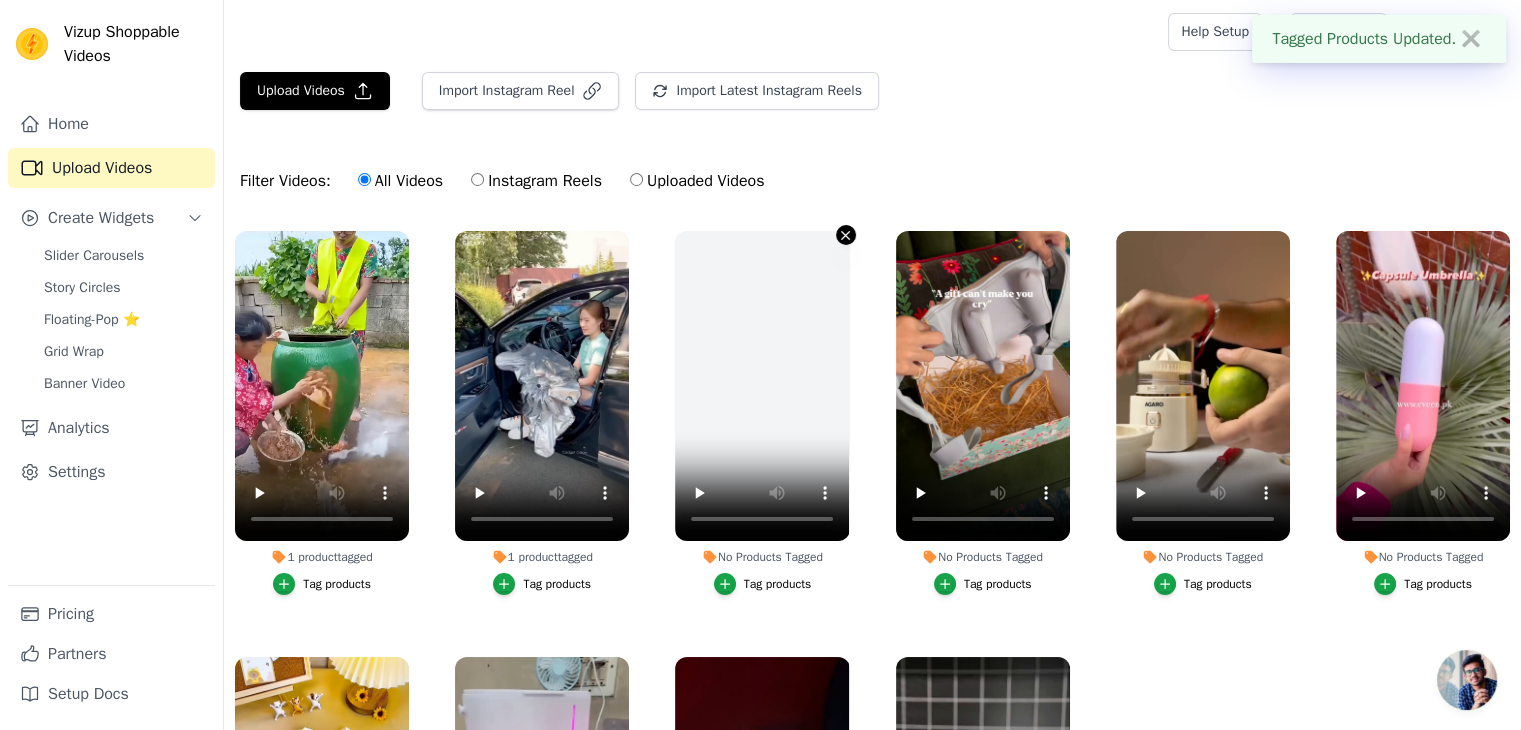 click on "No Products Tagged       Tag products" at bounding box center [846, 235] 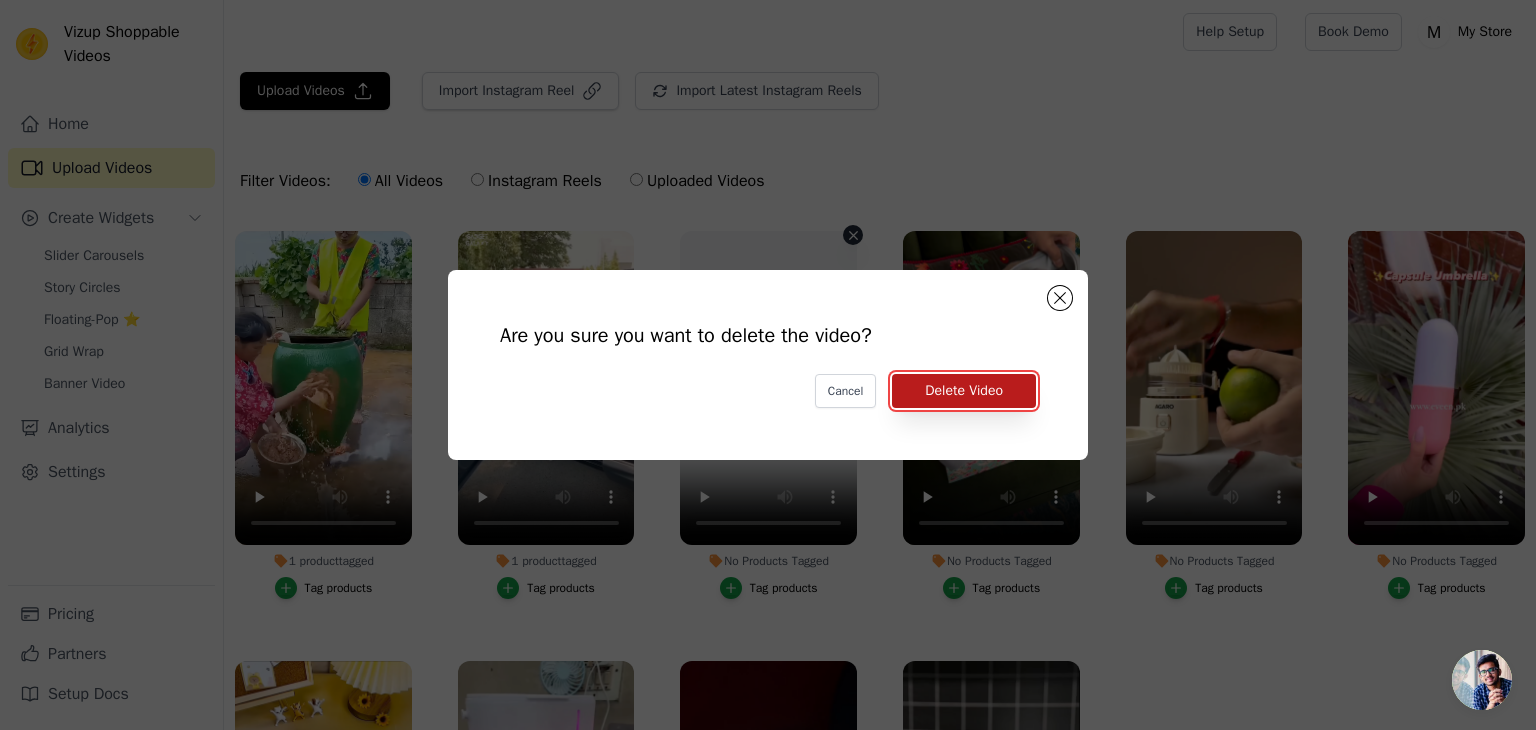 click on "Delete Video" at bounding box center (964, 391) 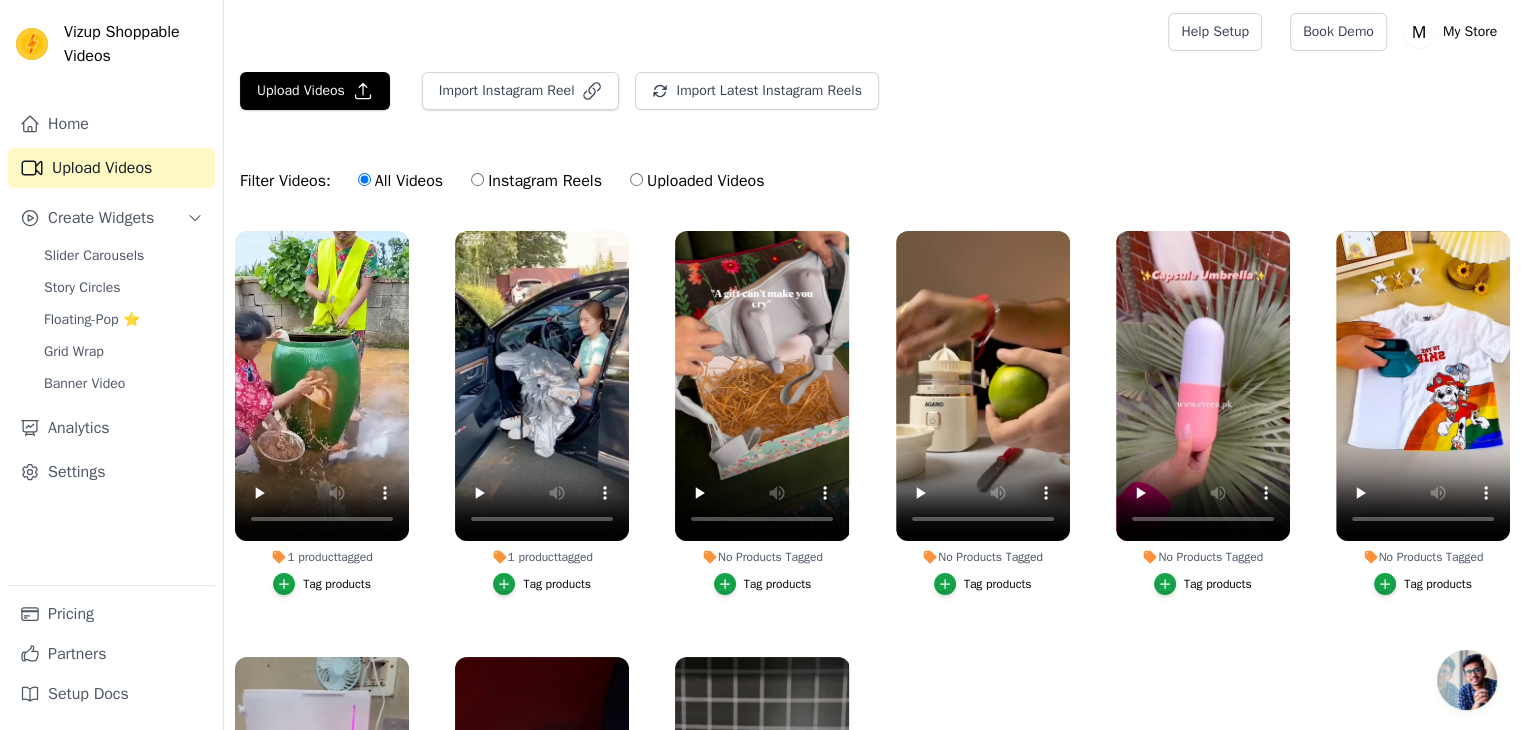 click on "Tag products" at bounding box center [778, 584] 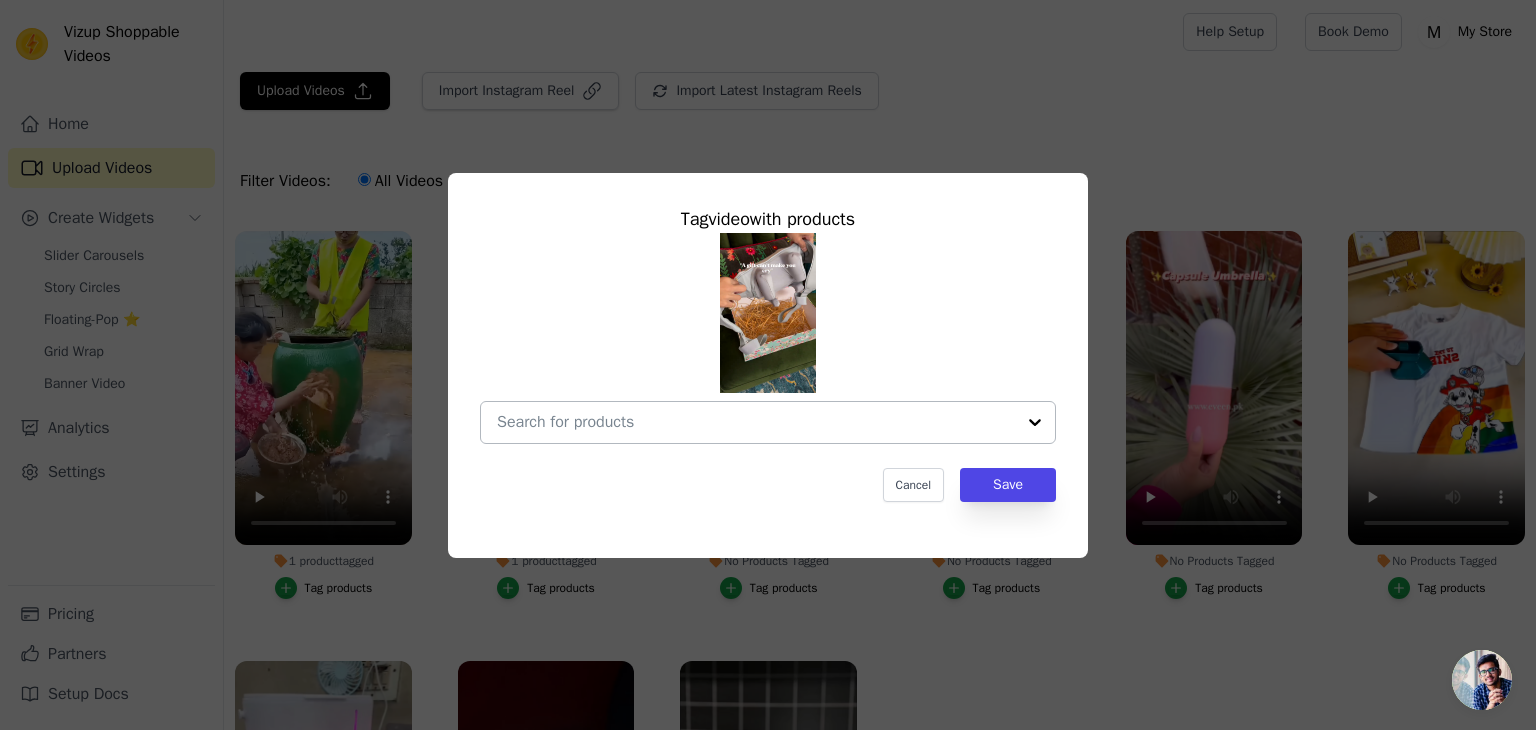 click at bounding box center [756, 422] 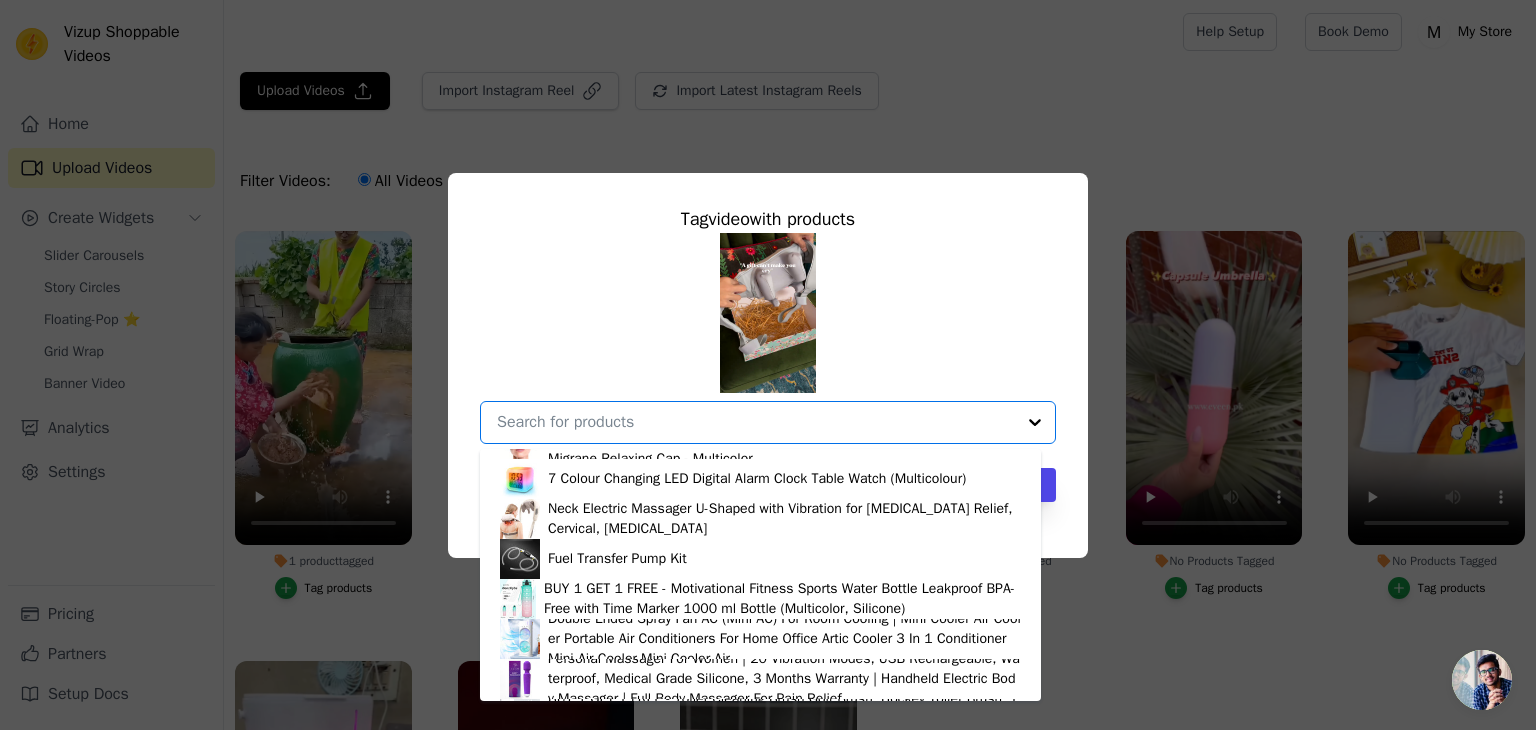 scroll, scrollTop: 700, scrollLeft: 0, axis: vertical 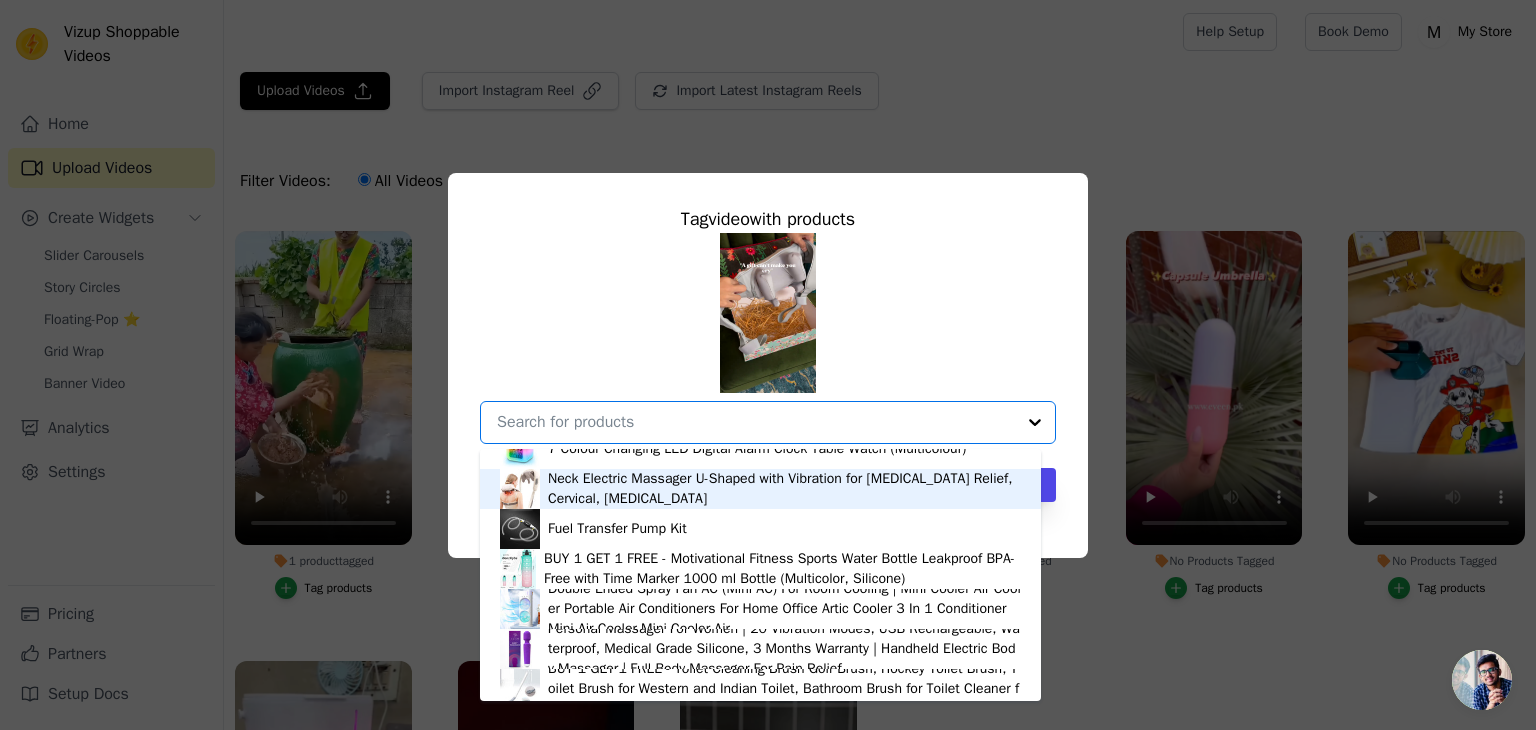 click on "Neck Electric Massager U-Shaped with Vibration for Neck Pain Relief, Cervical, Memory Foam" at bounding box center (784, 489) 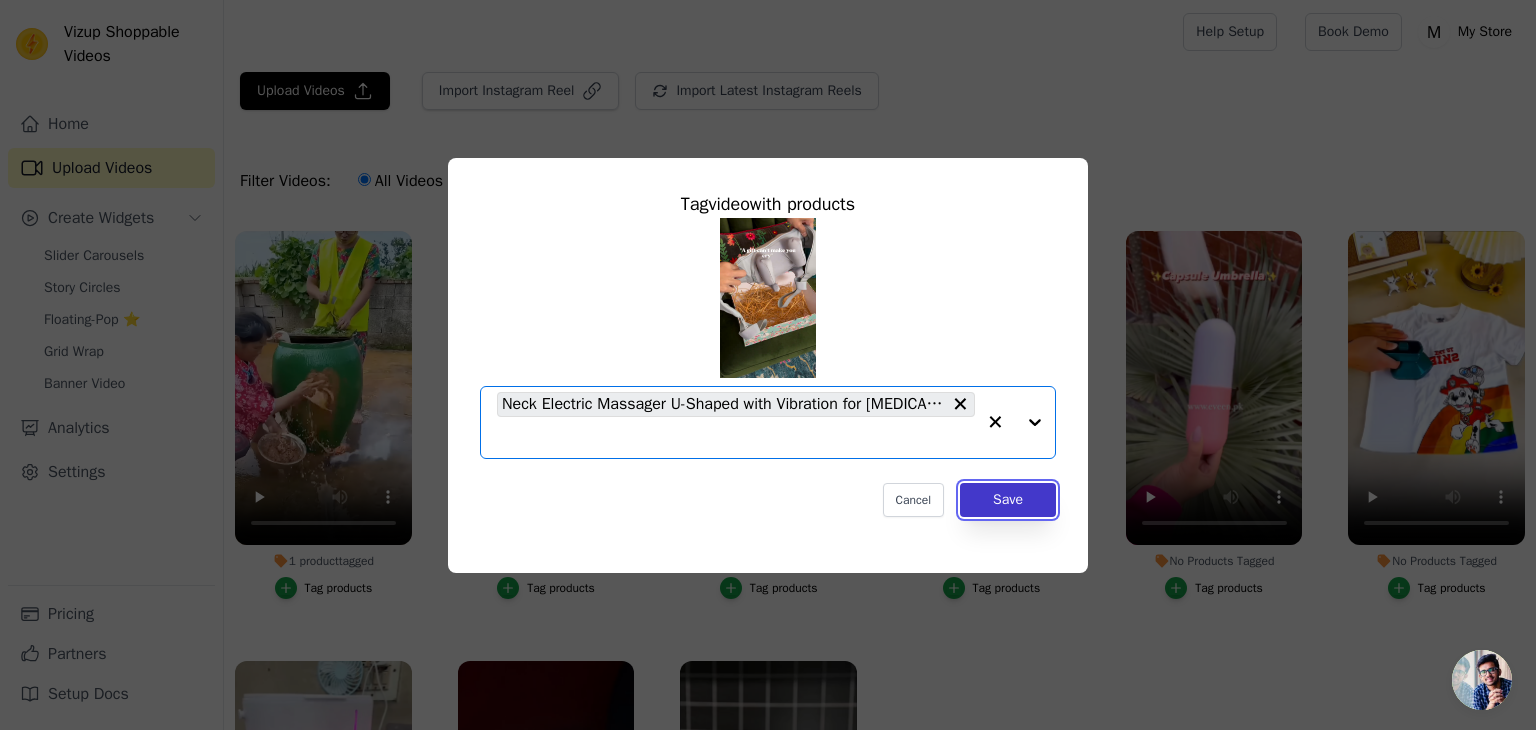click on "Save" at bounding box center [1008, 500] 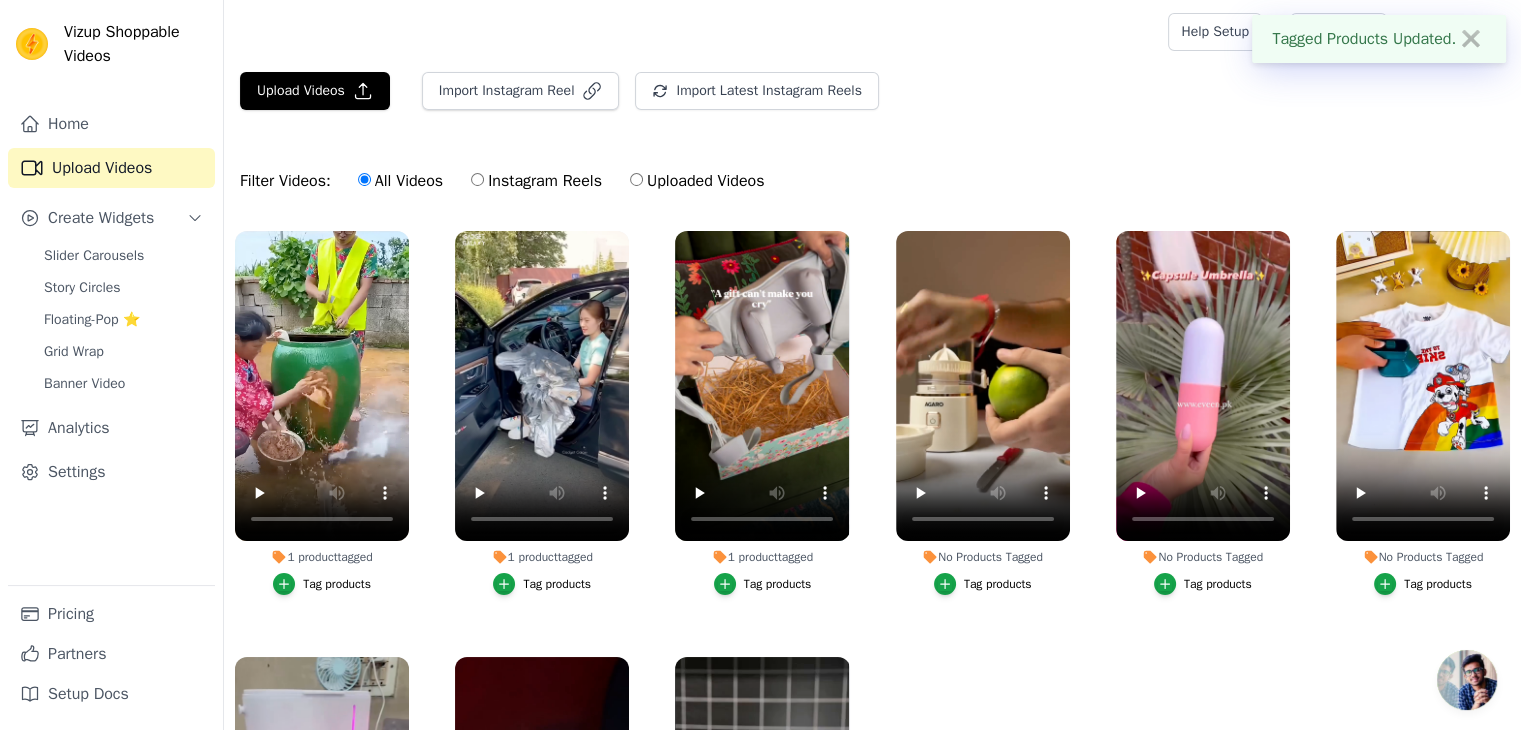 click on "Tag products" at bounding box center (998, 584) 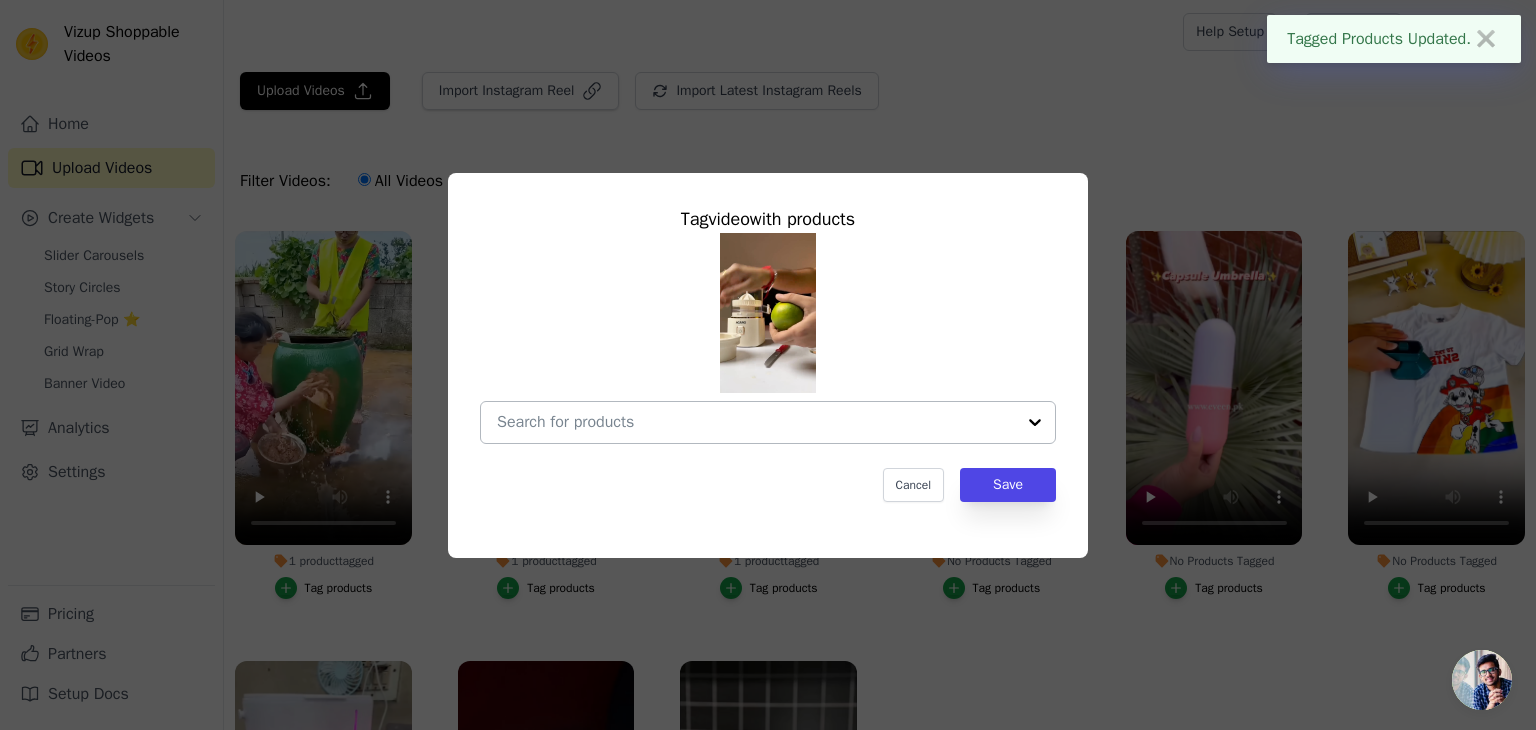 click on "No Products Tagged     Tag  video  with products                         Cancel   Save     Tag products" at bounding box center [756, 422] 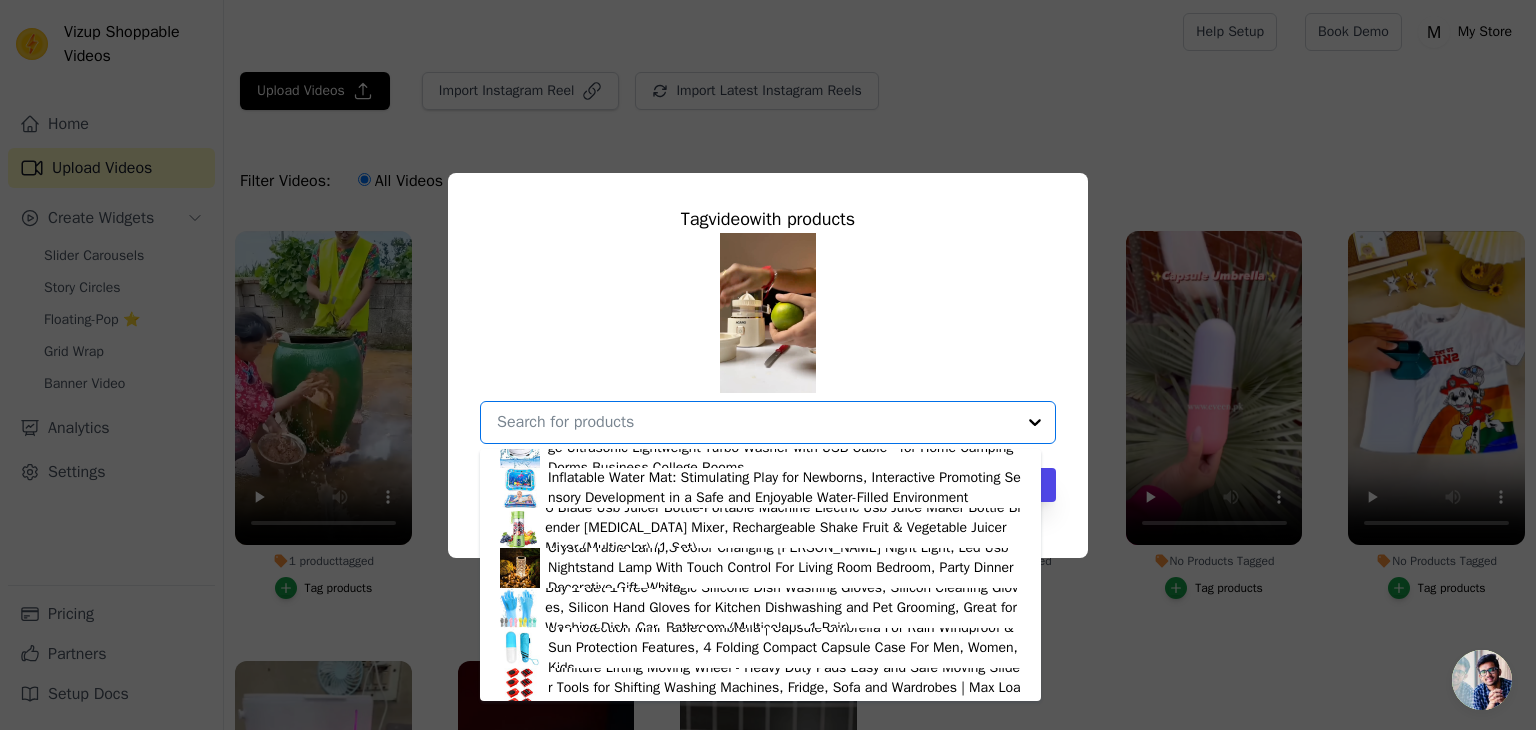 scroll, scrollTop: 100, scrollLeft: 0, axis: vertical 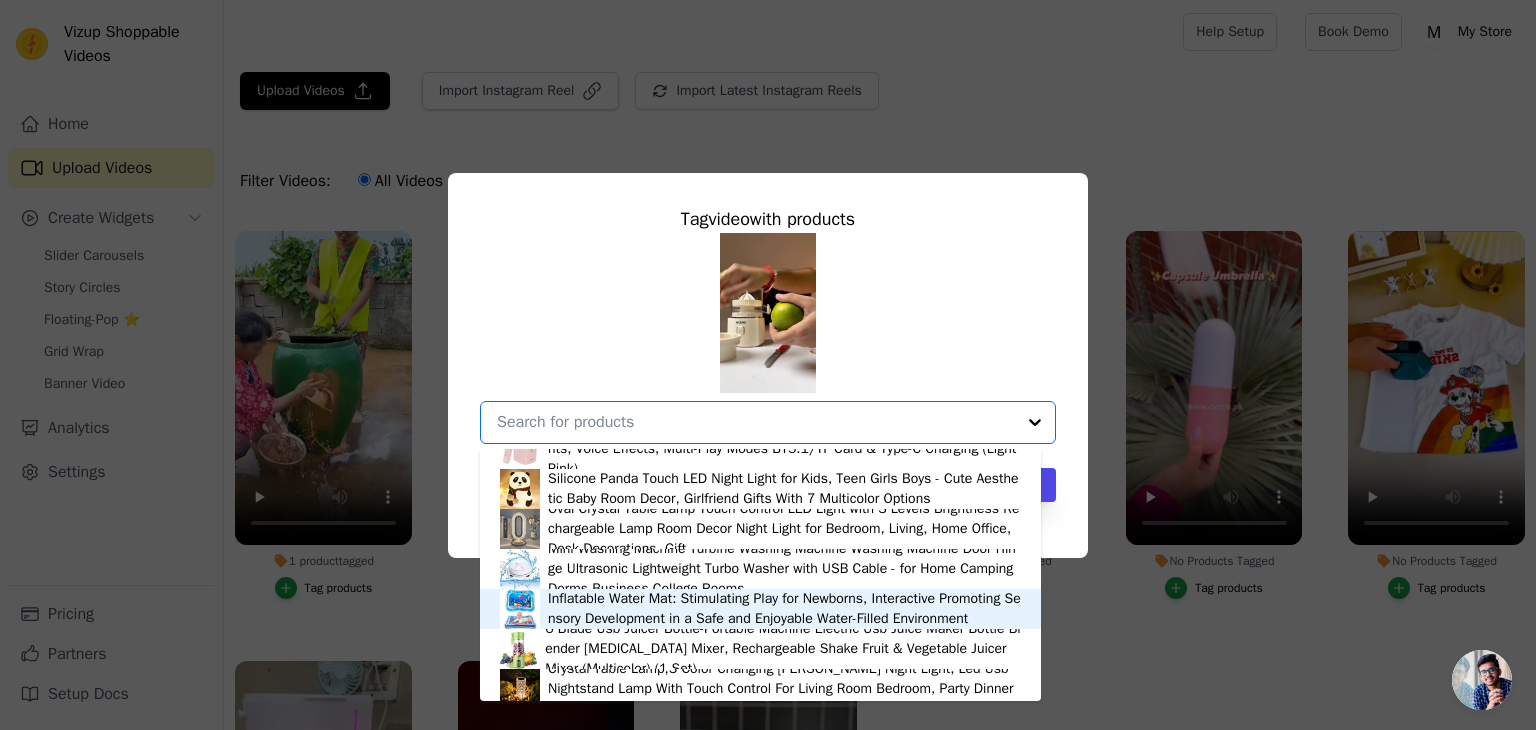 click on "Tag  video  with products         Mini Wall Mounted Air Conditioner (Heat Fan) Portable Air Conditioner Wall Mounted AC Fan with Digital Display     Electric Citrus Juicer Machine, Wireless Citrus Press Juicer, Manual Mosambi Juice Maker, Instant Juice Machine For Fruits, Mini Portable Juicers, 200ml Capacity - 45 Watts (Multi)     Mini Bluetooth Speaker, Wireless Karaoke Mic, 8Hrs Playtime, Vivid RGB Lights, Voice Effects, Multi-Play Modes BT5.1/TF Card & Type-C Charging (Light Pink)     Silicone Panda Touch LED Night Light for Kids, Teen Girls Boys - Cute Aesthetic Baby Room Decor, Girlfriend Gifts With 7 Multicolor Options     Oval Crystal Table Lamp Touch Control LED Light with 3 Levels Brightness Rechargeable Lamp Room Decor Night Light for Bedroom, Living, Home Office, Desk Decorations, Gift     Mini Washing Machine Turbine Washing Machine Washing Machine Door Hinge Ultrasonic Lightweight Turbo Washer with USB Cable - for Home Camping Dorms Business College Rooms" at bounding box center [768, 365] 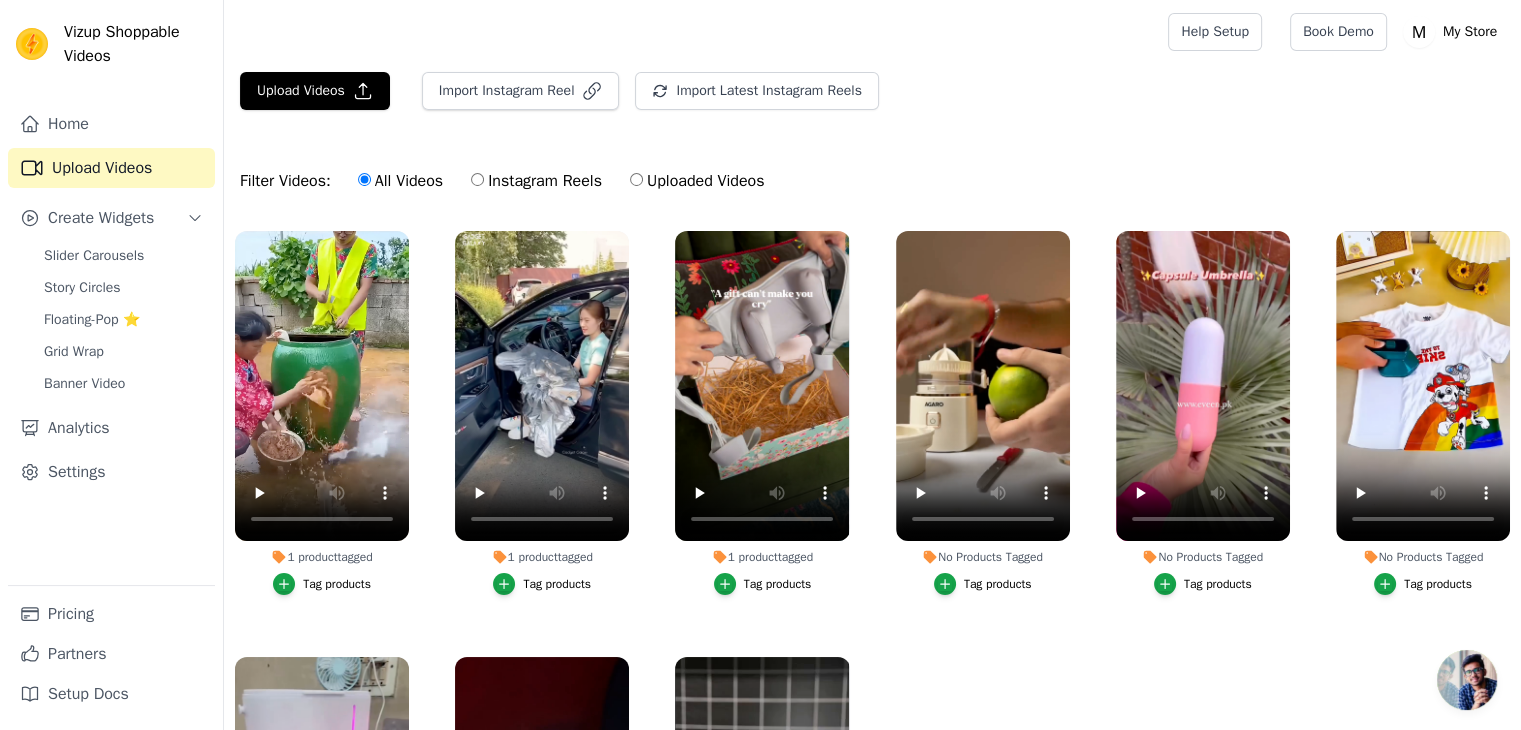 click on "Tag products" at bounding box center (998, 584) 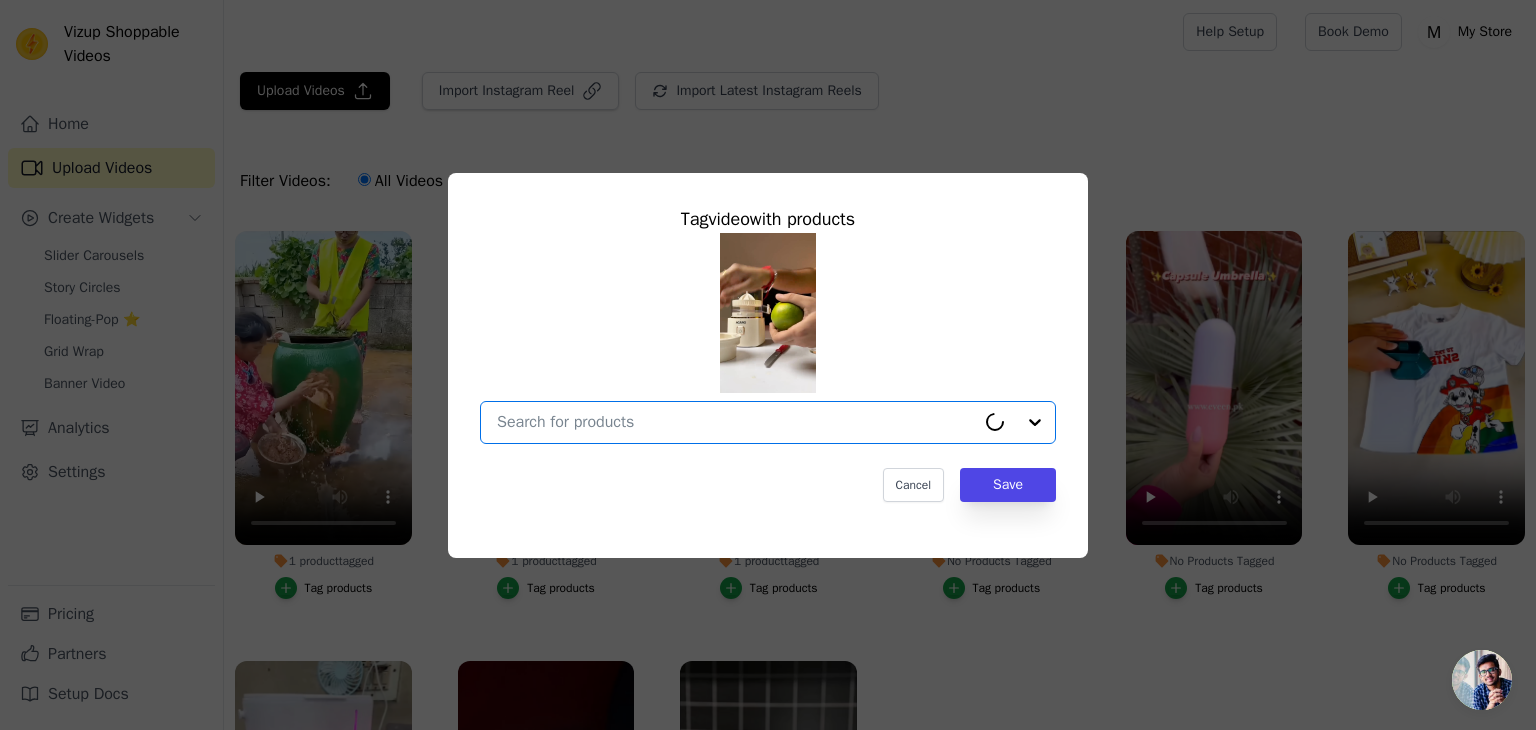 click on "No Products Tagged     Tag  video  with products       Option undefined, selected.   Select is focused, type to refine list, press down to open the menu.                   Cancel   Save     Tag products" at bounding box center (736, 422) 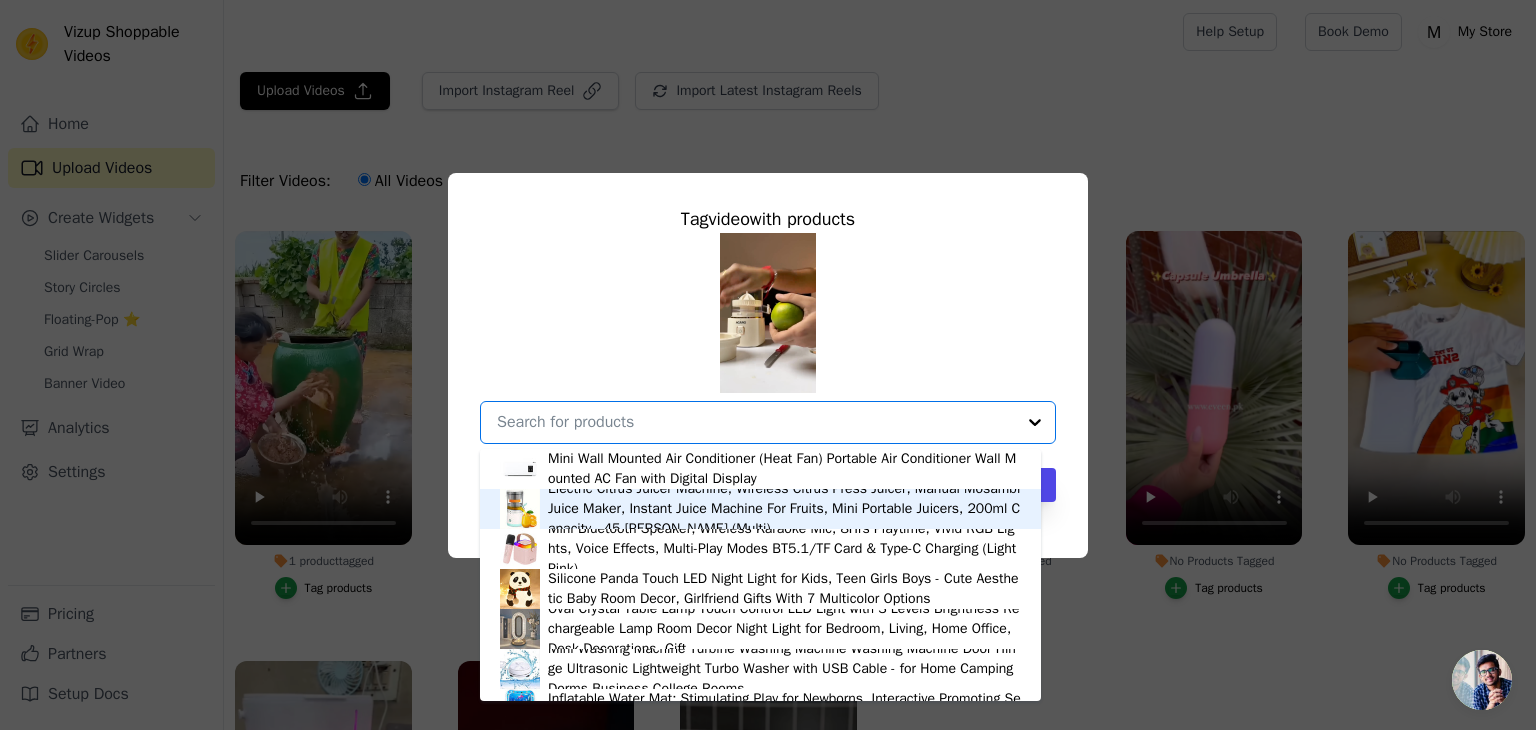 click on "Electric Citrus Juicer Machine, Wireless Citrus Press Juicer, Manual Mosambi Juice Maker, Instant Juice Machine For Fruits, Mini Portable Juicers, 200ml Capacity - 45 Watts (Multi)" at bounding box center (784, 509) 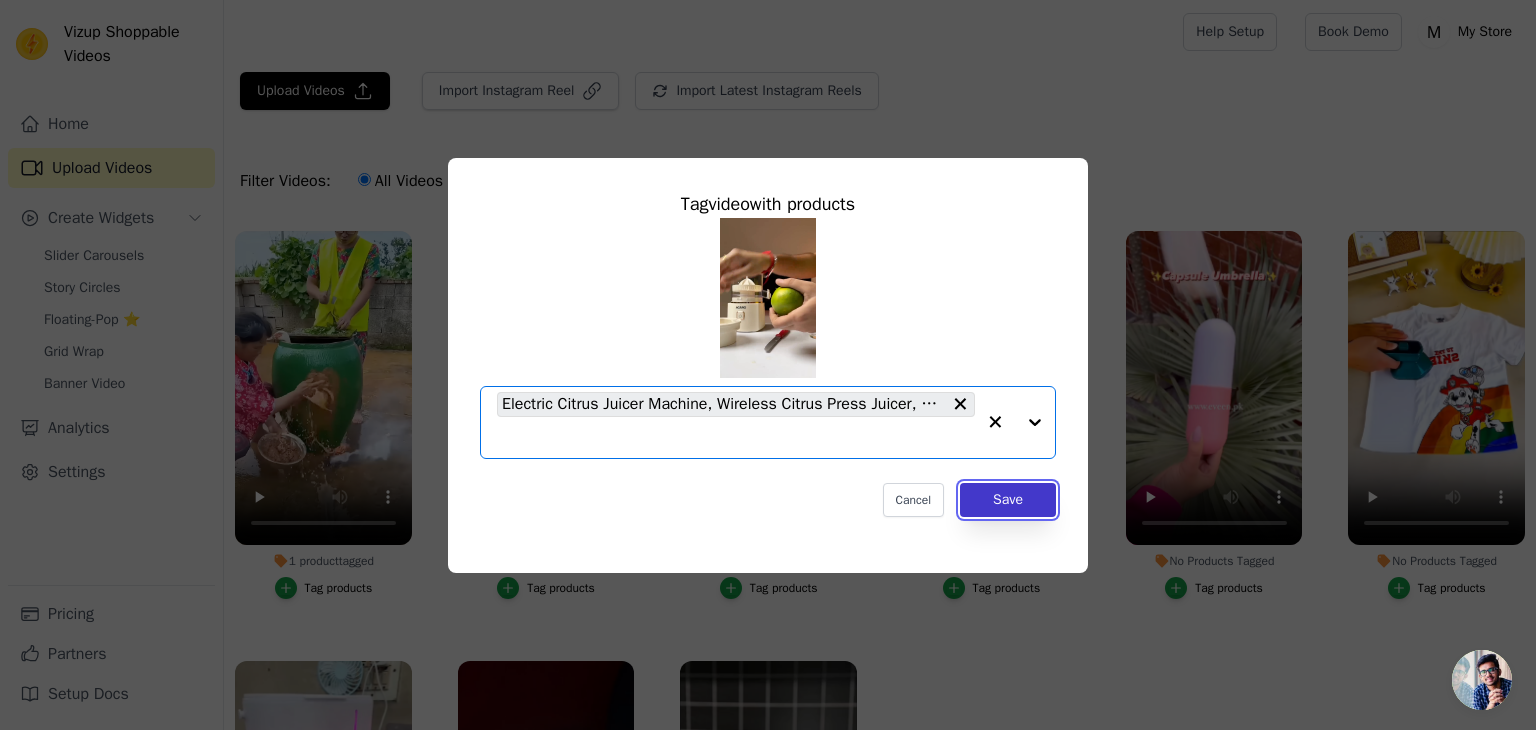 click on "Save" at bounding box center [1008, 500] 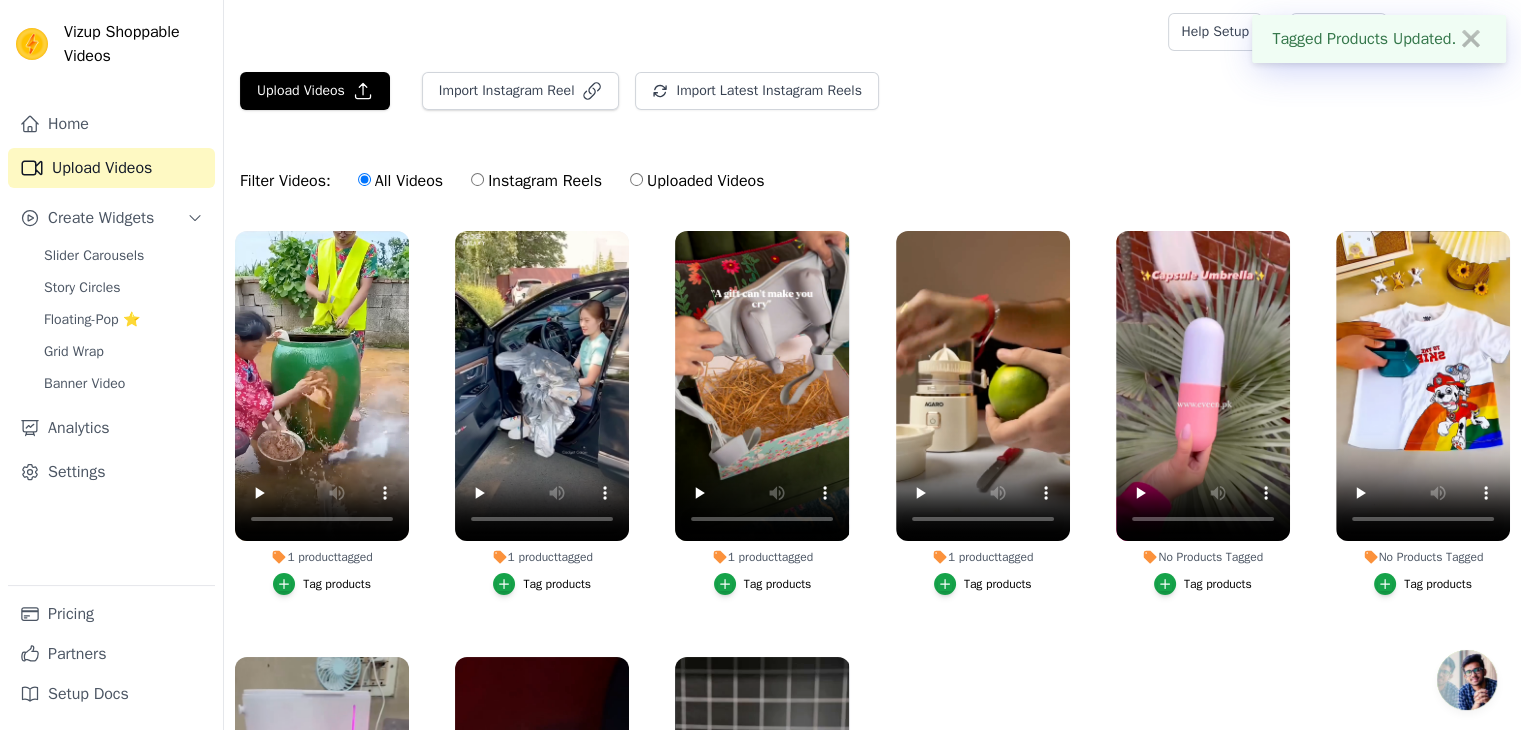 click on "Tag products" at bounding box center (1218, 584) 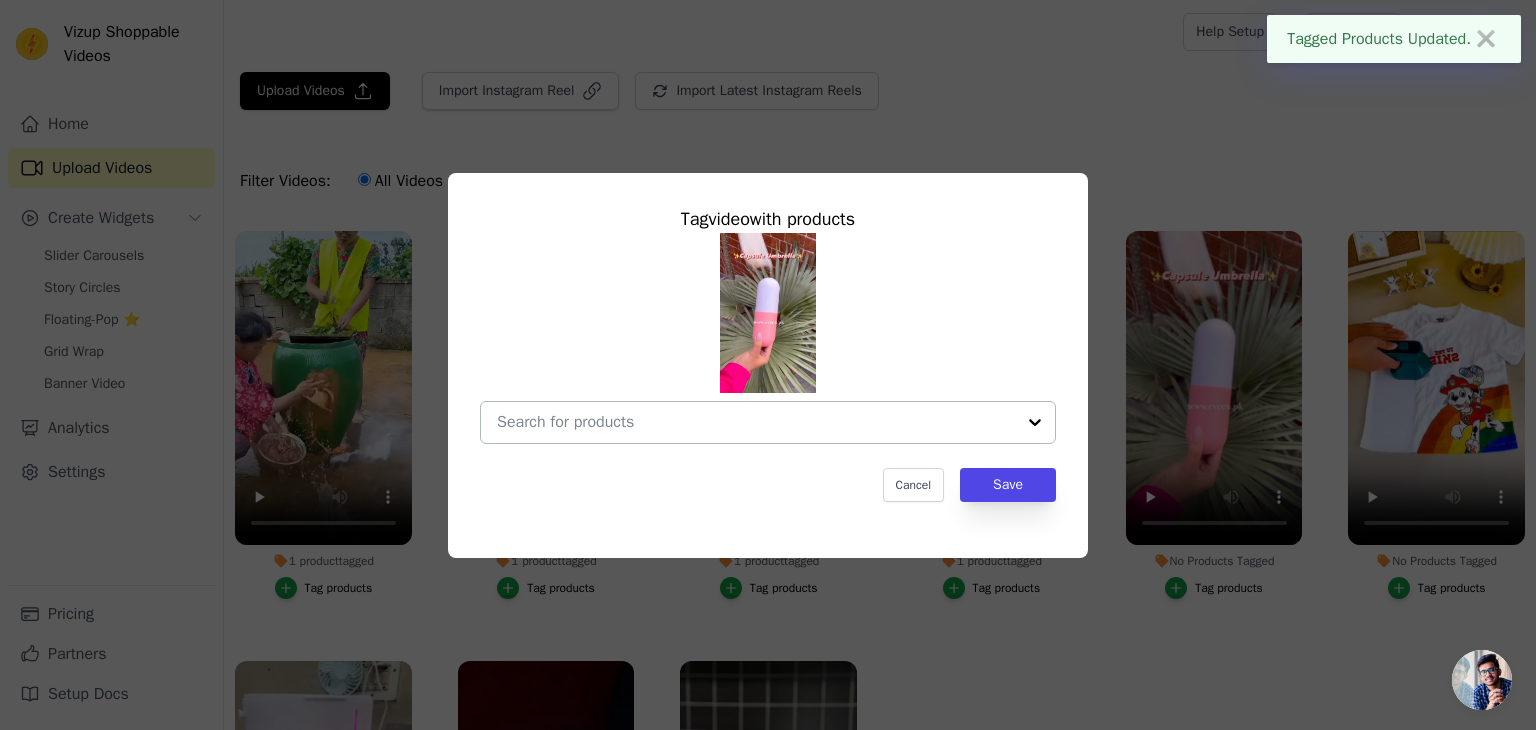 click on "No Products Tagged     Tag  video  with products                         Cancel   Save     Tag products" at bounding box center (756, 422) 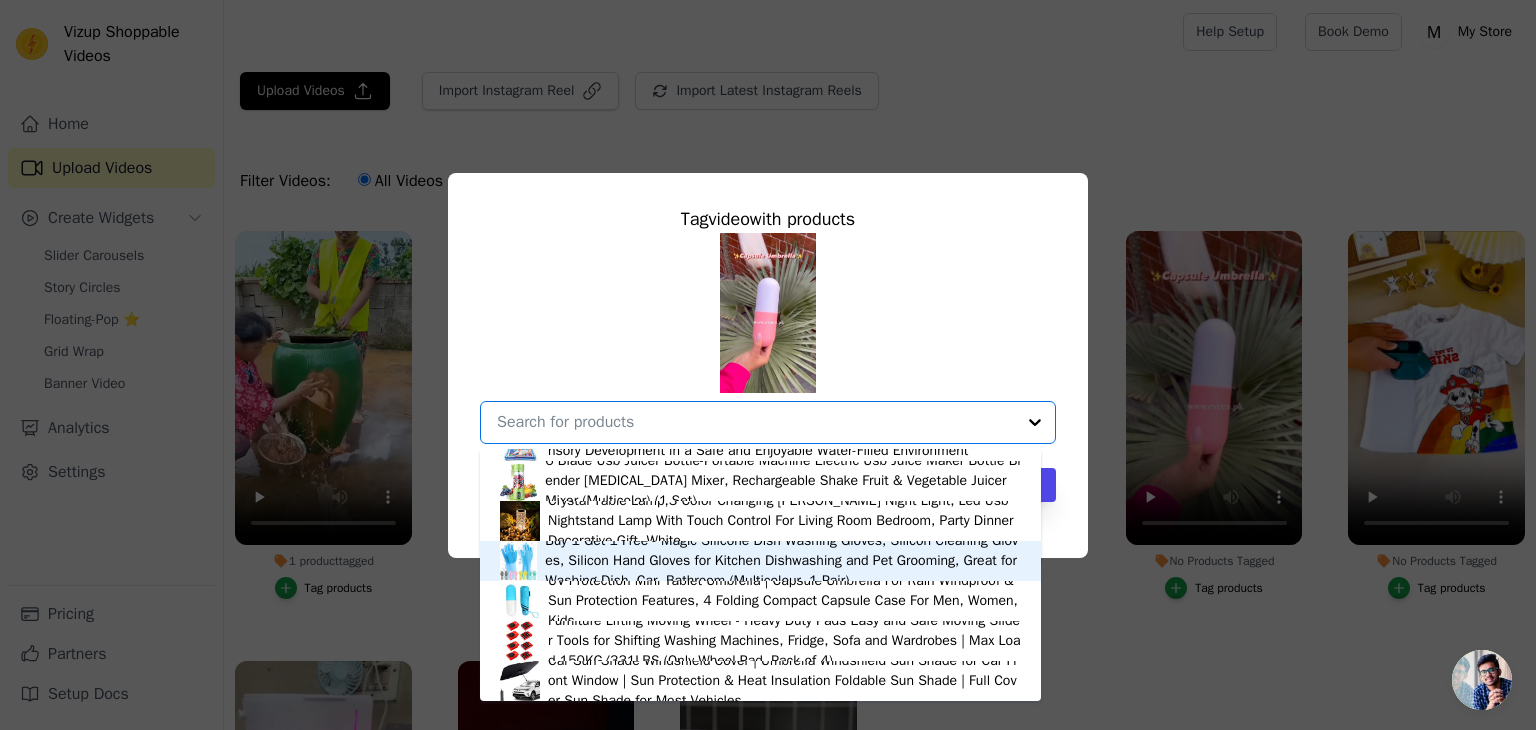 scroll, scrollTop: 300, scrollLeft: 0, axis: vertical 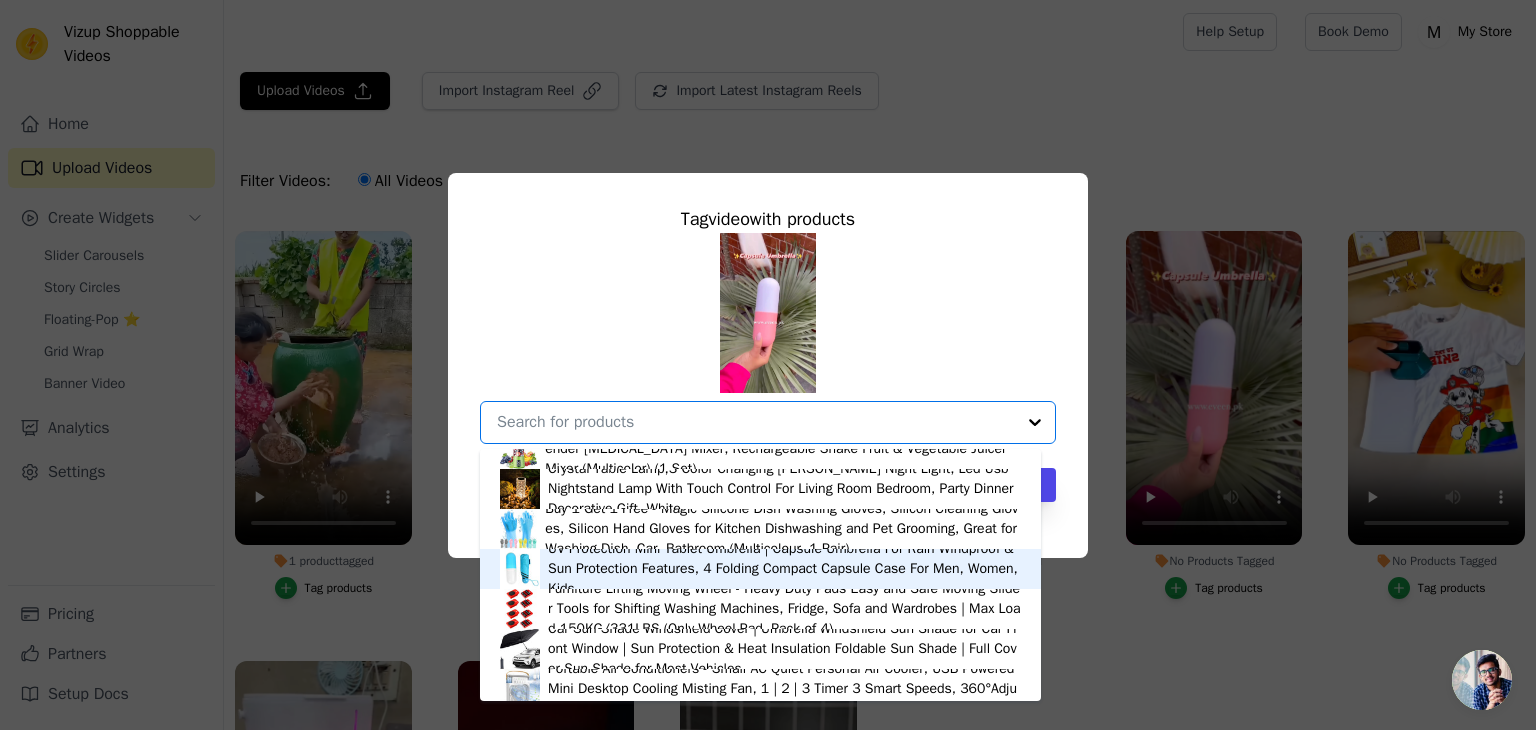 click on "UV Protection Mini Tablet Umbrella | Capsule Umbrella For Rain Windproof & Sun Protection Features, 4 Folding Compact Capsule Case For Men, Women, Kids" at bounding box center [784, 569] 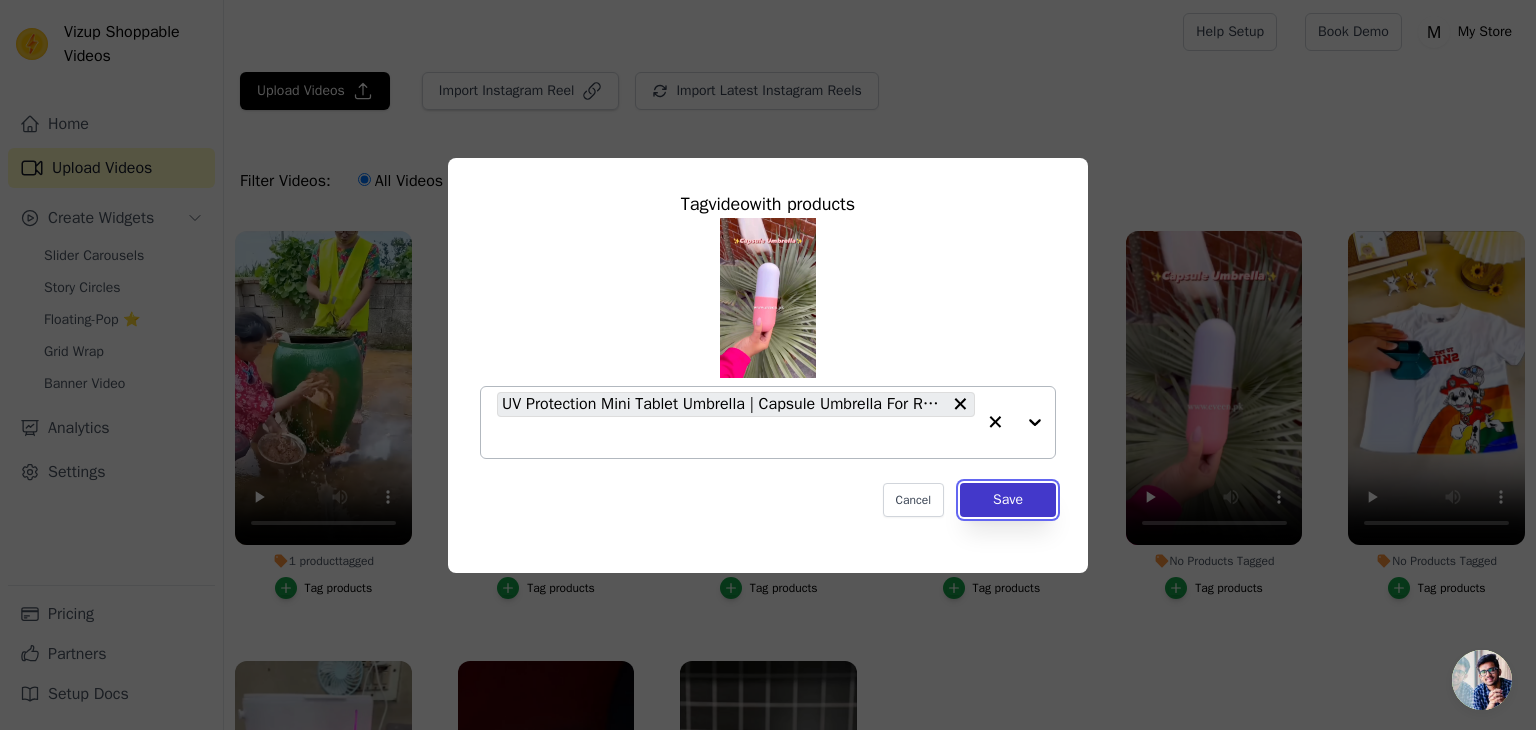 click on "Save" at bounding box center [1008, 500] 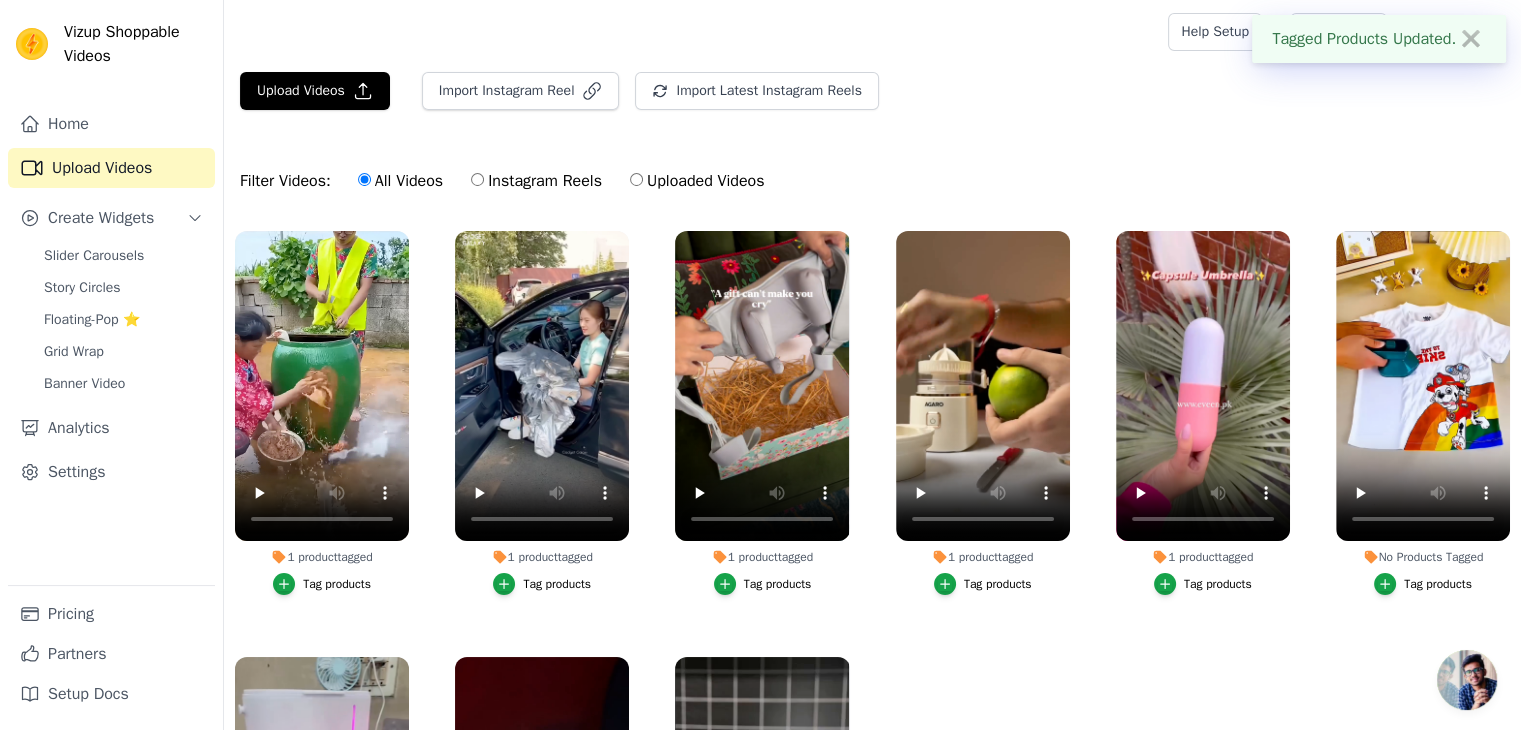 click on "Tag products" at bounding box center [1438, 584] 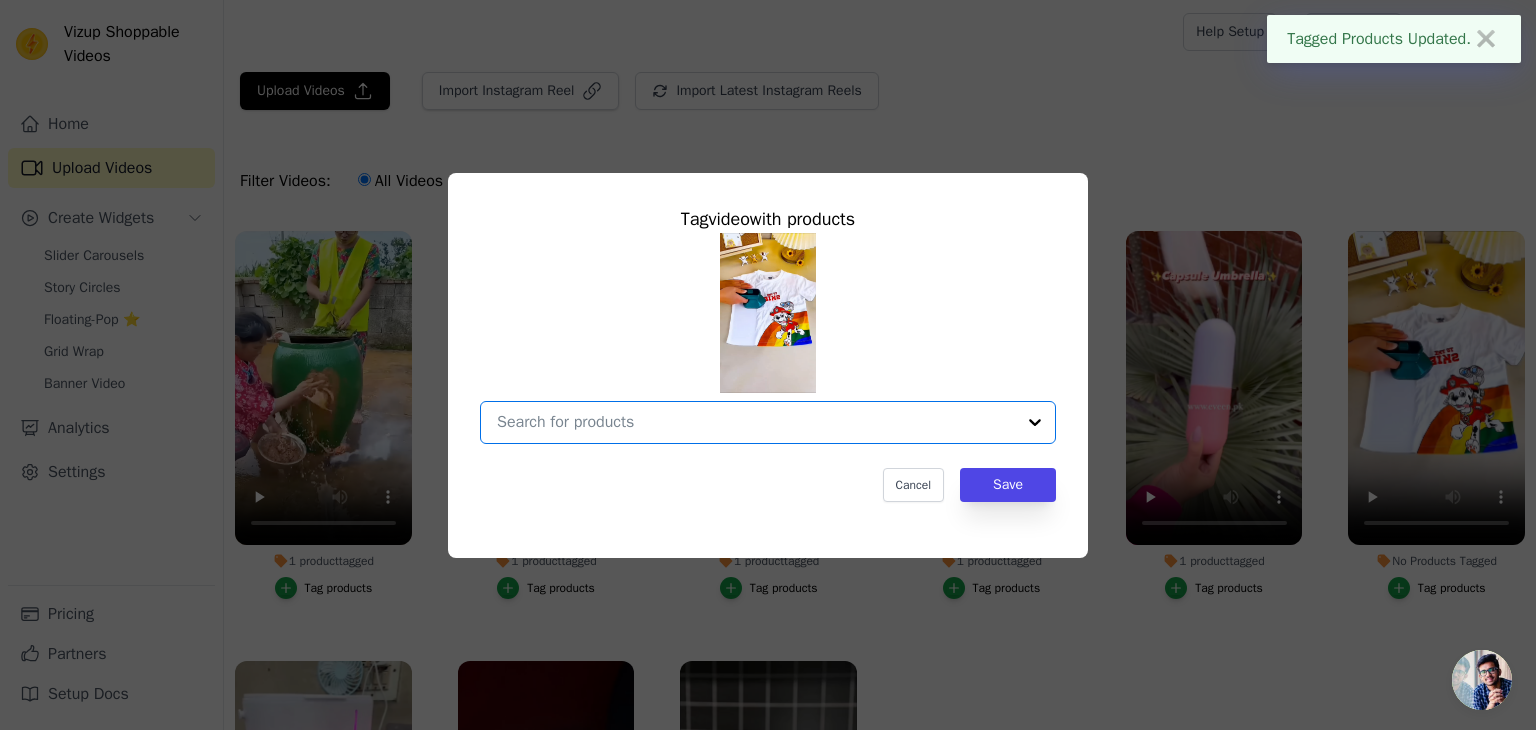 click on "No Products Tagged     Tag  video  with products       Option undefined, selected.   Select is focused, type to refine list, press down to open the menu.                   Cancel   Save     Tag products" at bounding box center (756, 422) 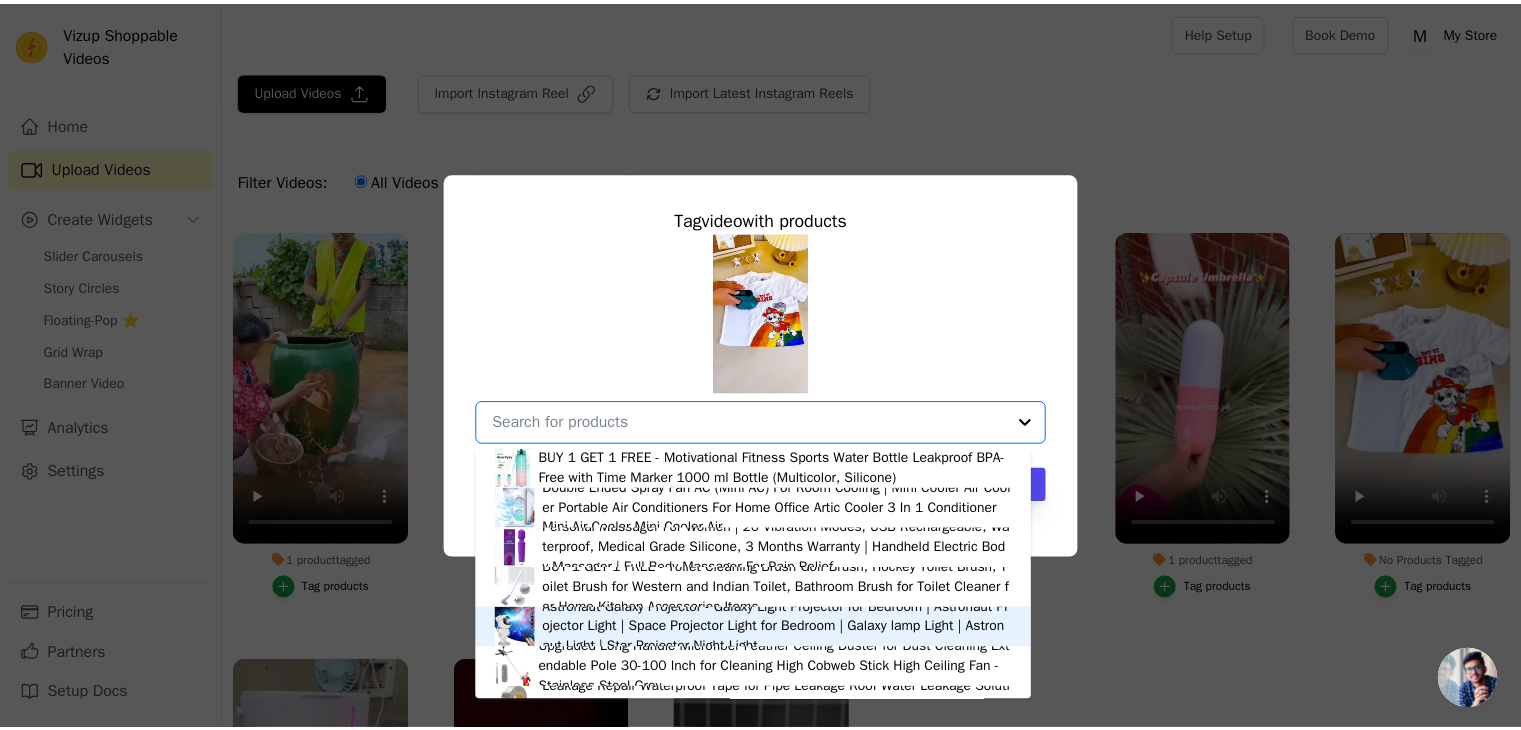 scroll, scrollTop: 1000, scrollLeft: 0, axis: vertical 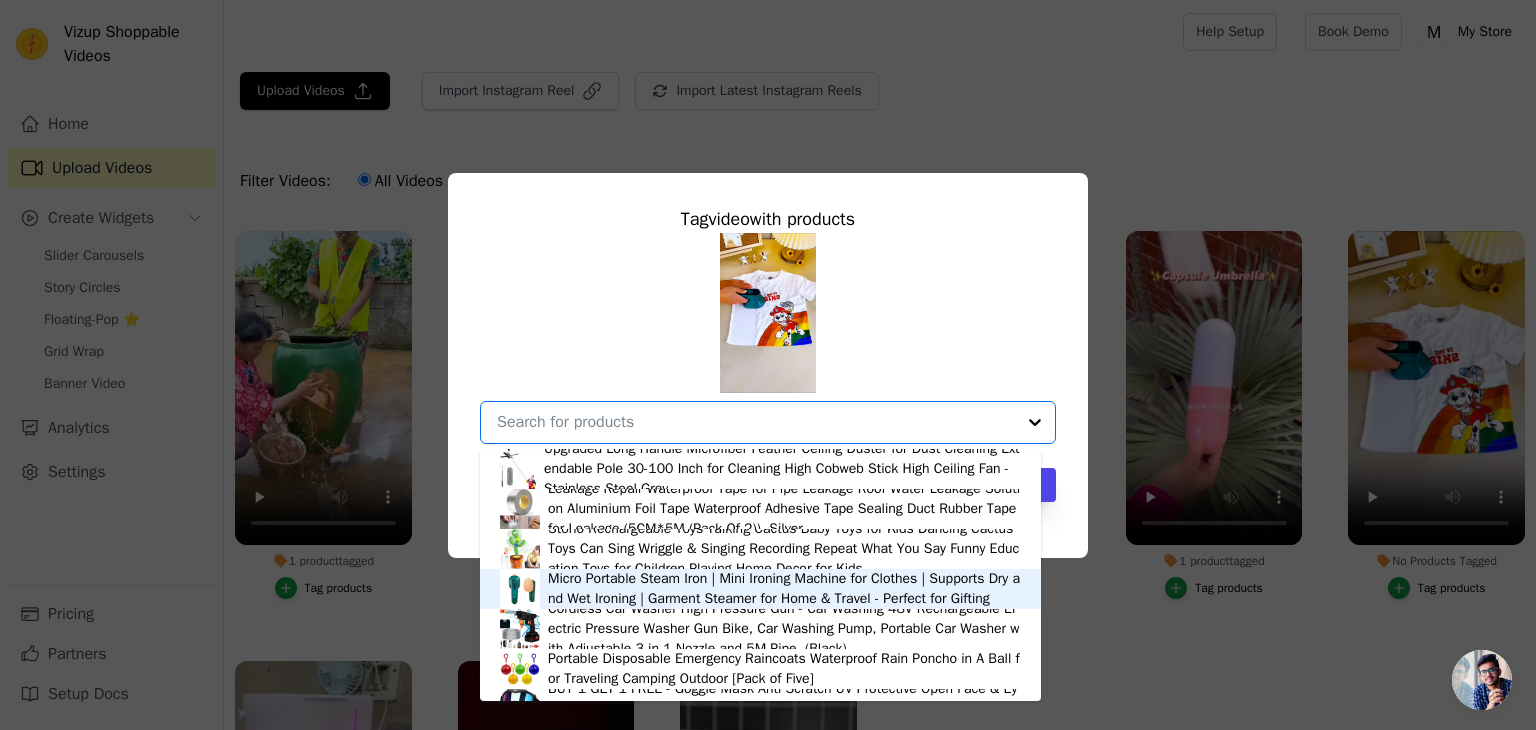 click on "Micro Portable Steam Iron | Mini Ironing Machine for Clothes | Supports Dry and Wet Ironing | Garment Steamer for Home & Travel - Perfect for Gifting" at bounding box center [784, 589] 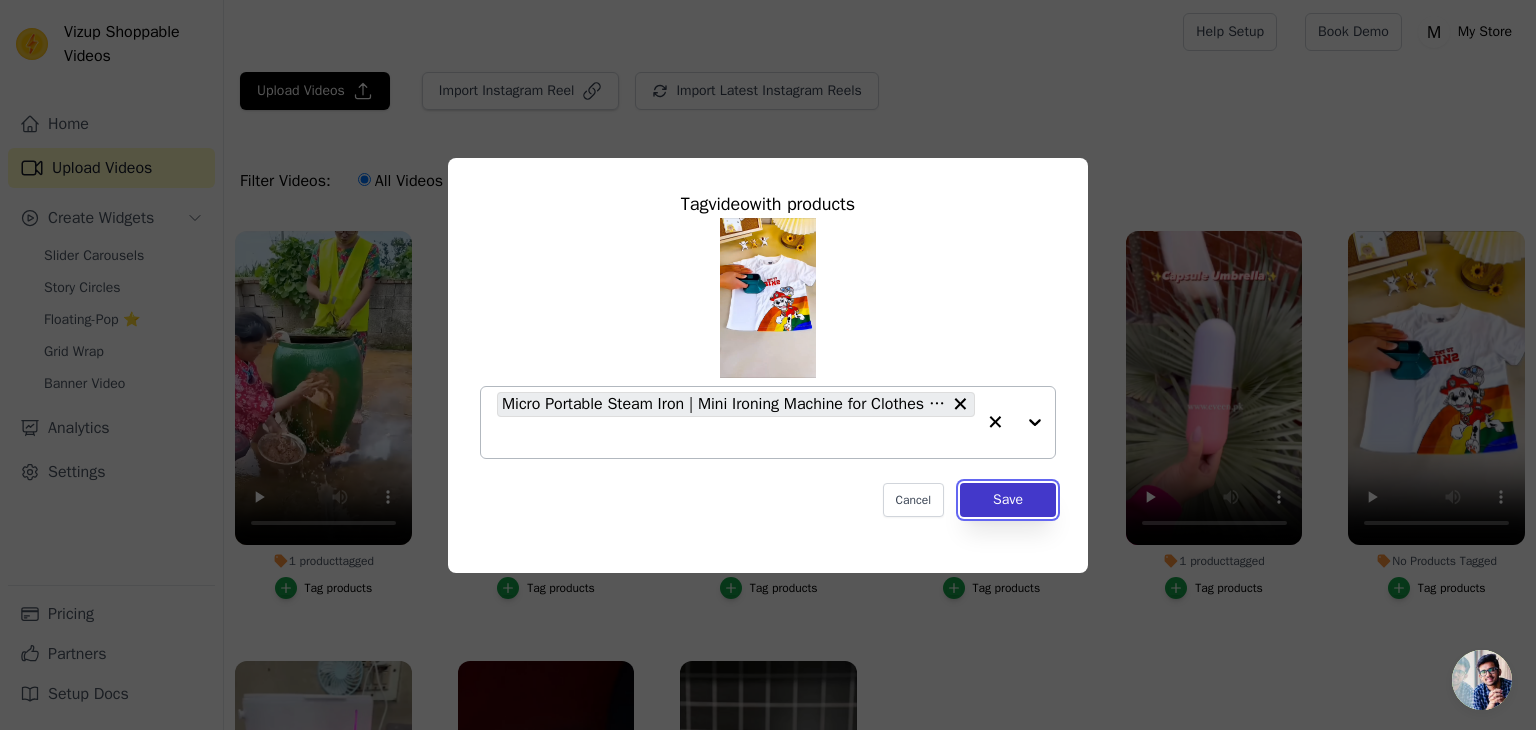 click on "Save" at bounding box center (1008, 500) 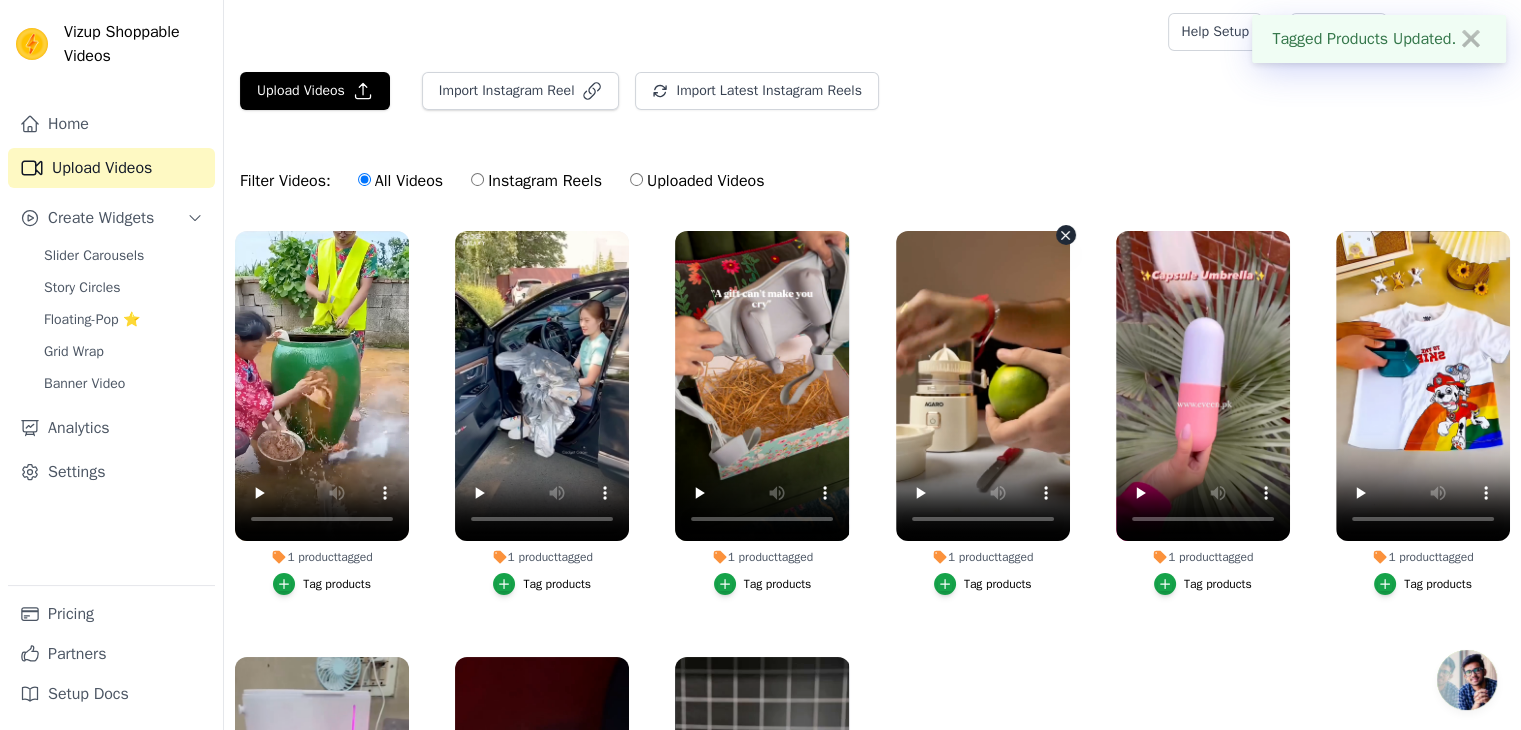 scroll, scrollTop: 190, scrollLeft: 0, axis: vertical 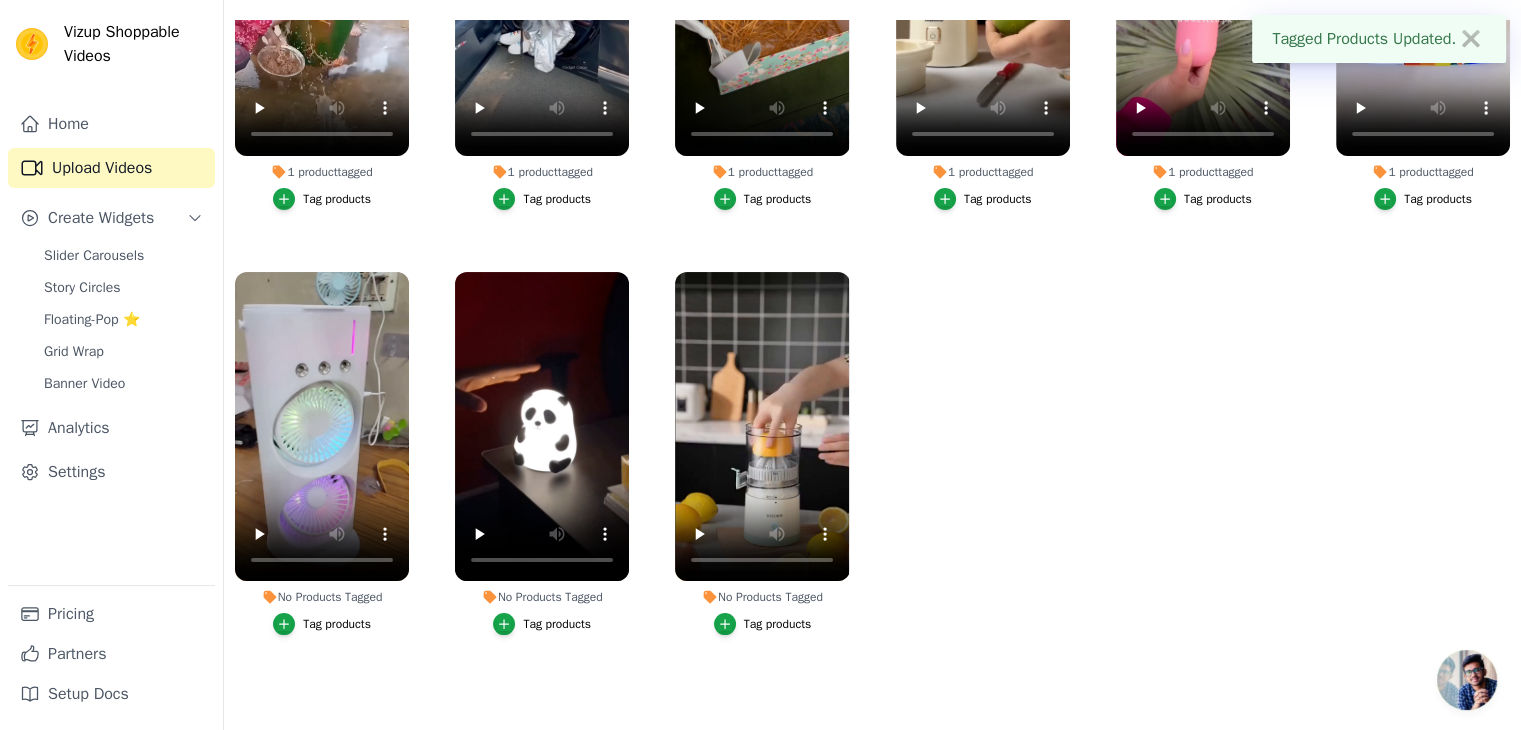 click on "Tag products" at bounding box center [337, 624] 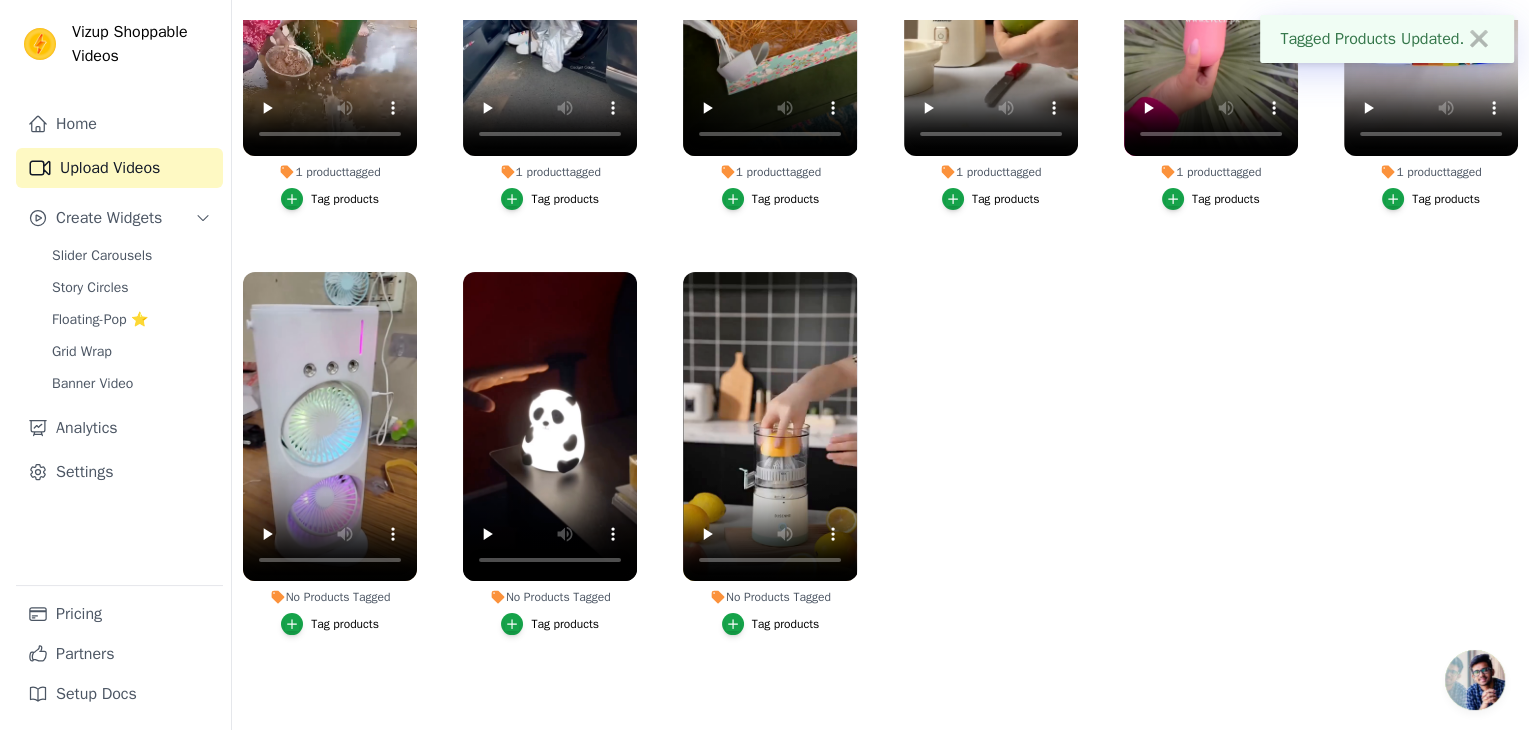 scroll, scrollTop: 0, scrollLeft: 0, axis: both 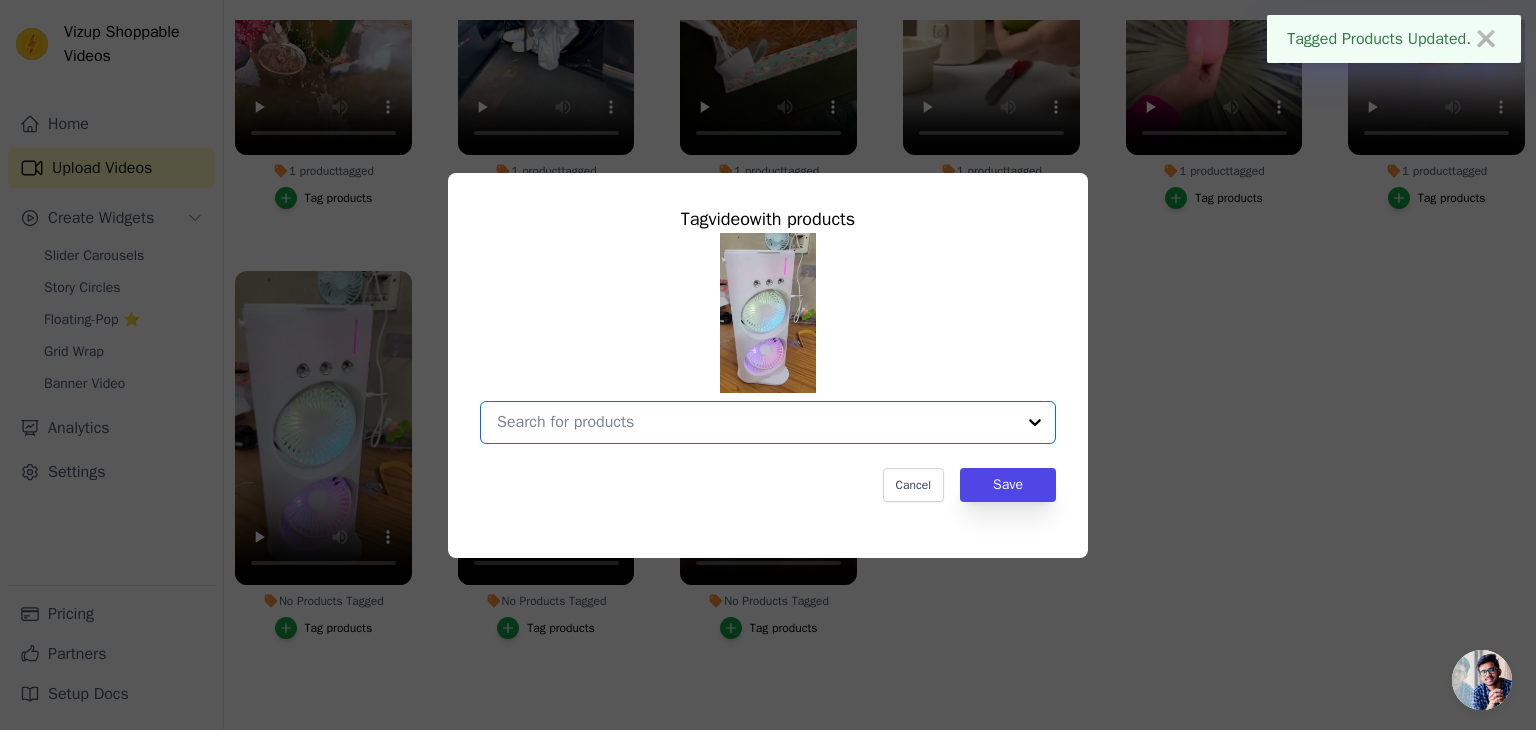 click on "No Products Tagged     Tag  video  with products       Option undefined, selected.   Select is focused, type to refine list, press down to open the menu.                   Cancel   Save     Tag products" at bounding box center (756, 422) 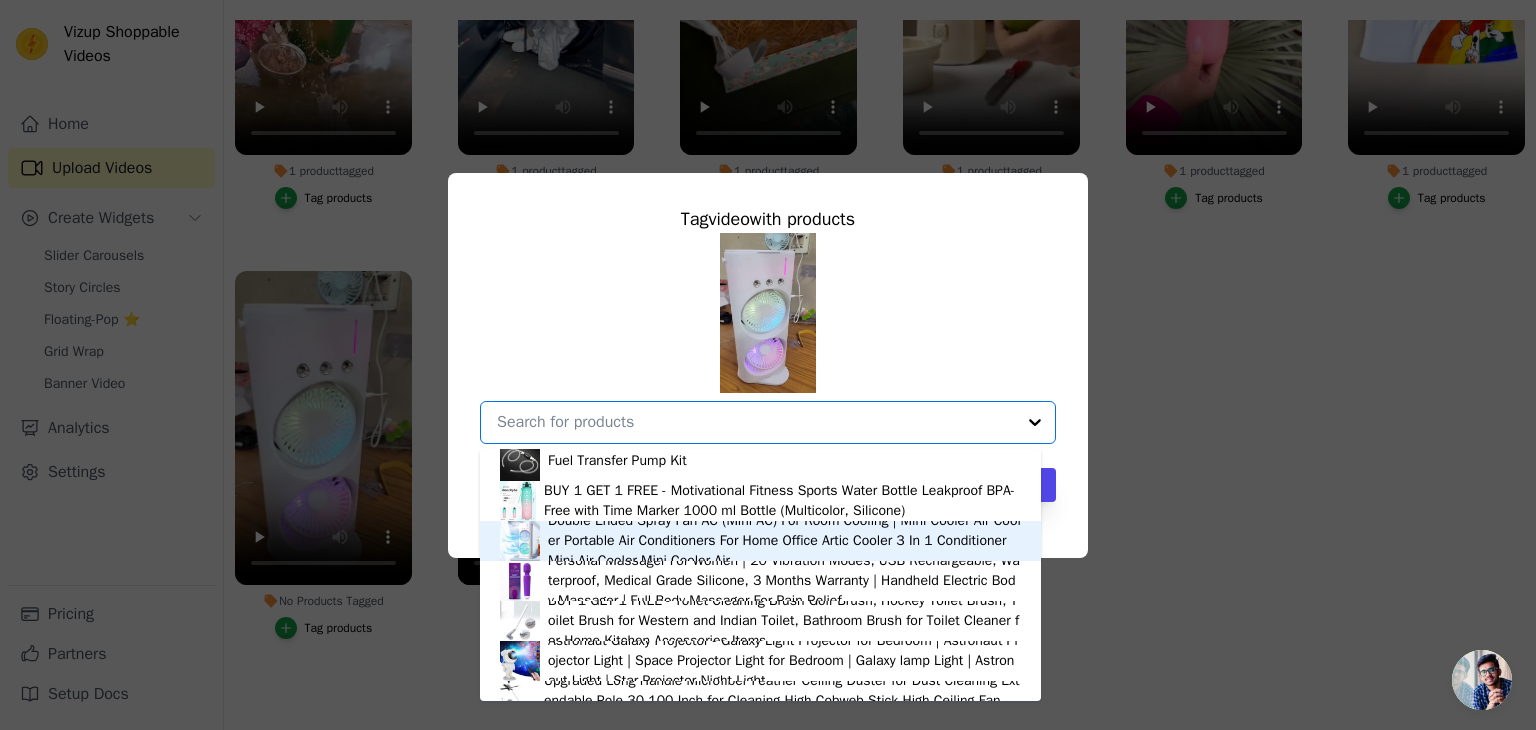 scroll, scrollTop: 800, scrollLeft: 0, axis: vertical 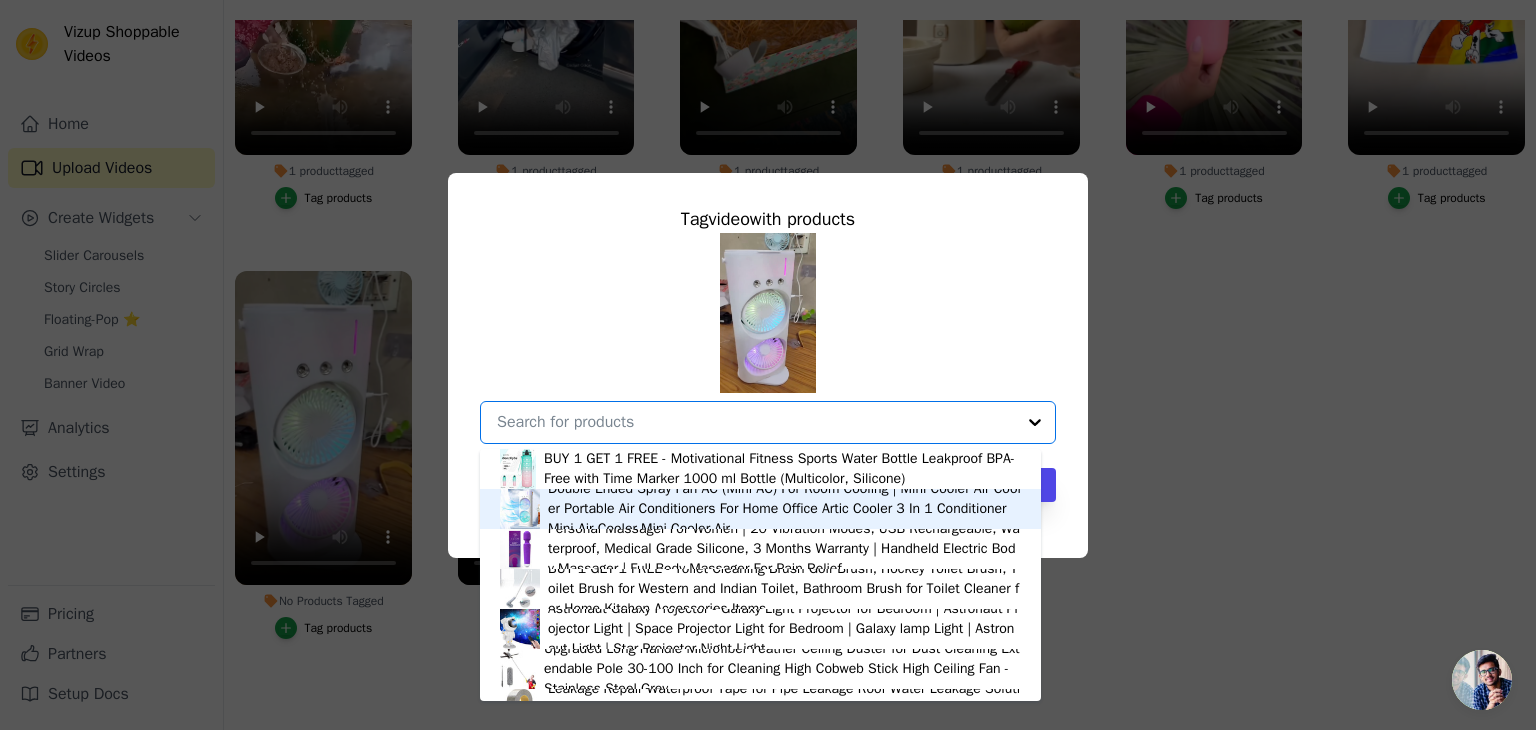 click on "Double Ended Spray Fan AC (Mini AC) For Room Cooling | Mini Cooler Air Cooler Portable Air Conditioners For Home Office Artic Cooler 3 In 1 Conditioner Mini Air Cooler Mini Cooler Air" at bounding box center [784, 509] 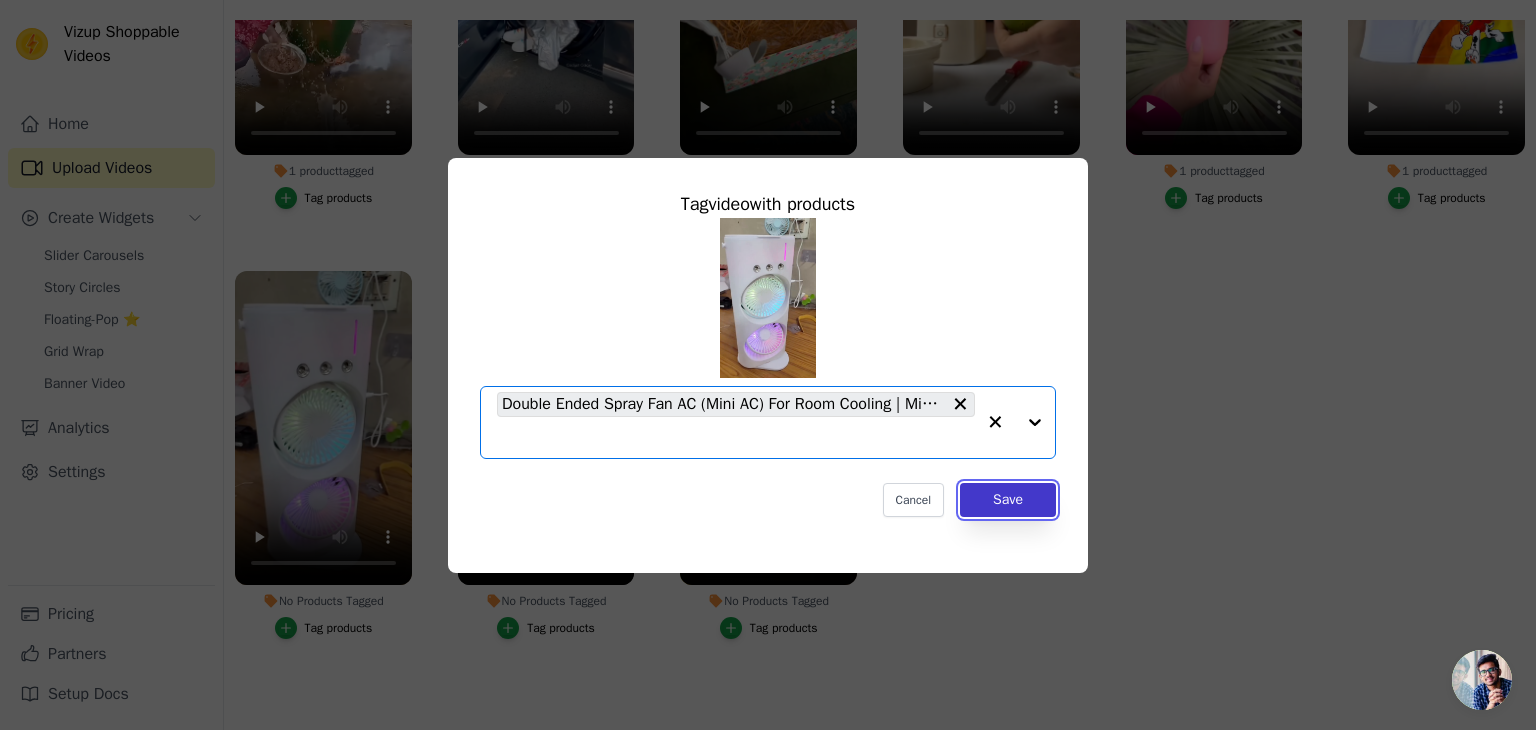 click on "Save" at bounding box center (1008, 500) 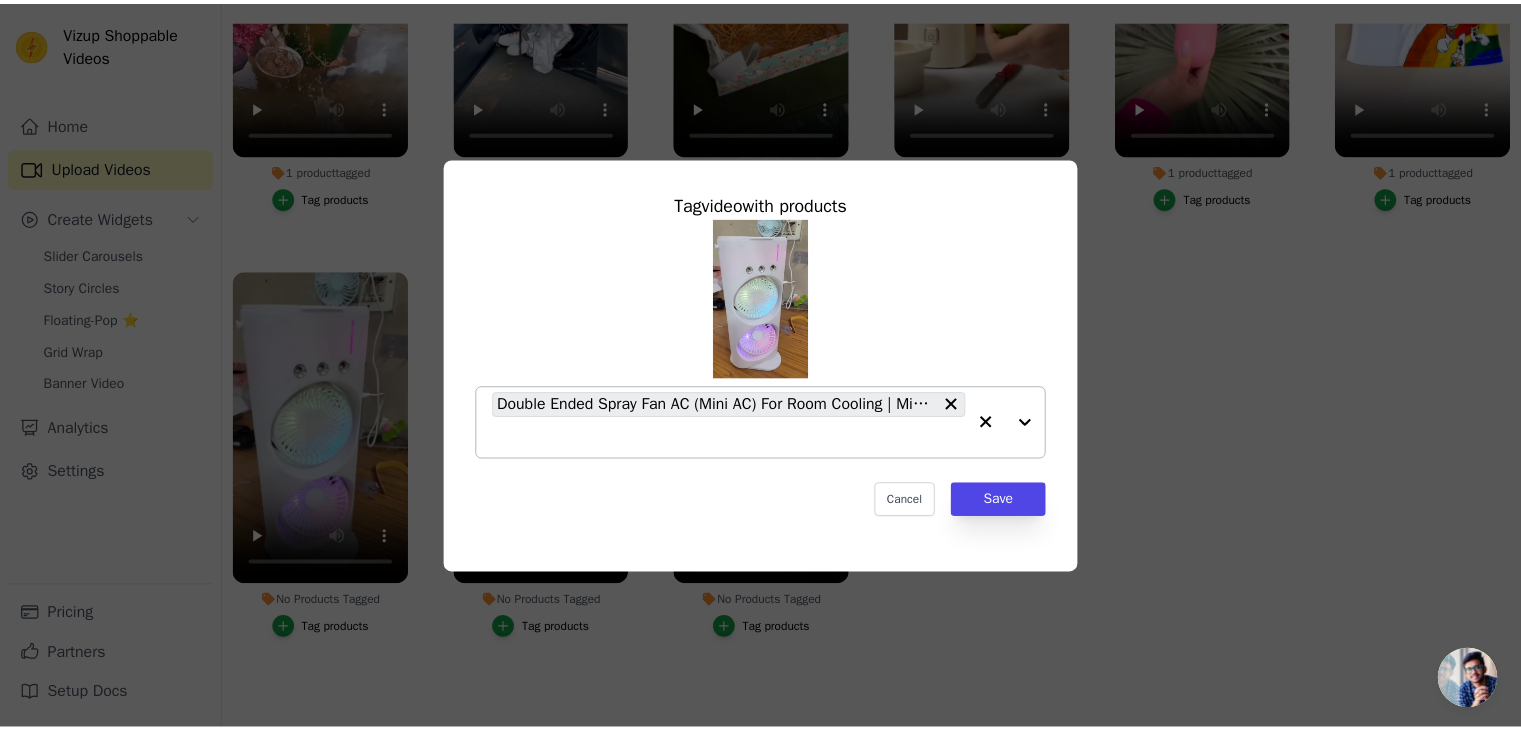 scroll, scrollTop: 200, scrollLeft: 0, axis: vertical 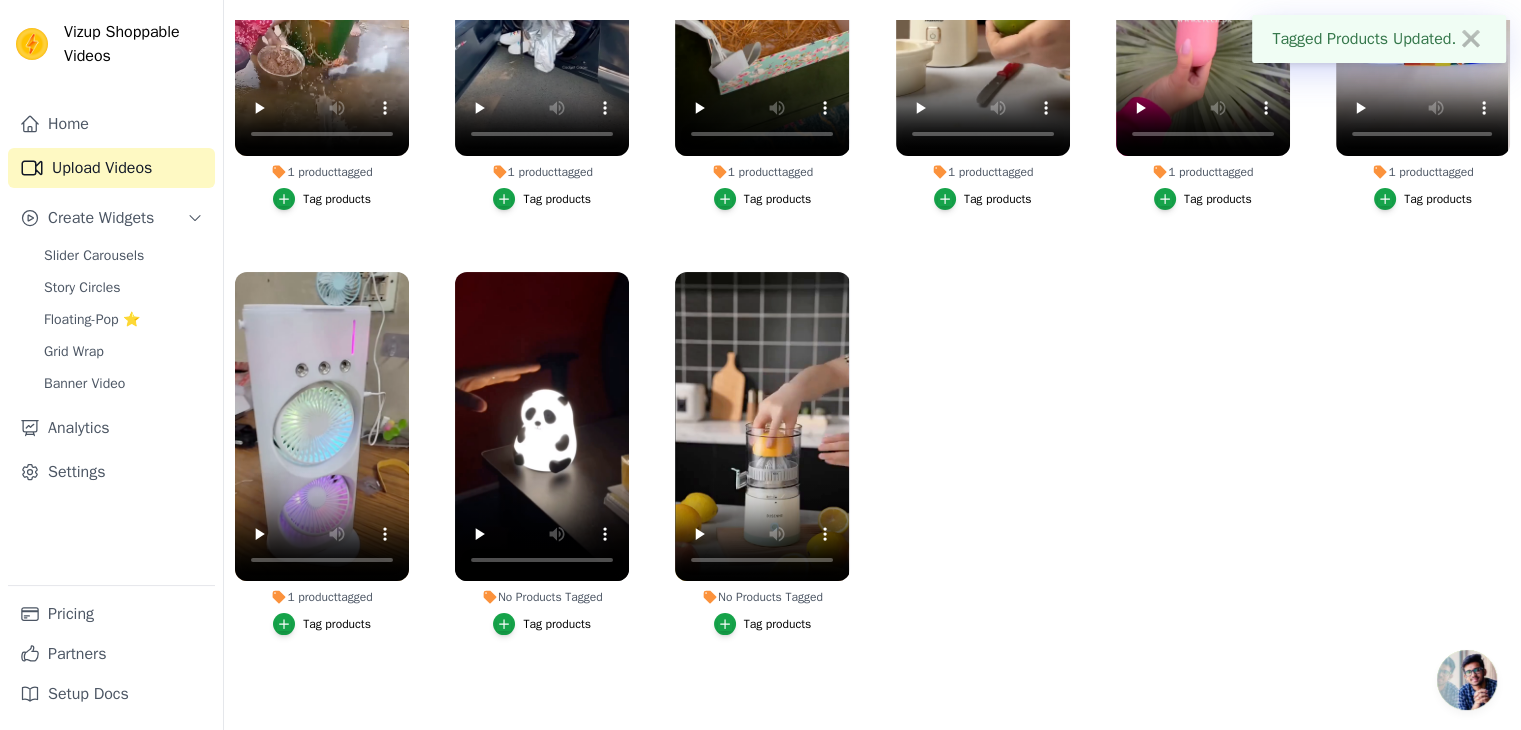 click on "Tag products" at bounding box center (557, 624) 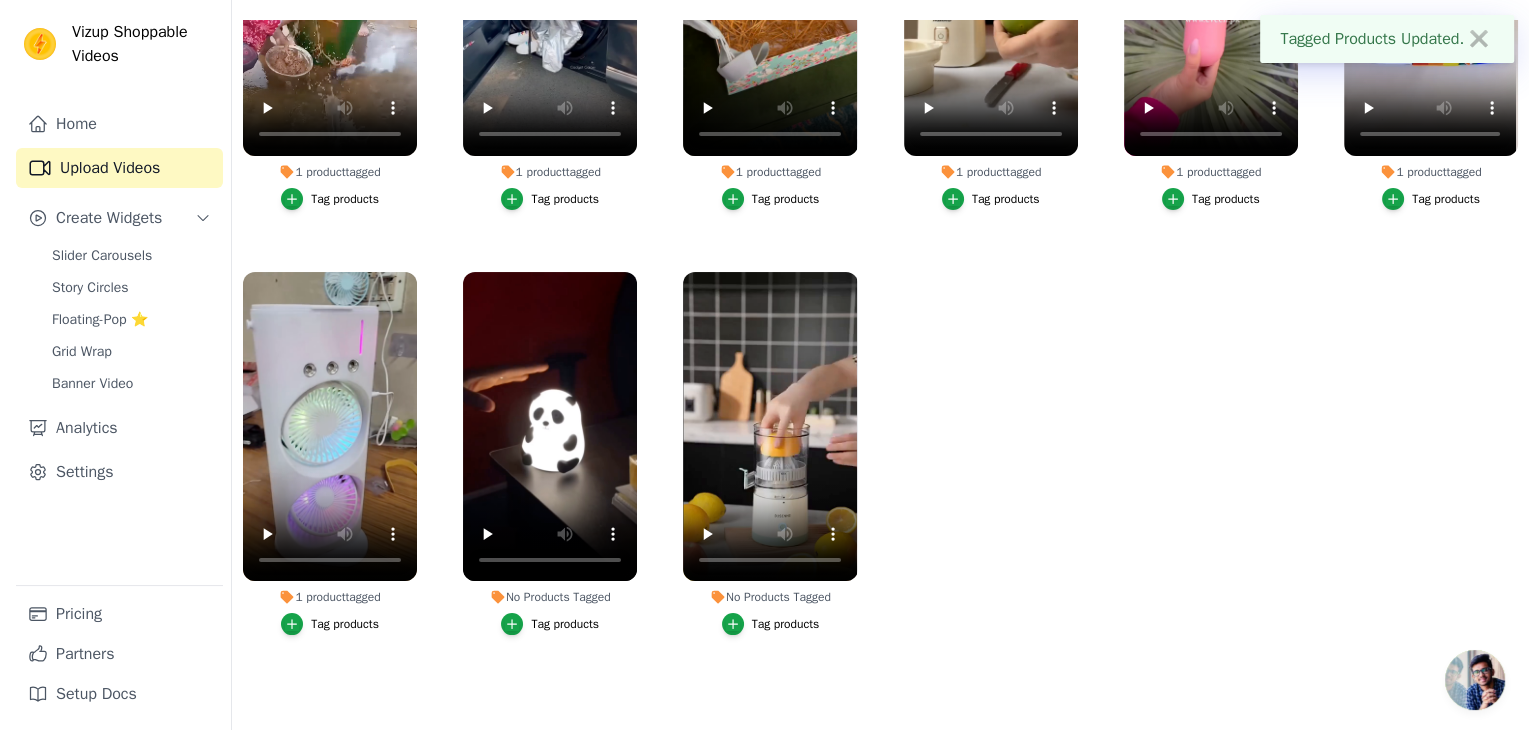 scroll, scrollTop: 0, scrollLeft: 0, axis: both 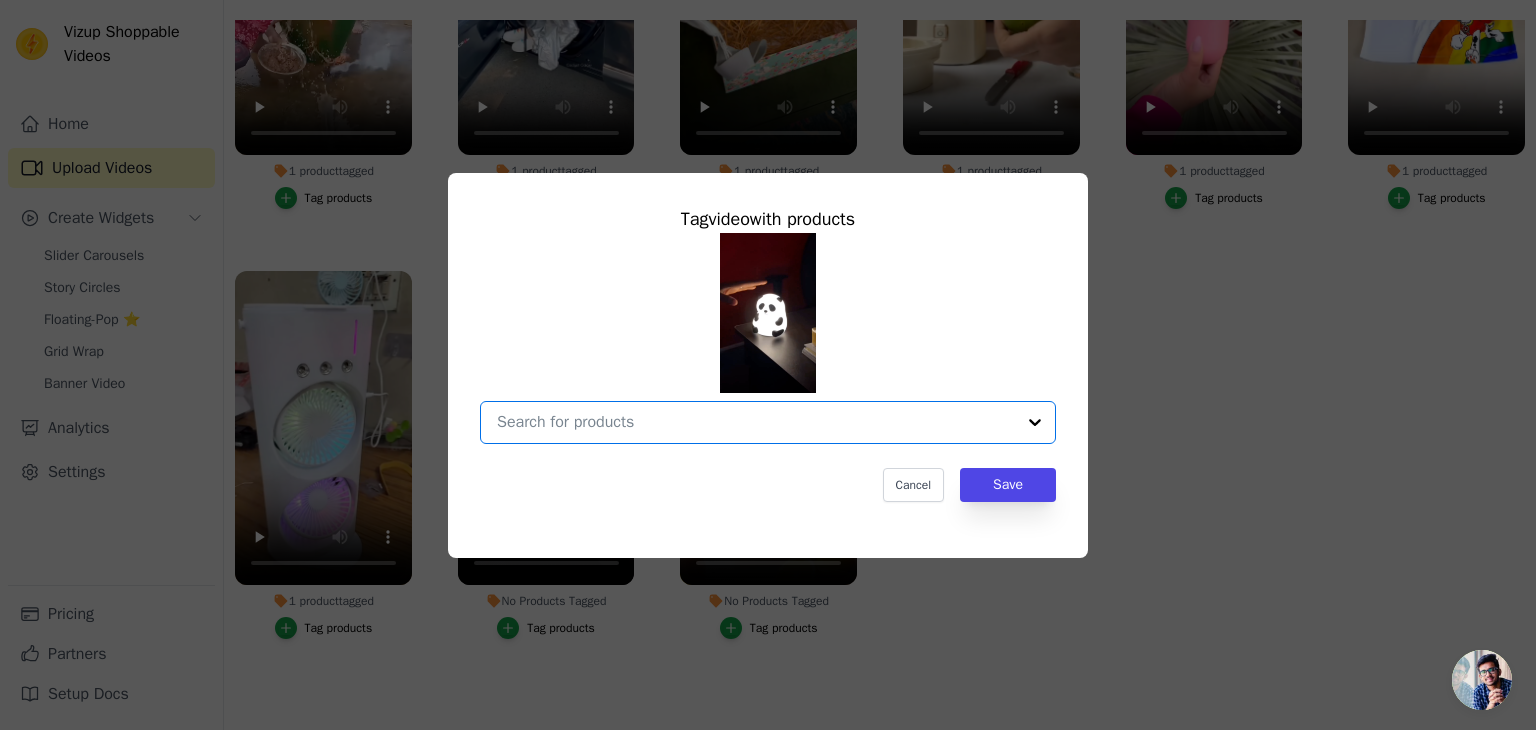 click on "No Products Tagged     Tag  video  with products       Option undefined, selected.   Select is focused, type to refine list, press down to open the menu.                   Cancel   Save     Tag products" at bounding box center [756, 422] 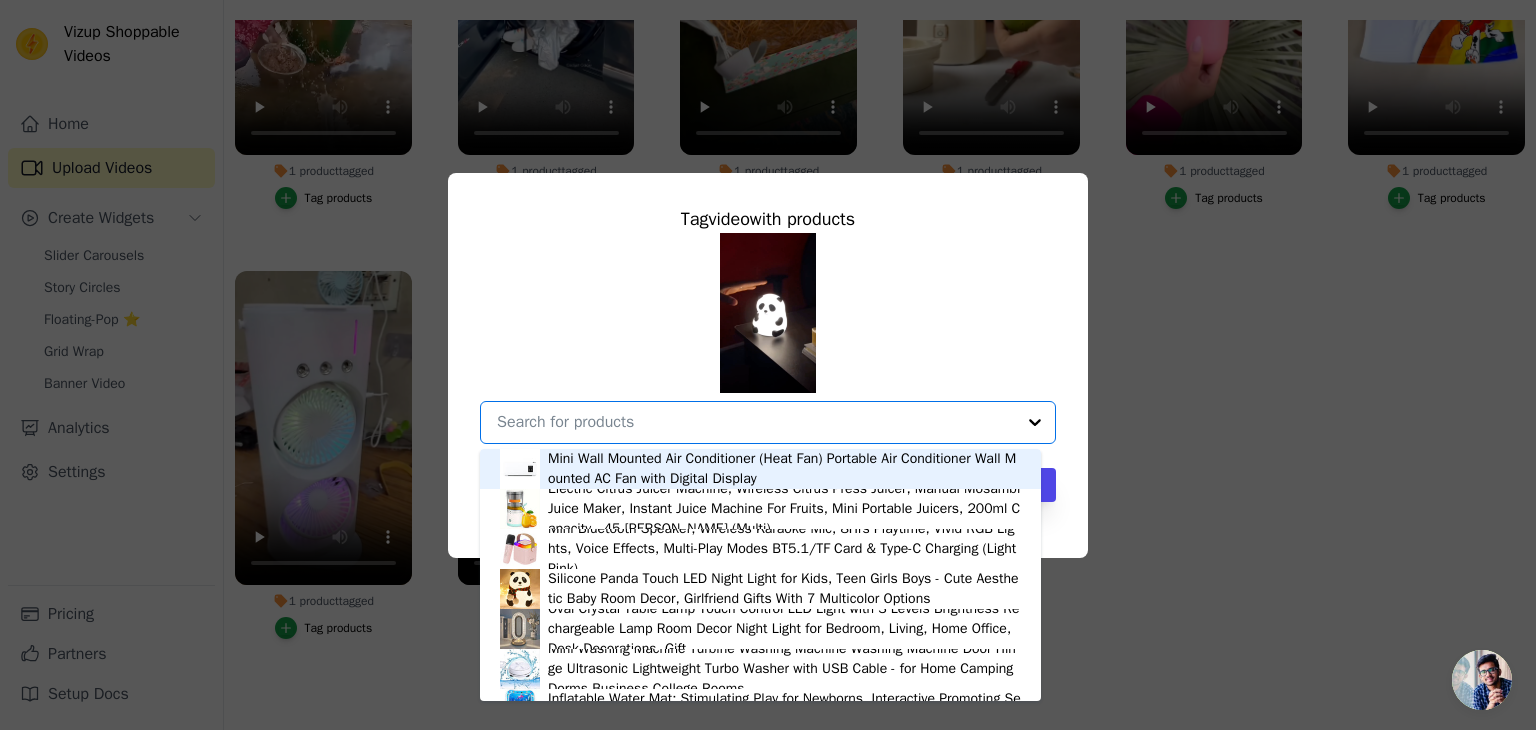 click on "Tag  video  with products         Mini Wall Mounted Air Conditioner (Heat Fan) Portable Air Conditioner Wall Mounted AC Fan with Digital Display     Electric Citrus Juicer Machine, Wireless Citrus Press Juicer, Manual Mosambi Juice Maker, Instant Juice Machine For Fruits, Mini Portable Juicers, 200ml Capacity - 45 Watts (Multi)     Mini Bluetooth Speaker, Wireless Karaoke Mic, 8Hrs Playtime, Vivid RGB Lights, Voice Effects, Multi-Play Modes BT5.1/TF Card & Type-C Charging (Light Pink)     Silicone Panda Touch LED Night Light for Kids, Teen Girls Boys - Cute Aesthetic Baby Room Decor, Girlfriend Gifts With 7 Multicolor Options     Oval Crystal Table Lamp Touch Control LED Light with 3 Levels Brightness Rechargeable Lamp Room Decor Night Light for Bedroom, Living, Home Office, Desk Decorations, Gift     Mini Washing Machine Turbine Washing Machine Washing Machine Door Hinge Ultrasonic Lightweight Turbo Washer with USB Cable - for Home Camping Dorms Business College Rooms" at bounding box center [768, 365] 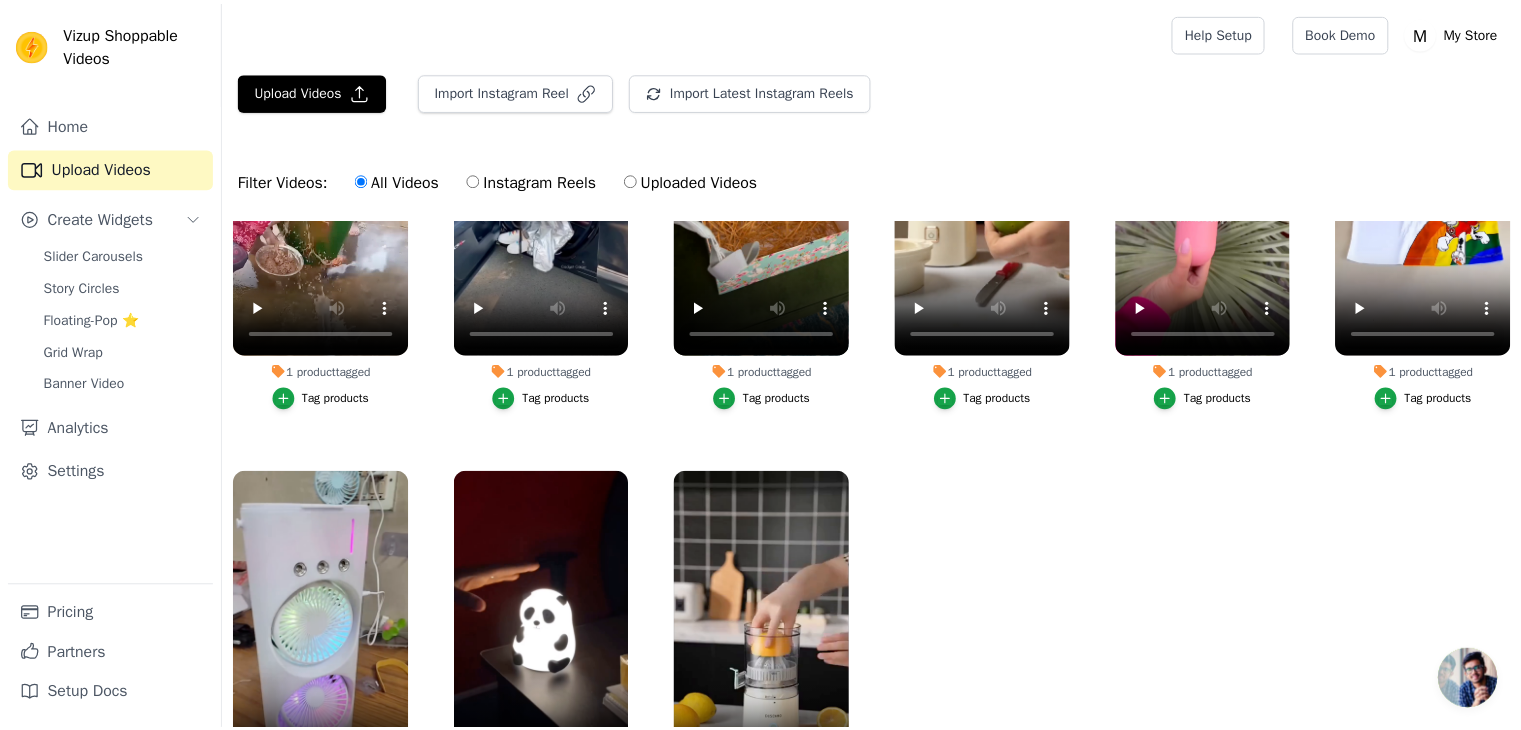 scroll, scrollTop: 200, scrollLeft: 0, axis: vertical 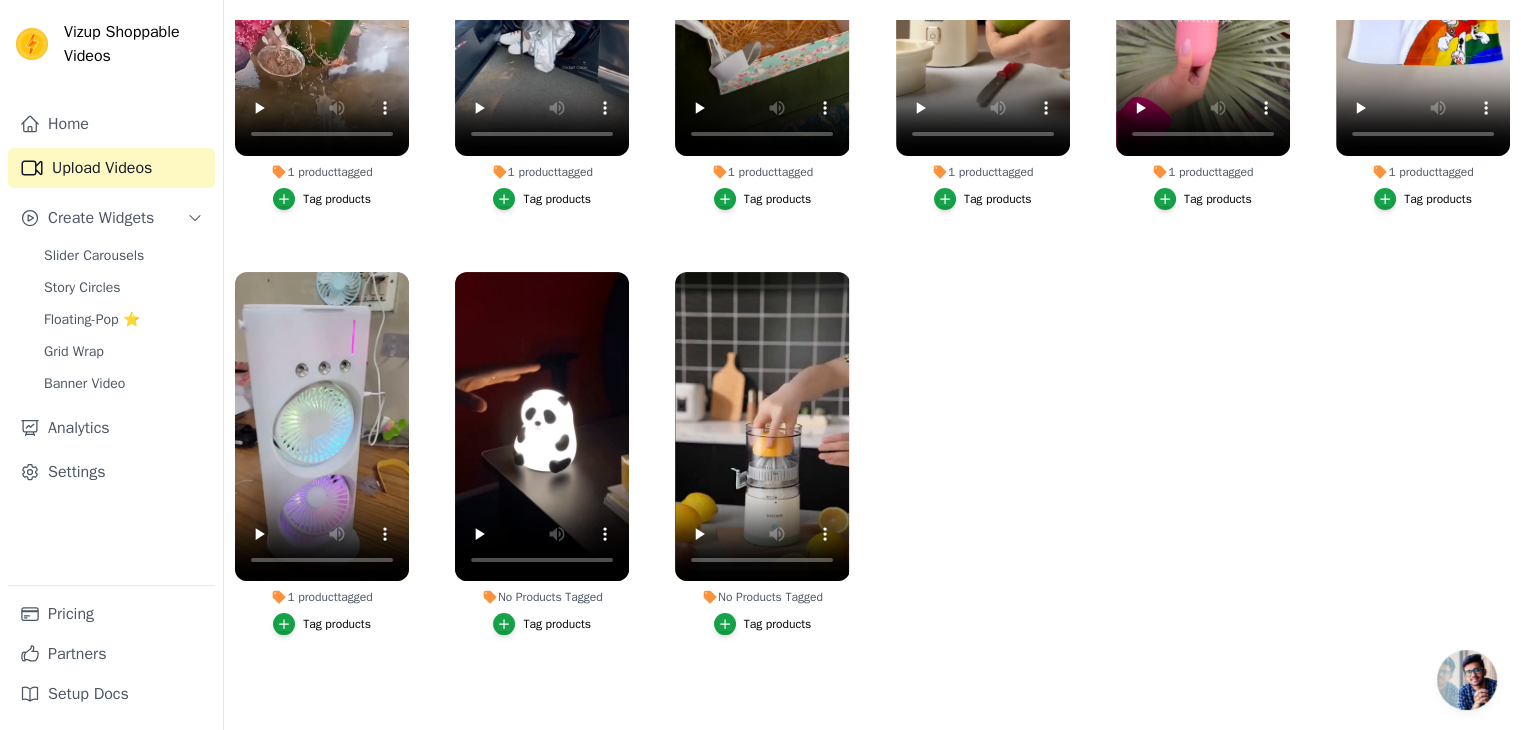 click on "Tag products" at bounding box center (557, 624) 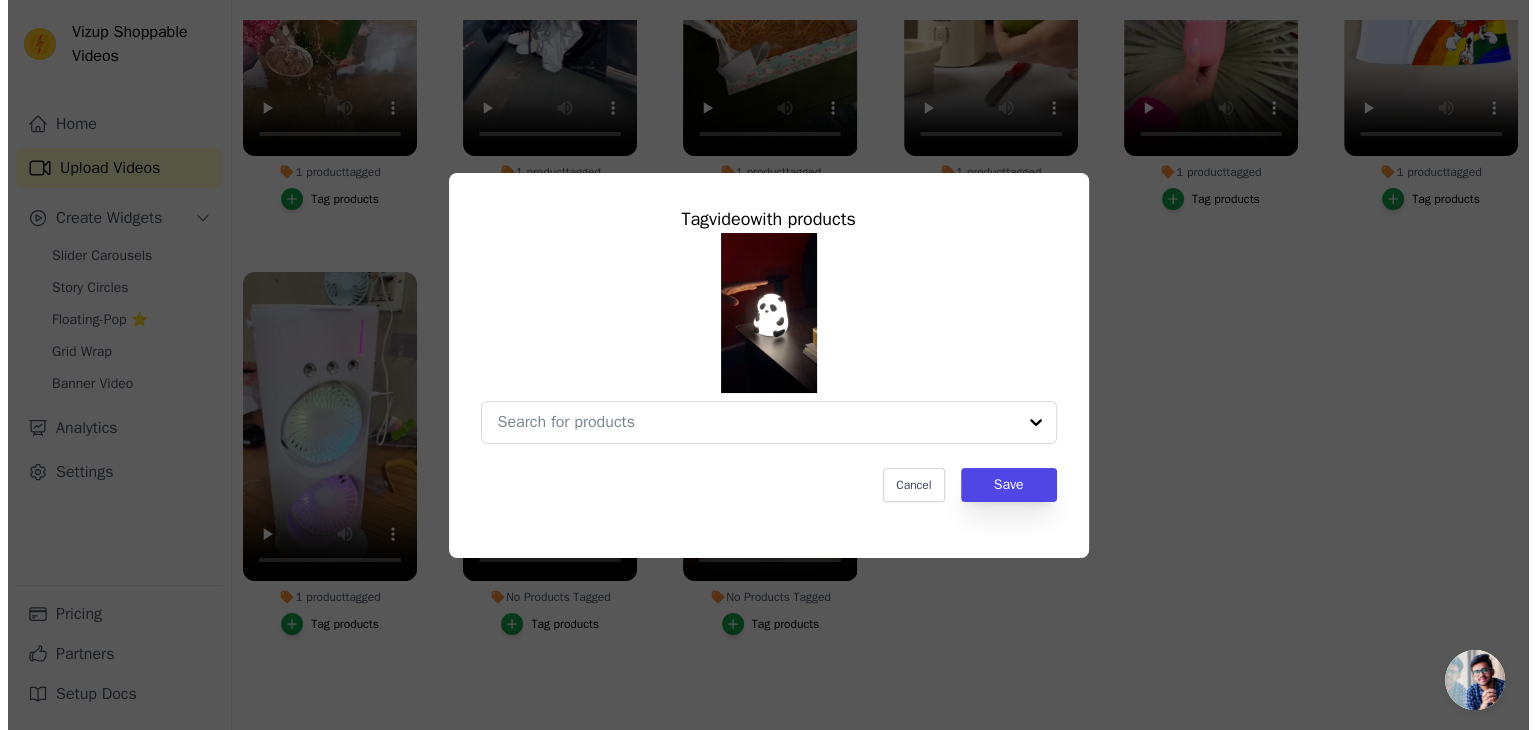 scroll, scrollTop: 0, scrollLeft: 0, axis: both 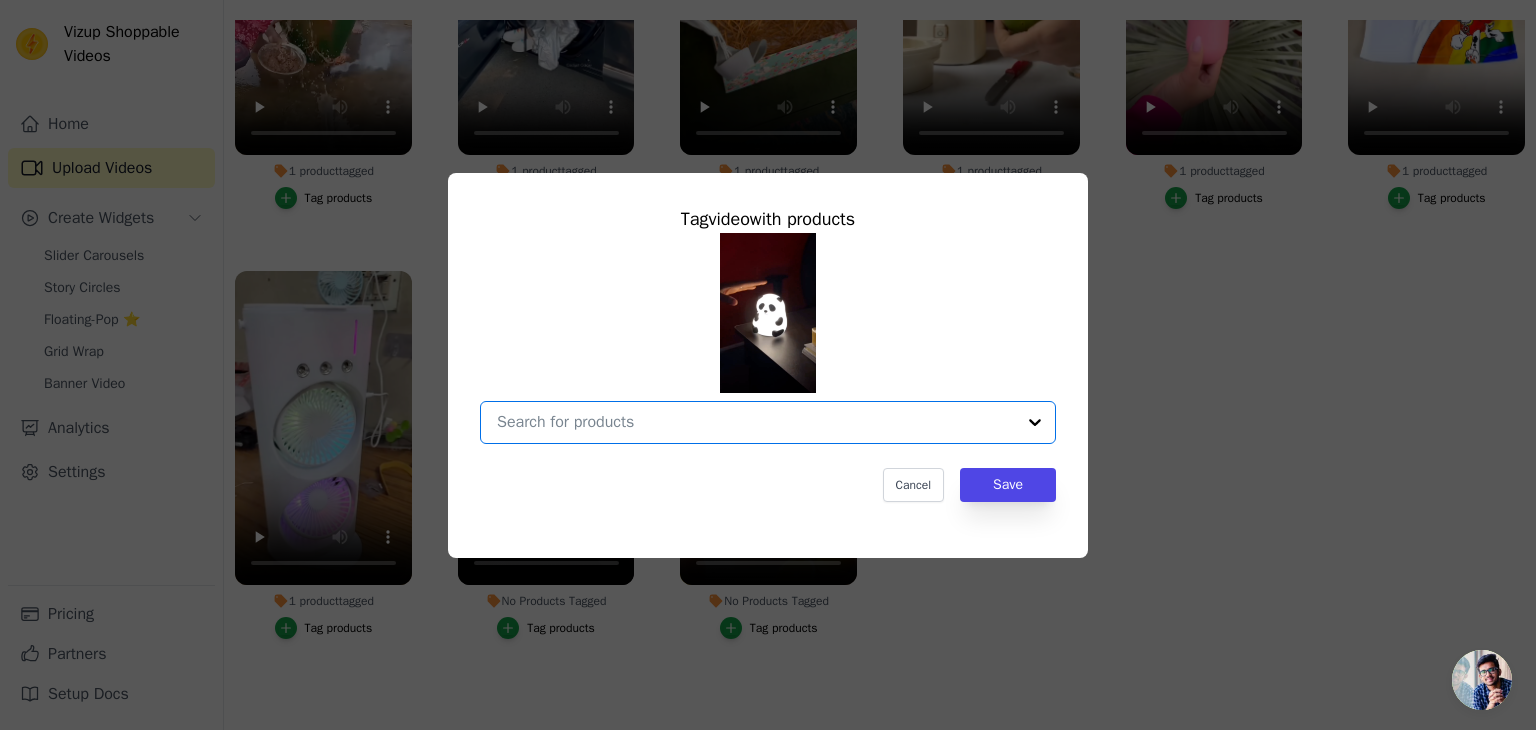click on "No Products Tagged     Tag  video  with products       Option undefined, selected.   Select is focused, type to refine list, press down to open the menu.                   Cancel   Save     Tag products" at bounding box center [756, 422] 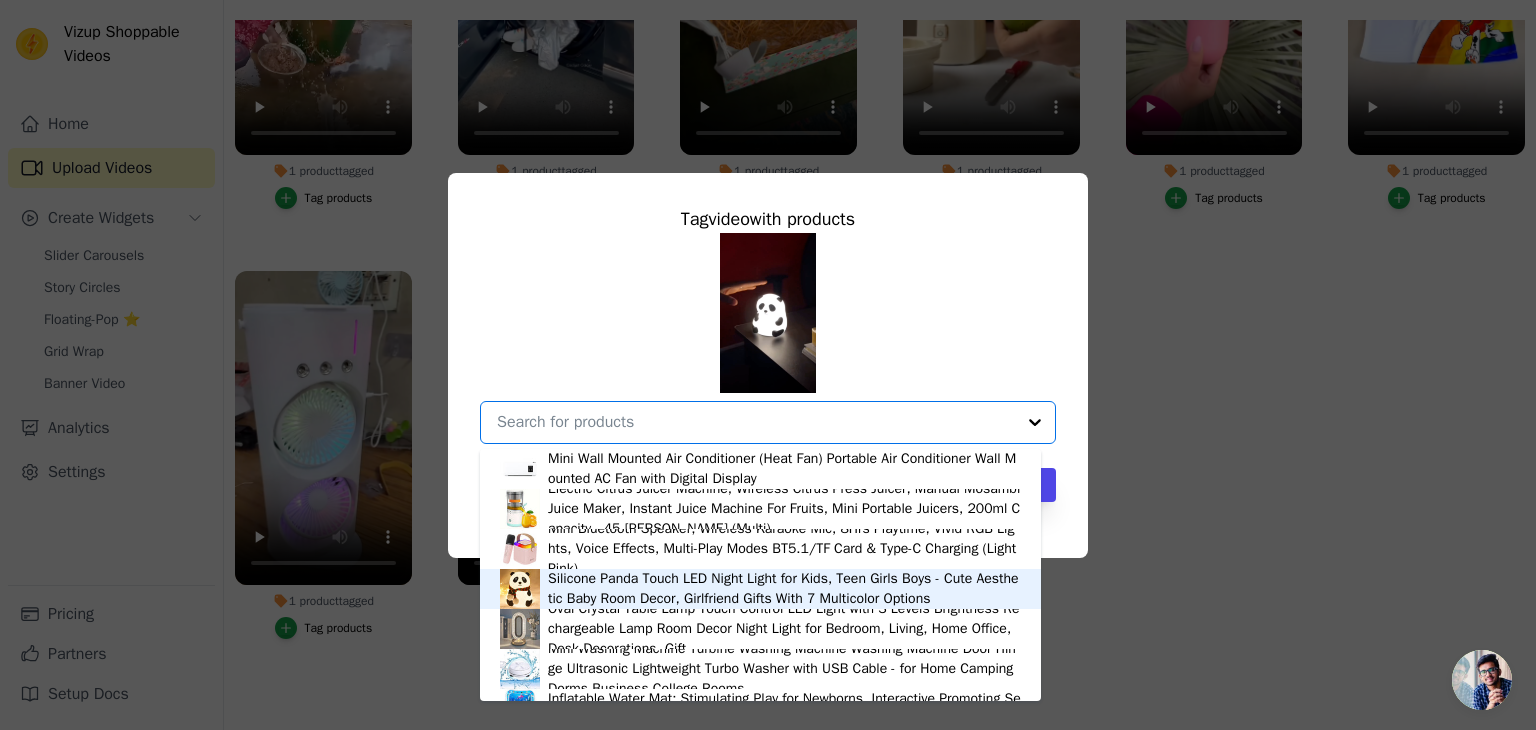 click on "Silicone Panda Touch LED Night Light for Kids, Teen Girls Boys - Cute Aesthetic Baby Room Decor, Girlfriend Gifts With 7 Multicolor Options" at bounding box center (784, 589) 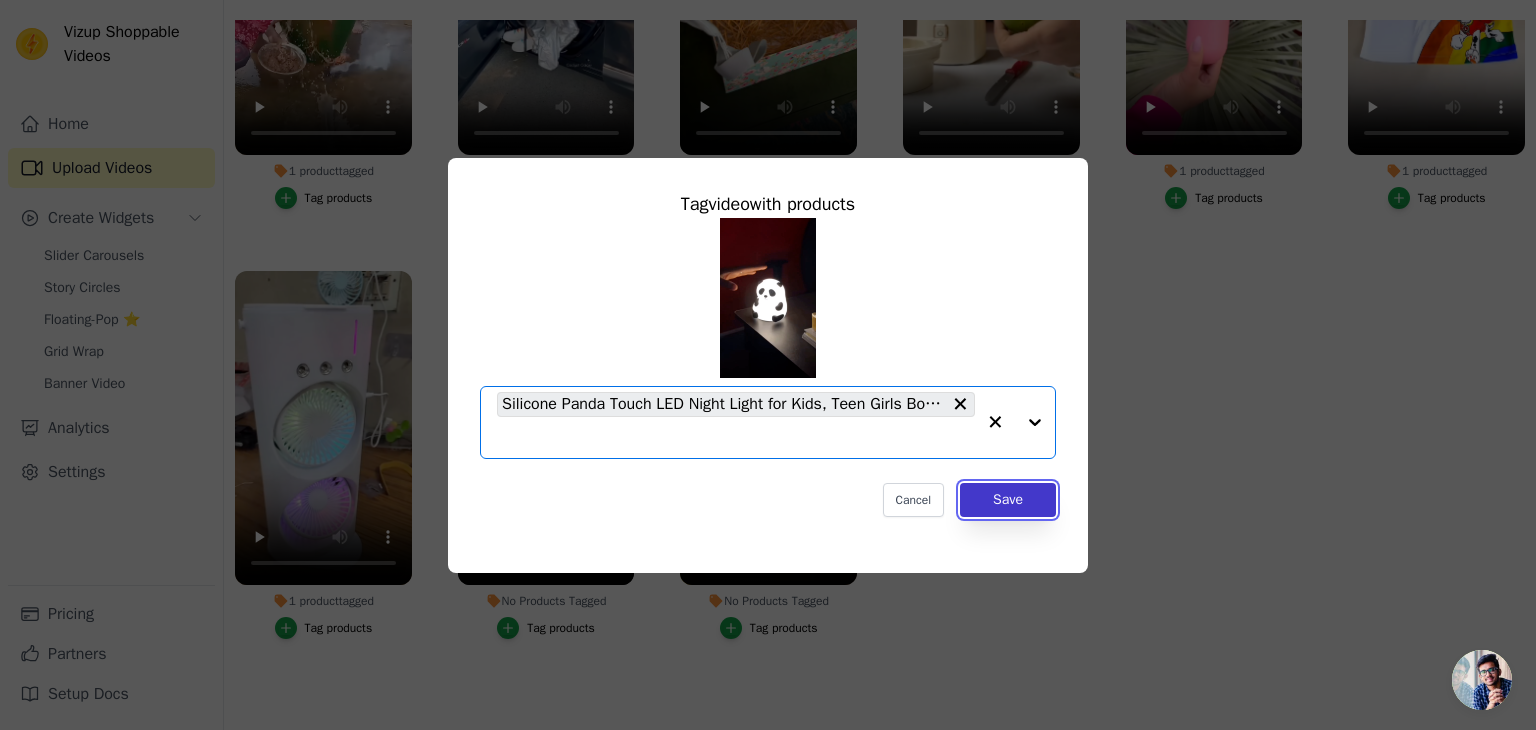 click on "Save" at bounding box center (1008, 500) 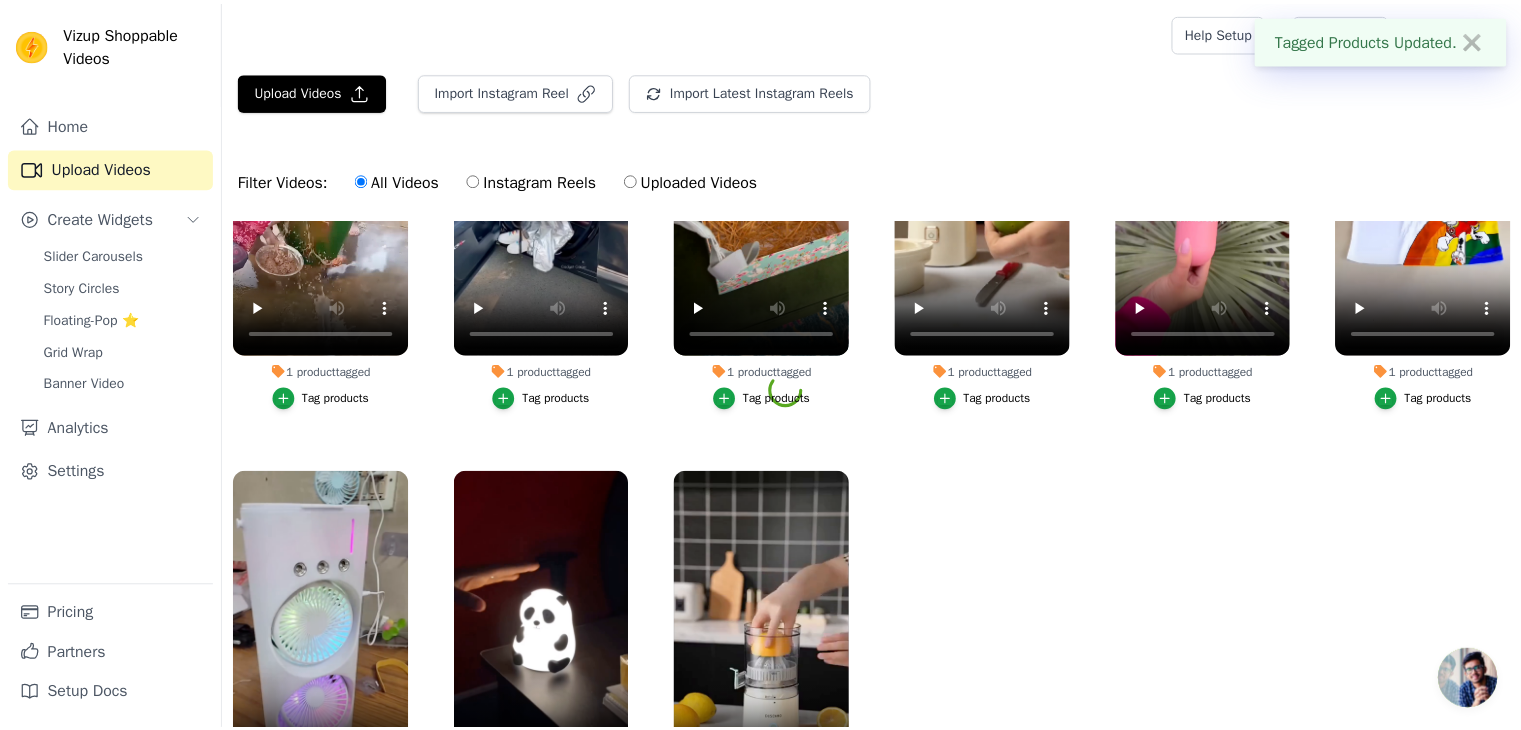 scroll, scrollTop: 200, scrollLeft: 0, axis: vertical 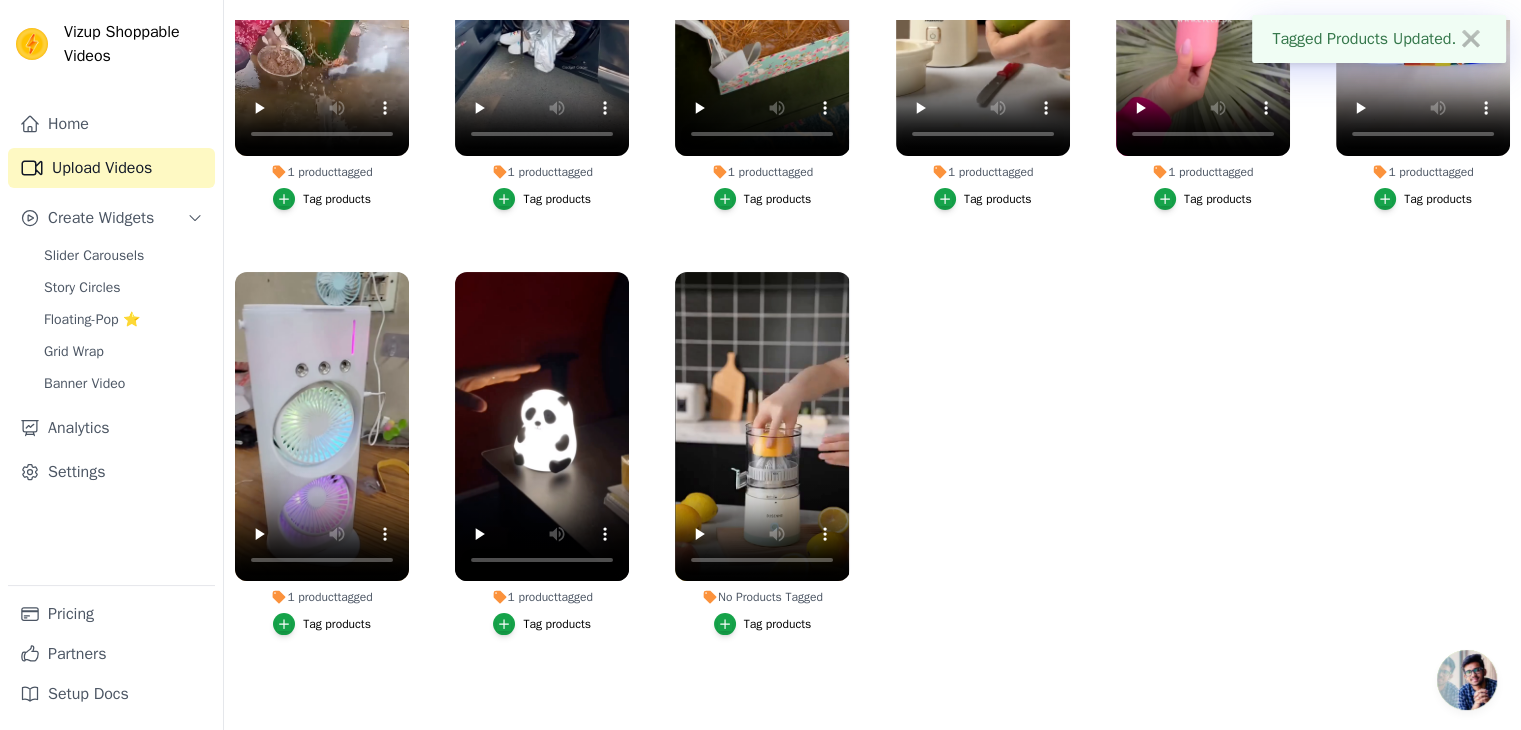 click on "Tag products" at bounding box center (778, 624) 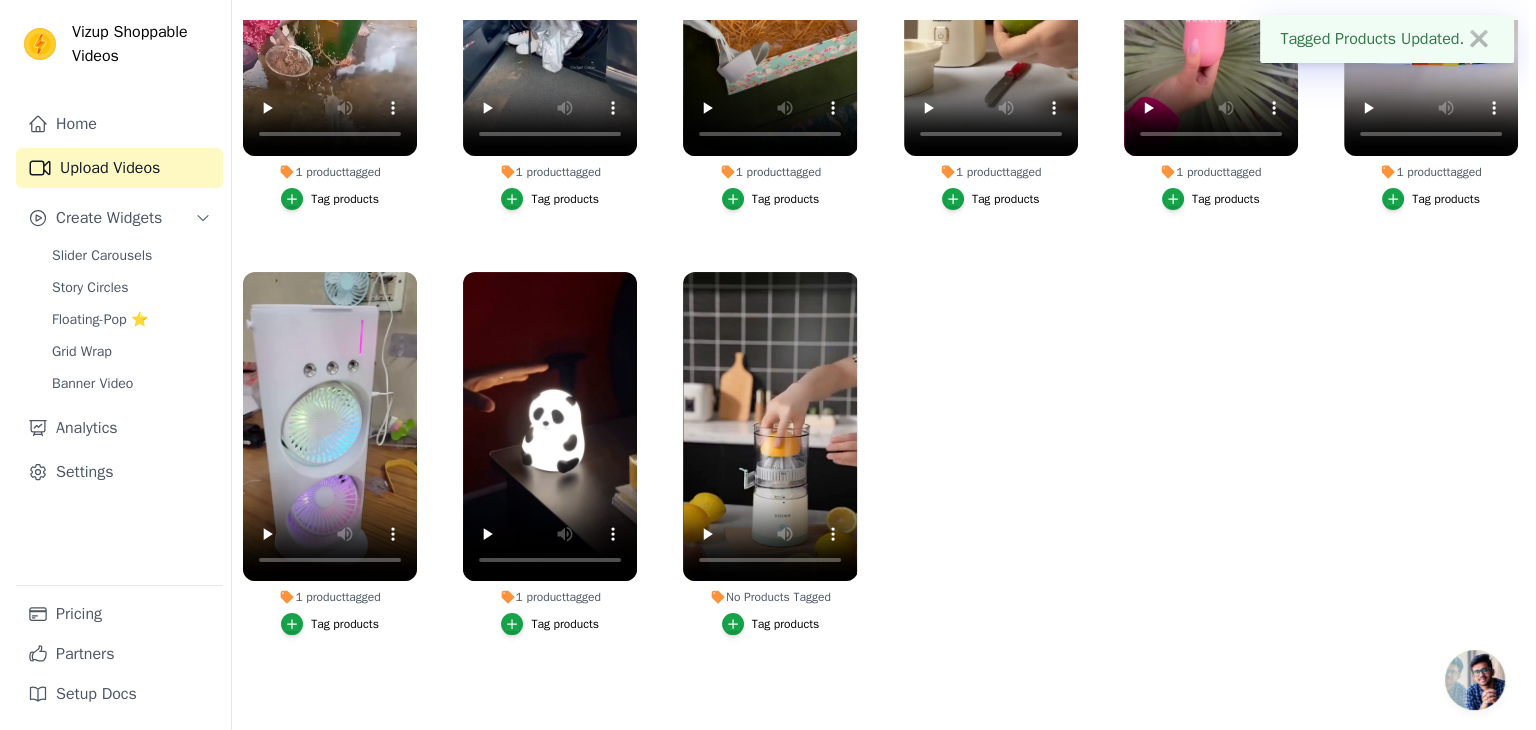 scroll, scrollTop: 0, scrollLeft: 0, axis: both 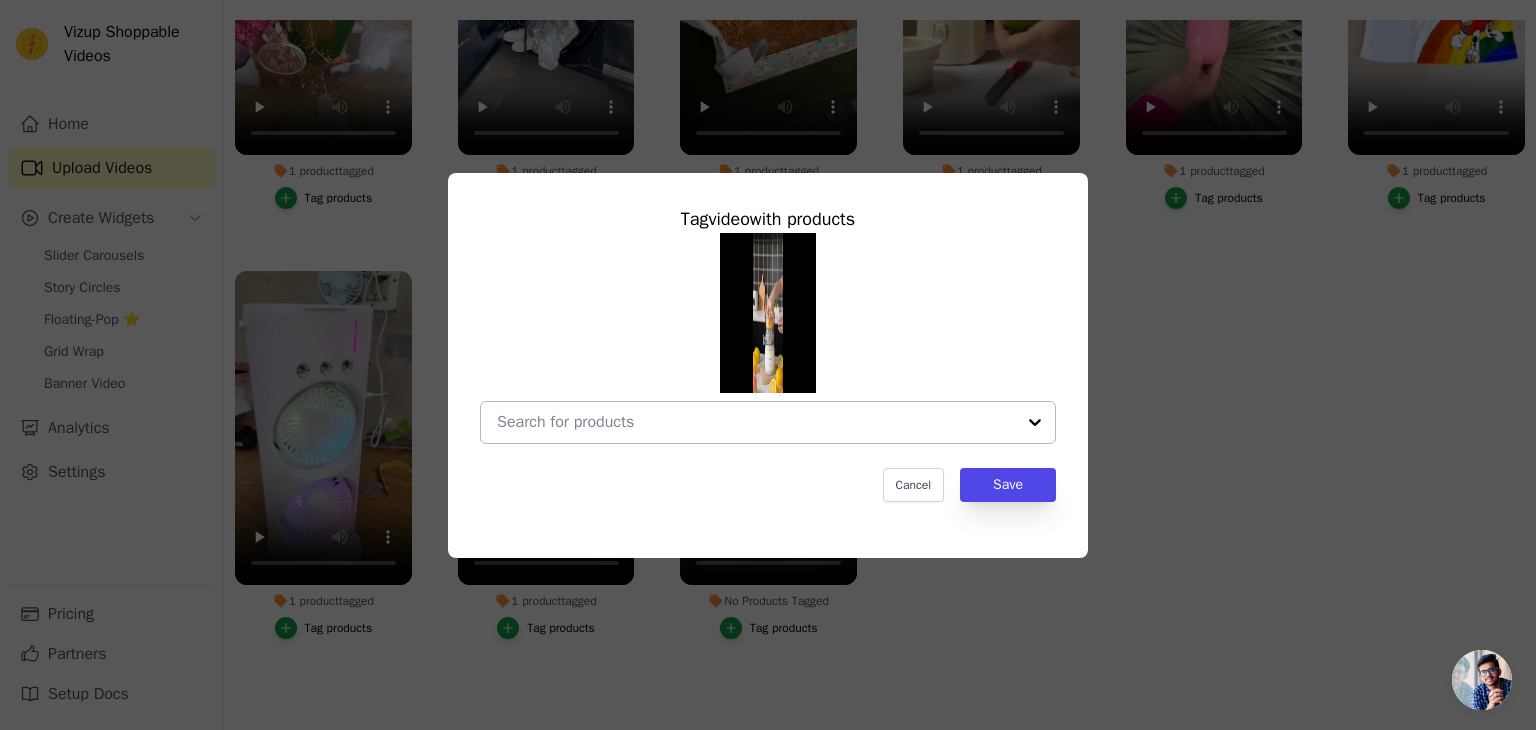 click at bounding box center [756, 422] 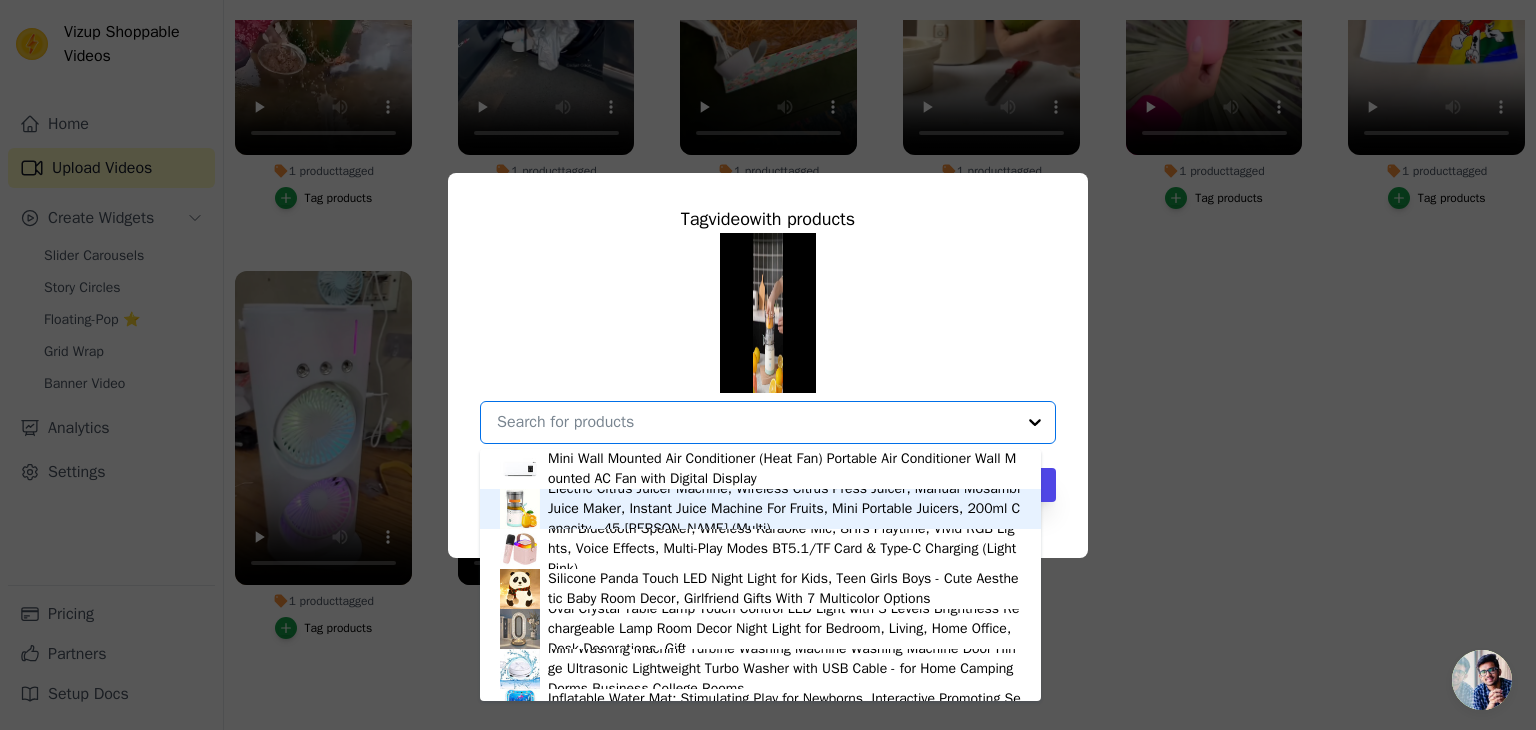 click on "Electric Citrus Juicer Machine, Wireless Citrus Press Juicer, Manual Mosambi Juice Maker, Instant Juice Machine For Fruits, Mini Portable Juicers, 200ml Capacity - 45 Watts (Multi)" at bounding box center [784, 509] 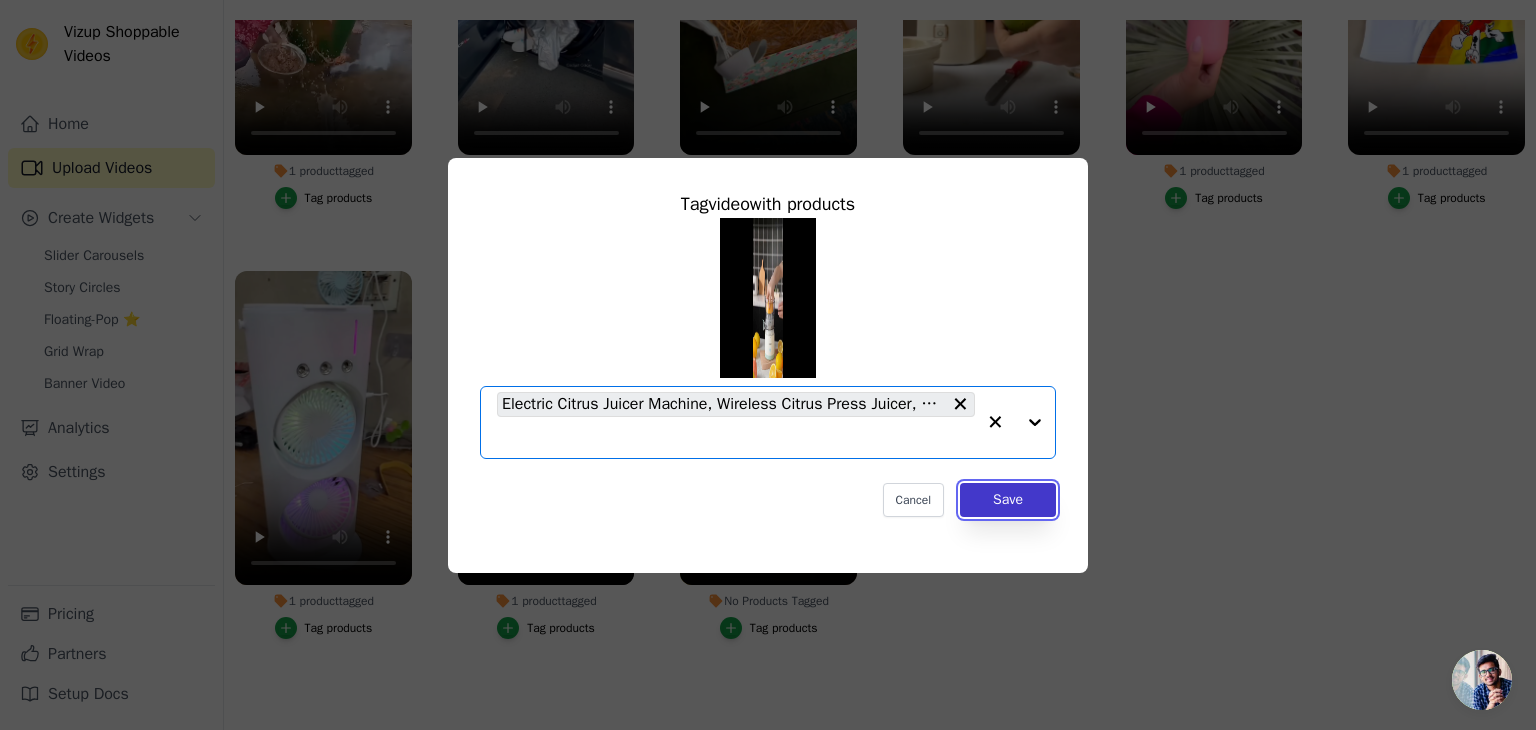 click on "Save" at bounding box center (1008, 500) 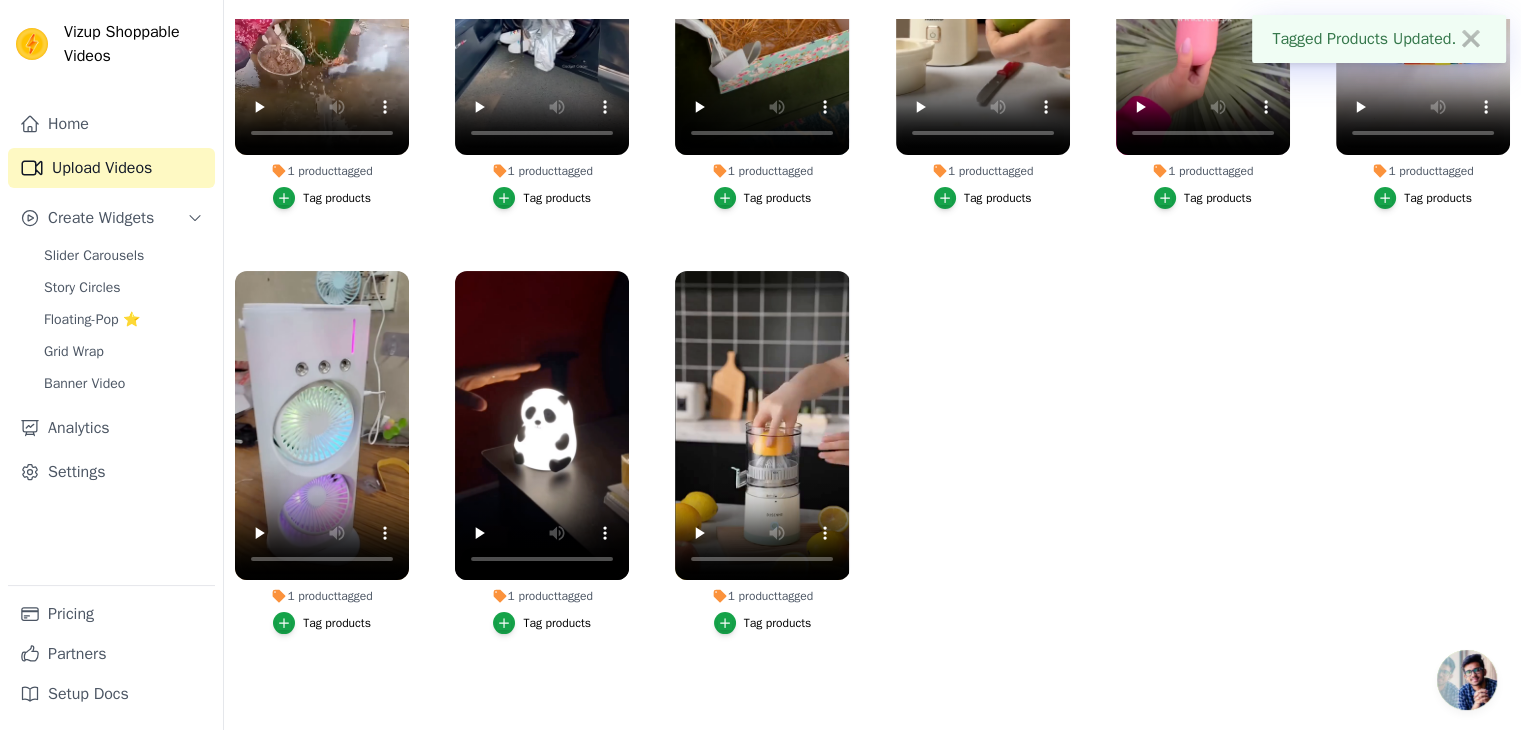 scroll, scrollTop: 203, scrollLeft: 0, axis: vertical 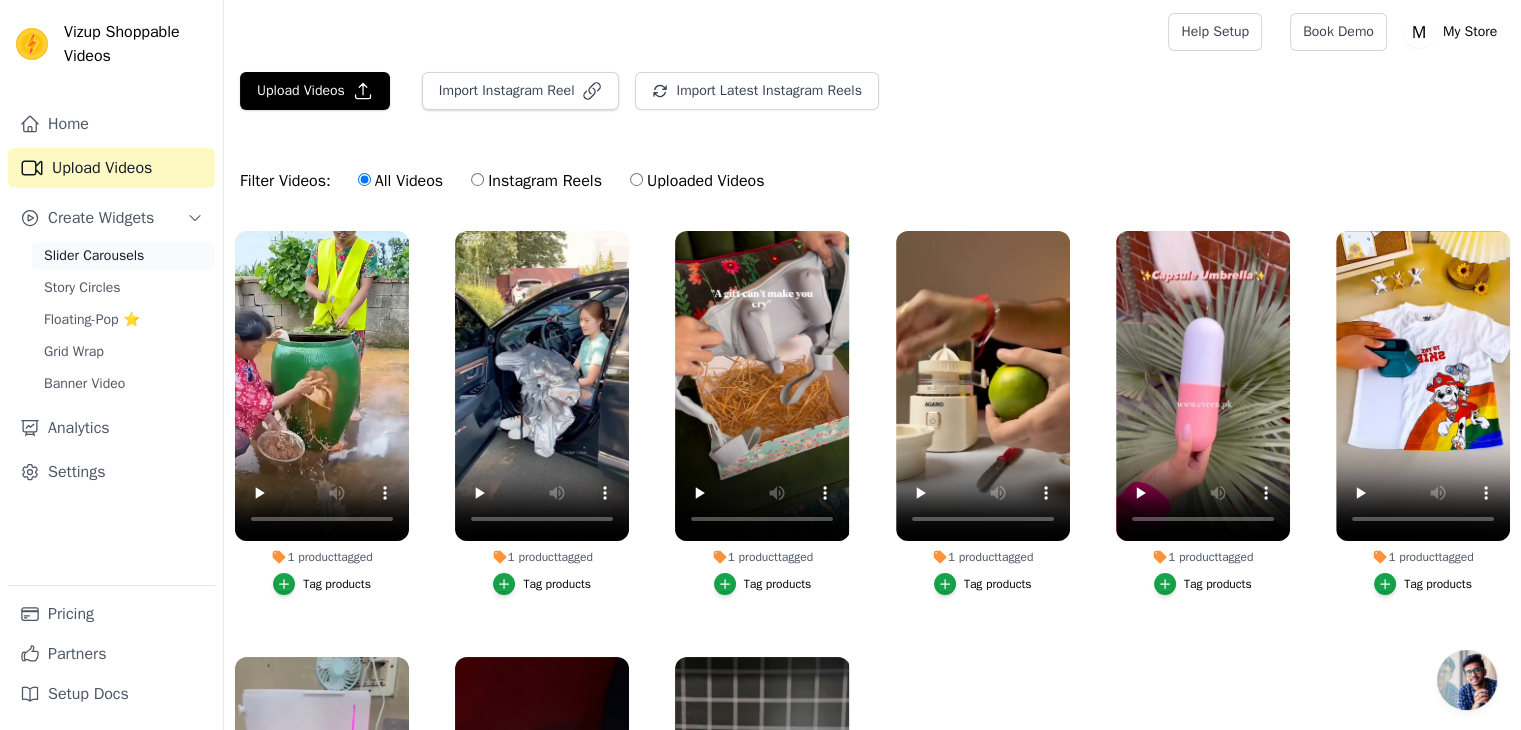 click on "Slider Carousels" at bounding box center (94, 256) 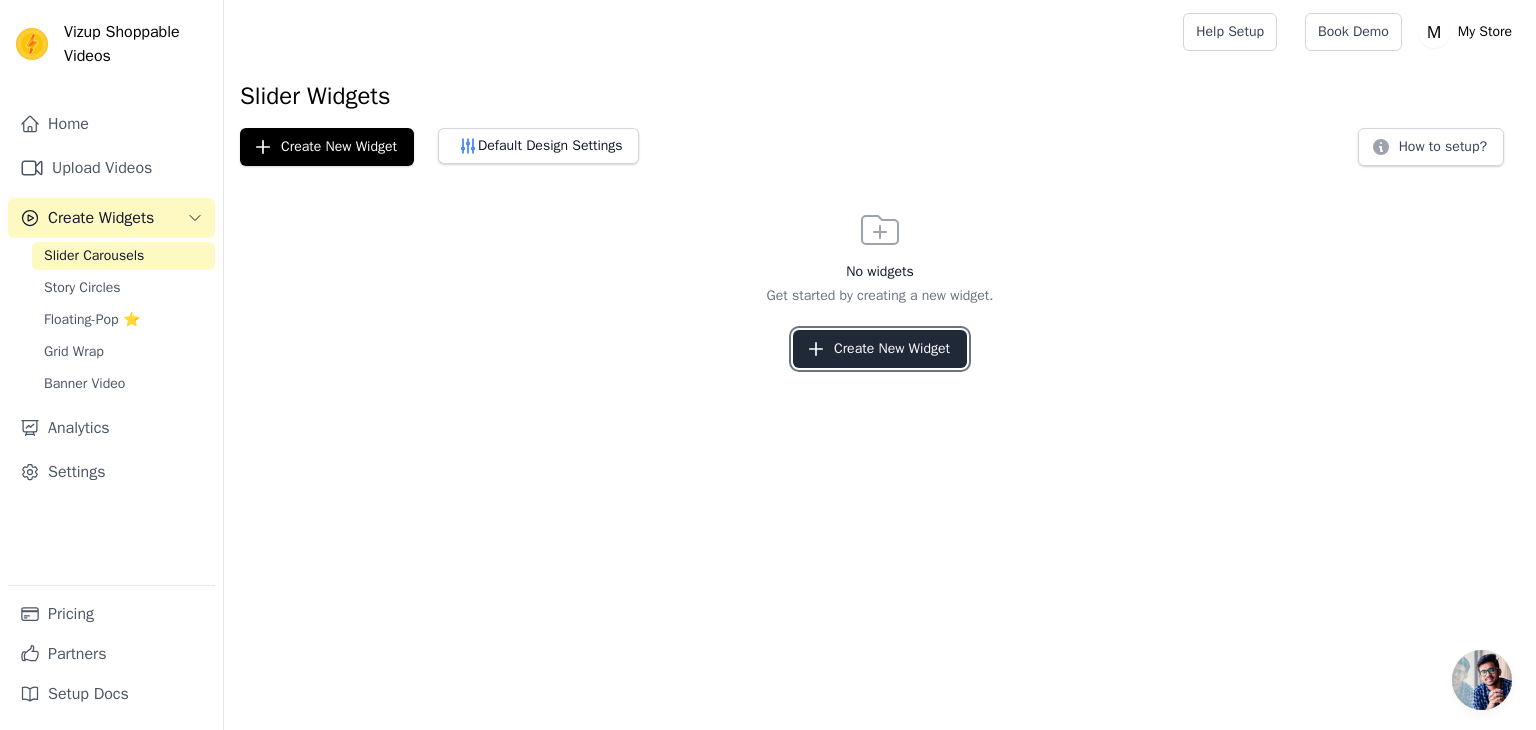 click on "Create New Widget" at bounding box center (880, 349) 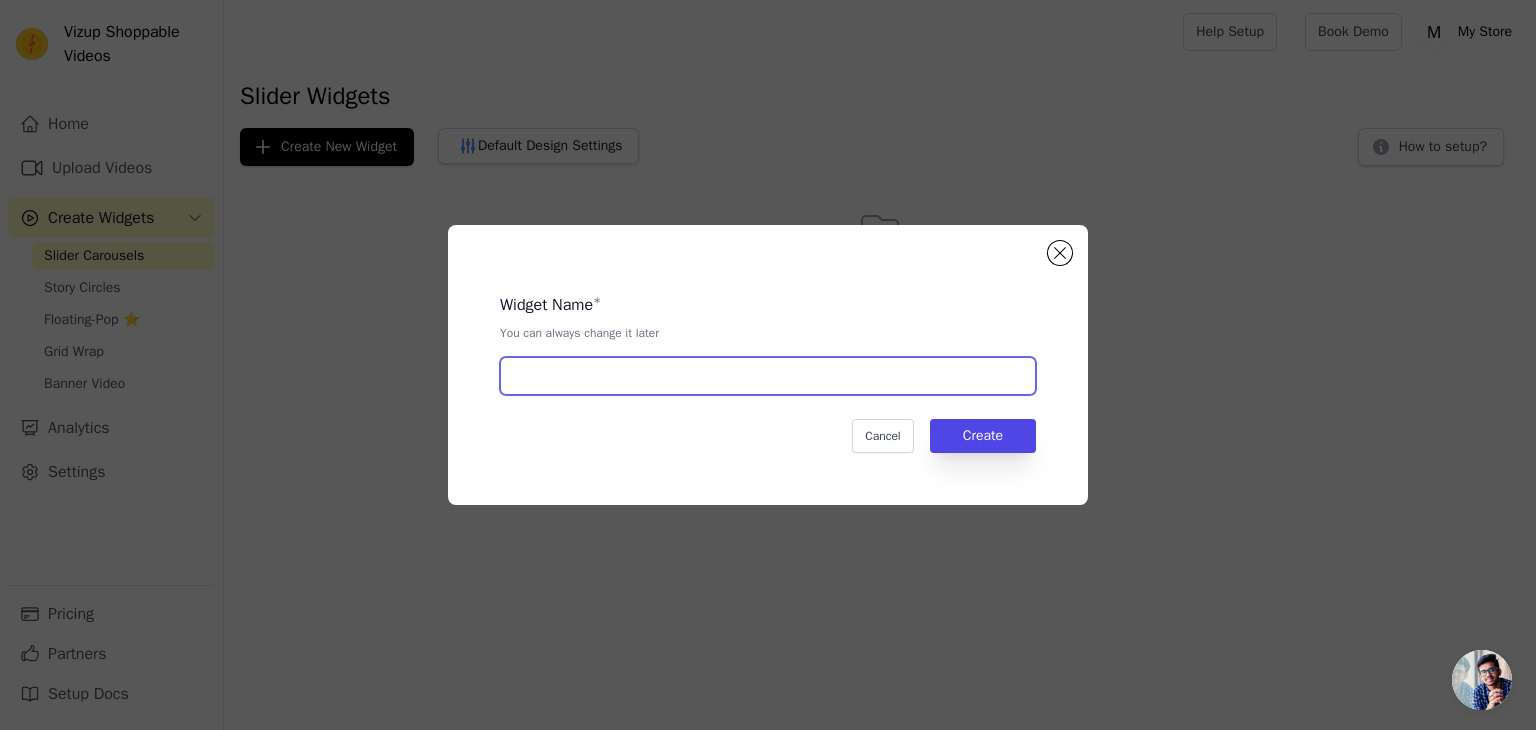 click at bounding box center [768, 376] 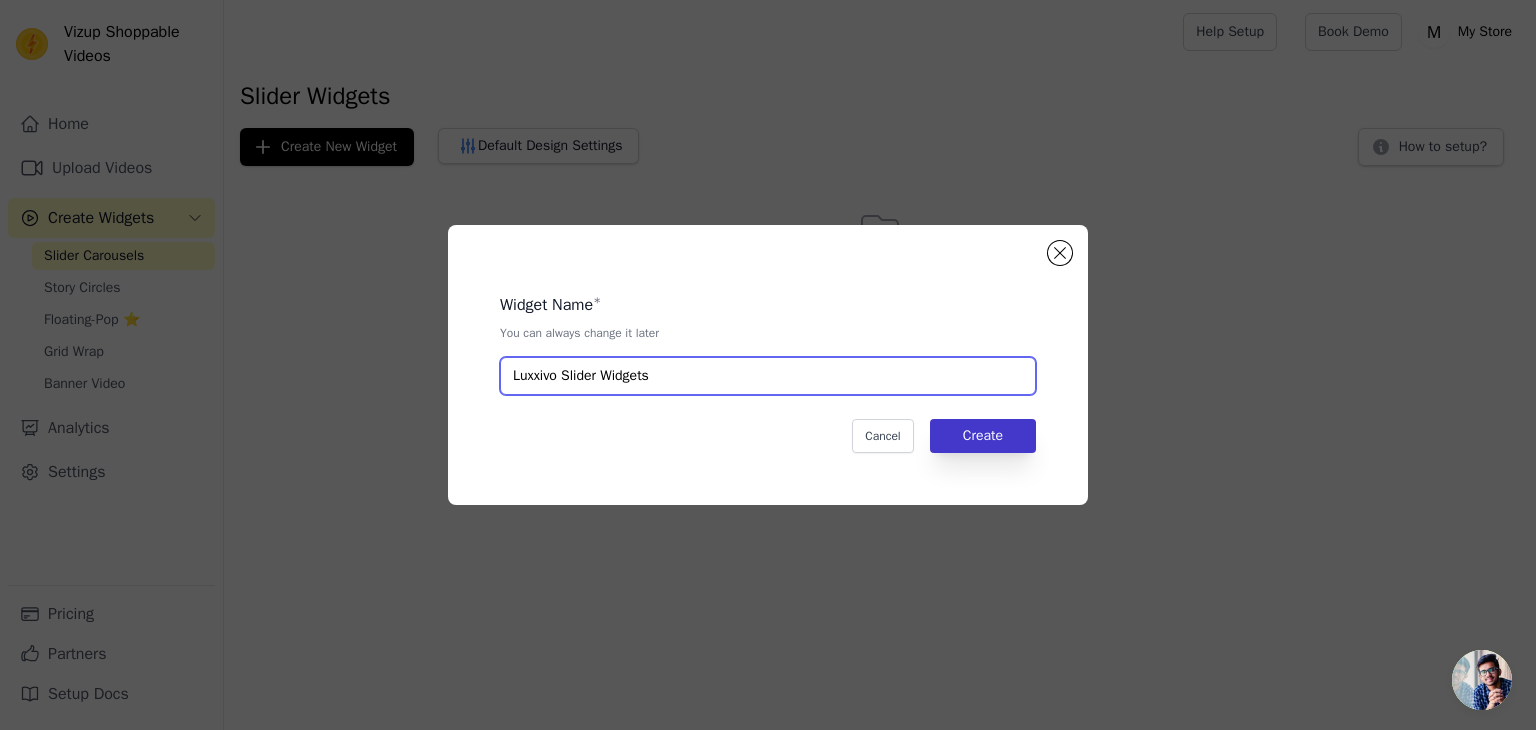 type on "Luxxivo Slider Widgets" 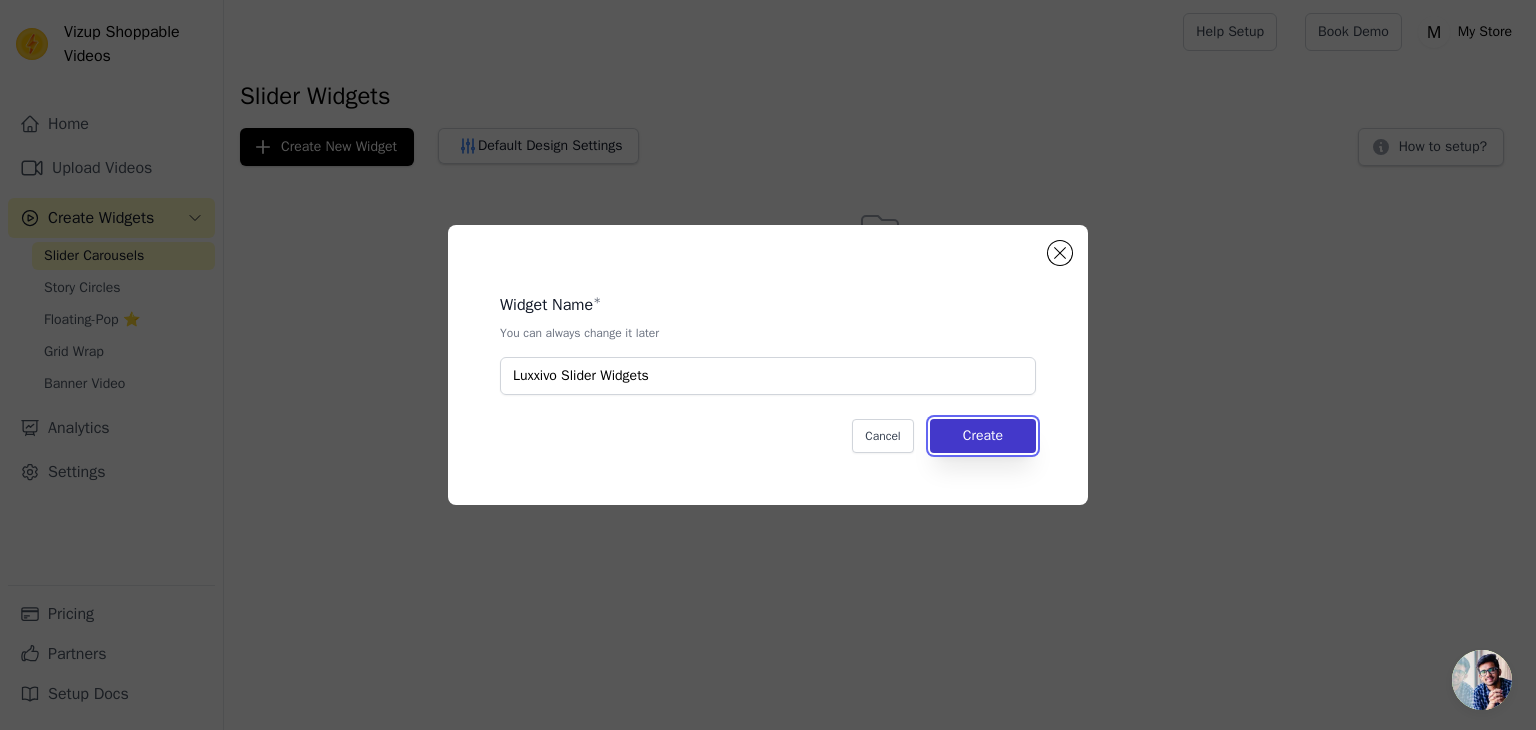 click on "Create" at bounding box center [983, 436] 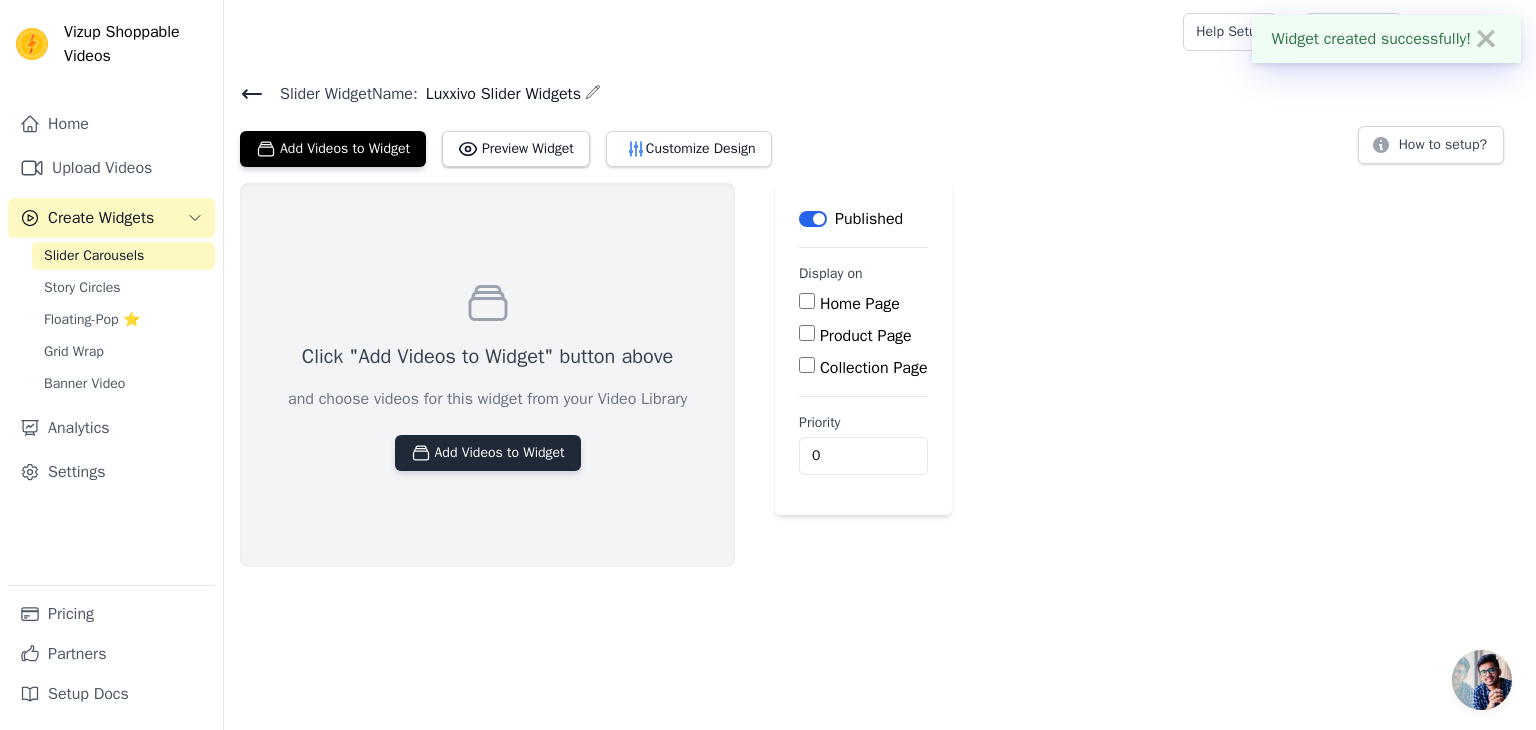 click on "Add Videos to Widget" at bounding box center [488, 453] 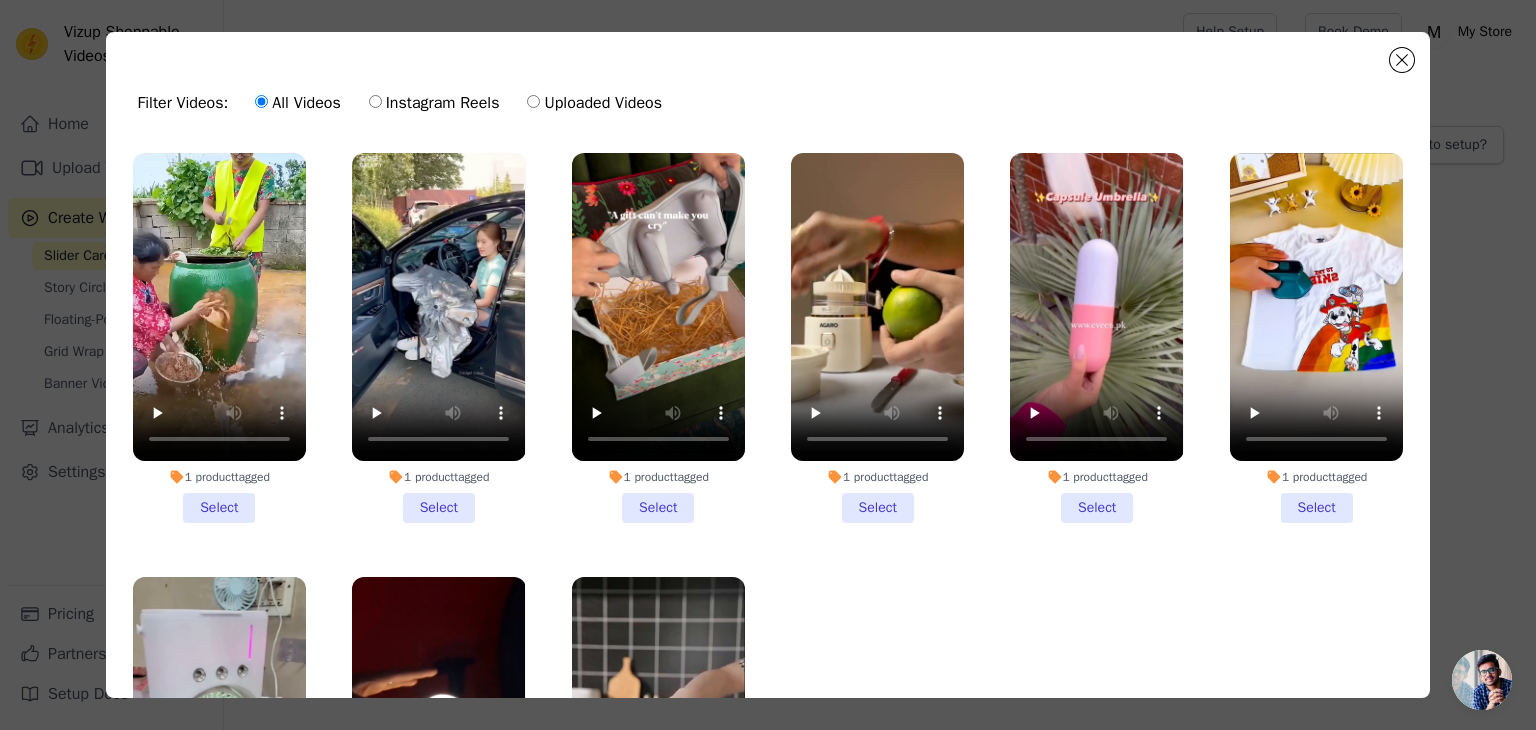 click on "1   product  tagged     Select" at bounding box center (219, 338) 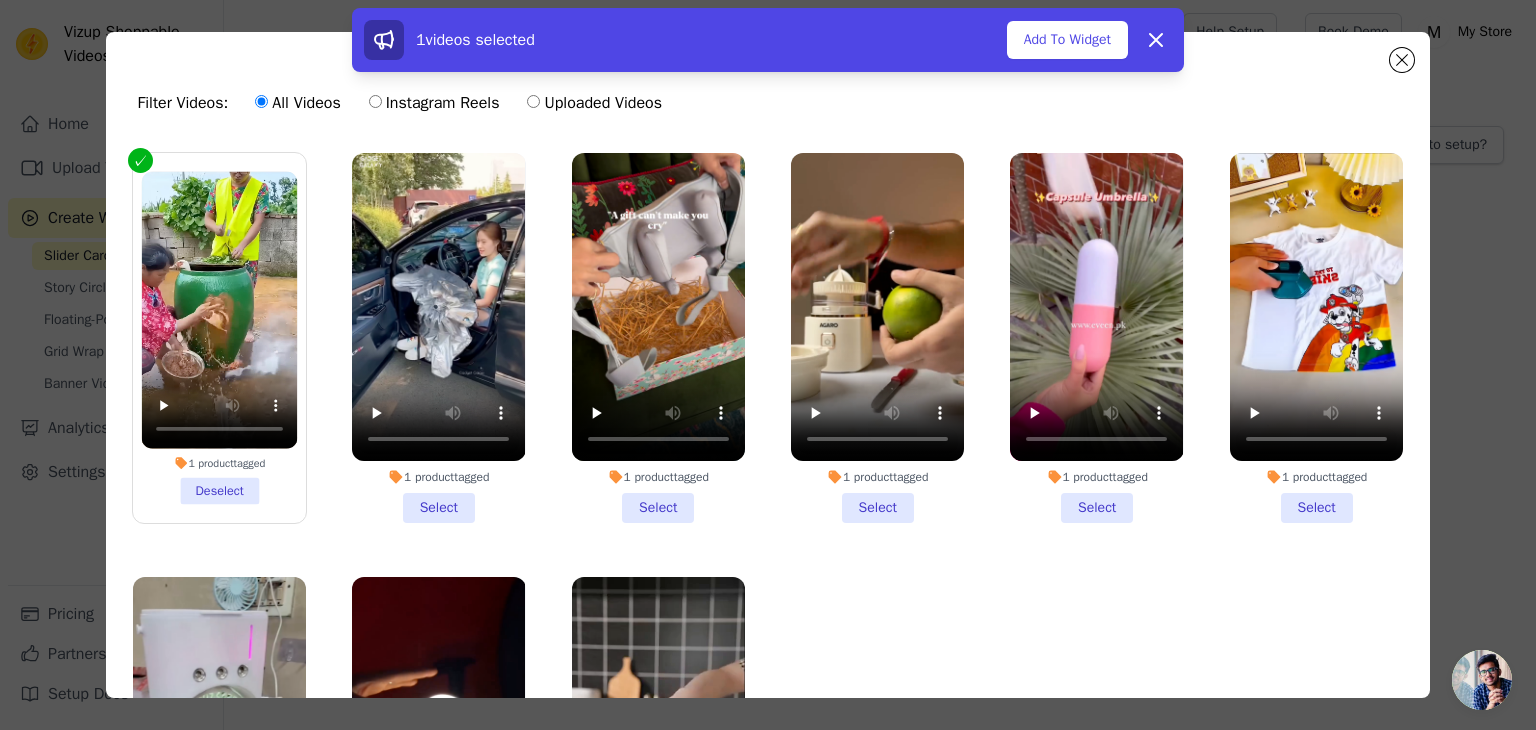 click on "1   product  tagged     Select" at bounding box center (438, 338) 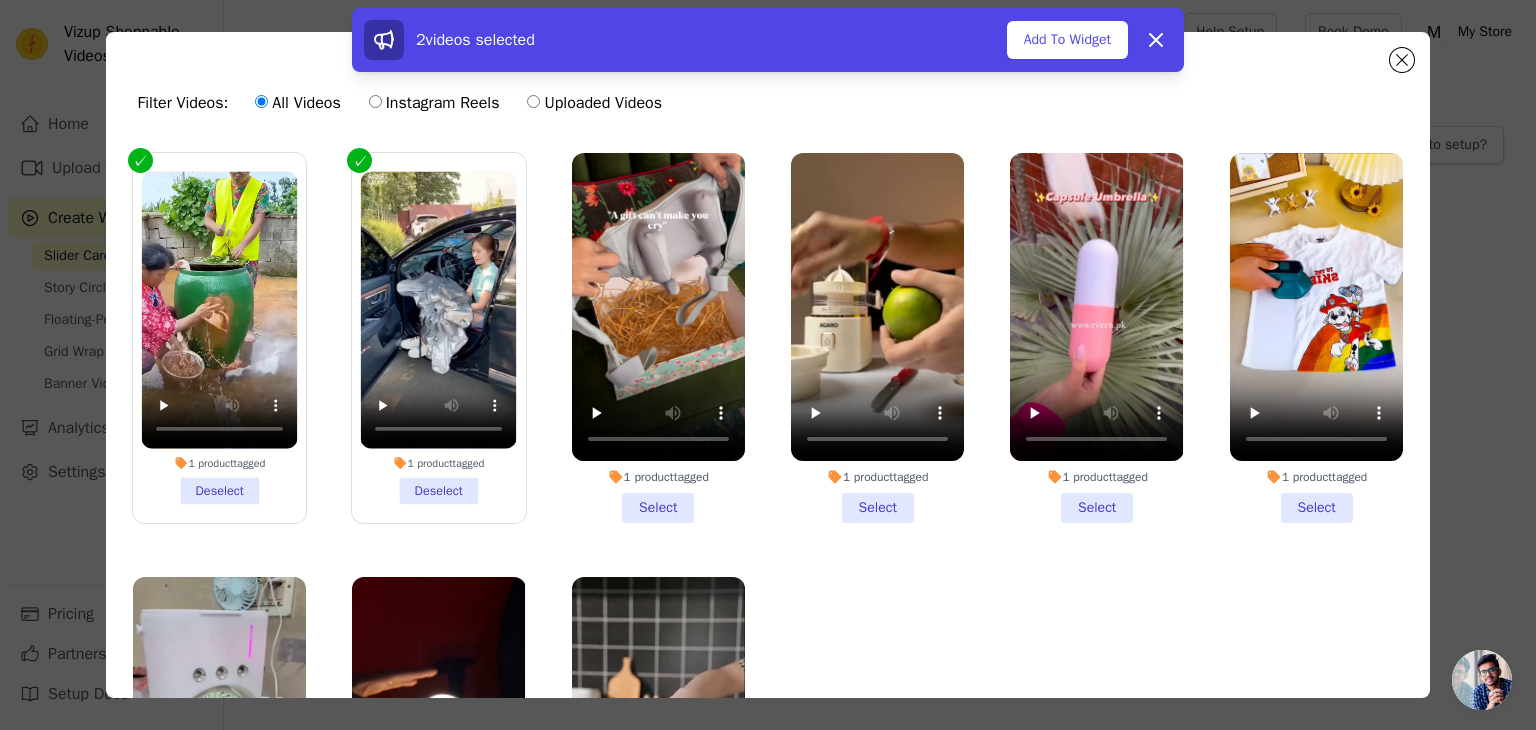 click on "1   product  tagged     Select" at bounding box center [658, 338] 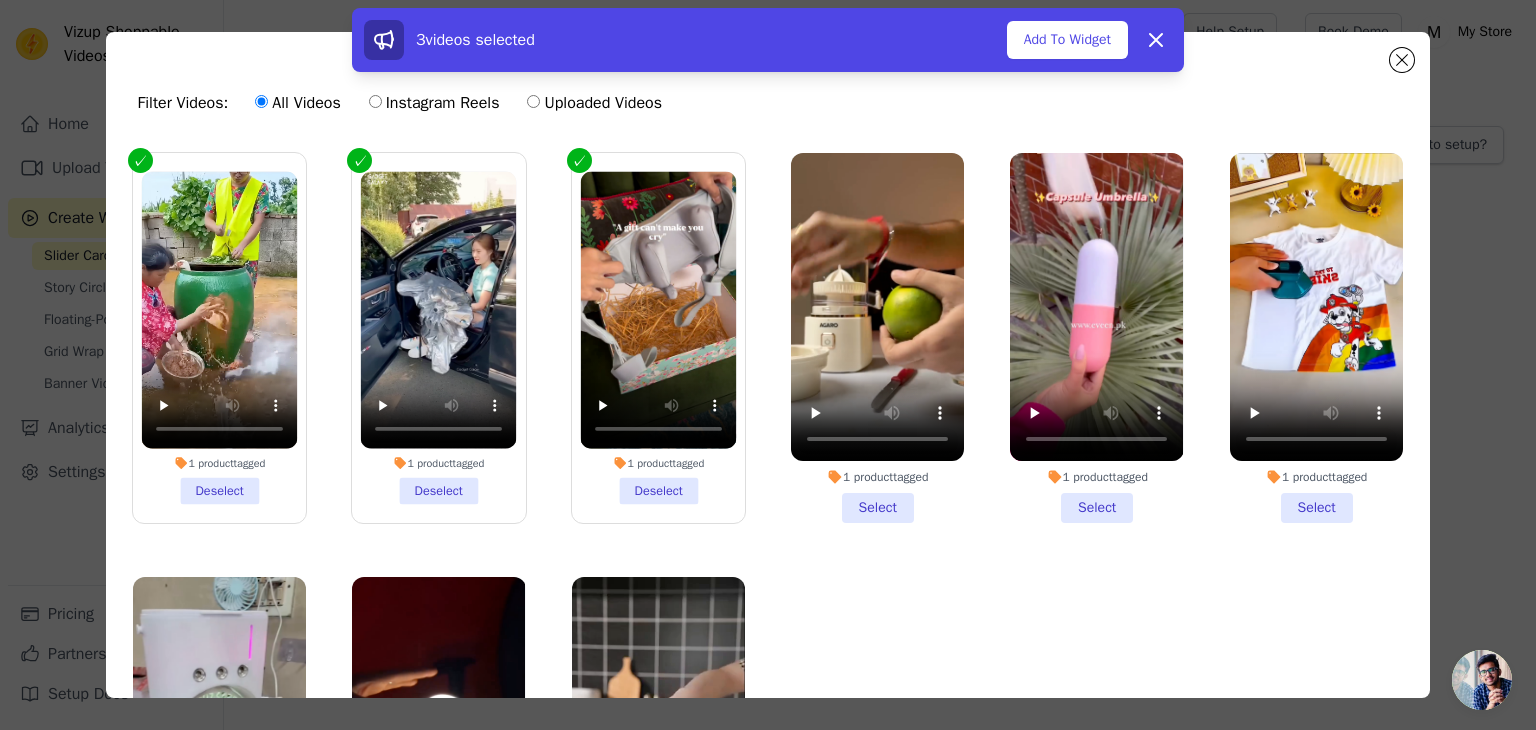 click on "1   product  tagged     Select" at bounding box center (877, 338) 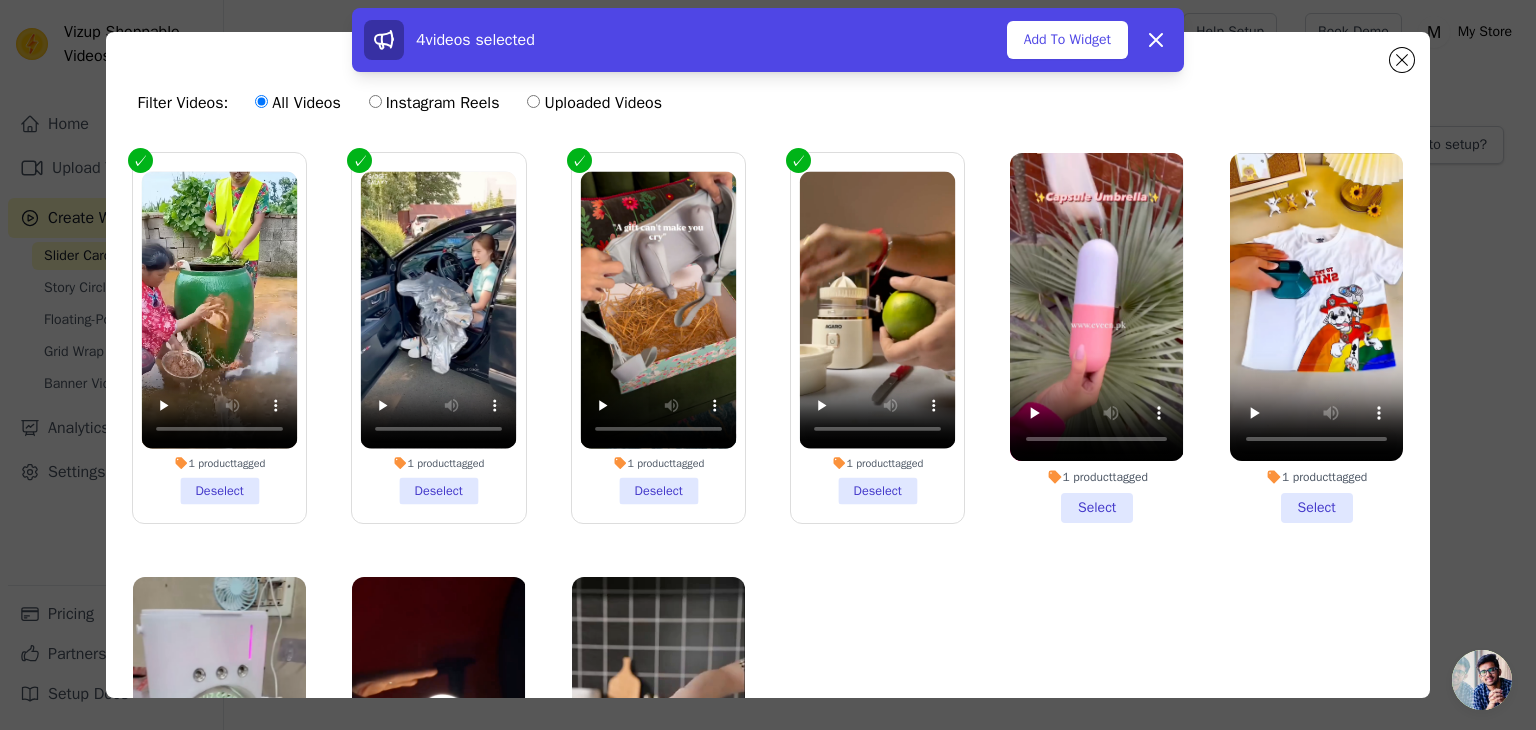 click on "1   product  tagged     Select" at bounding box center [1096, 338] 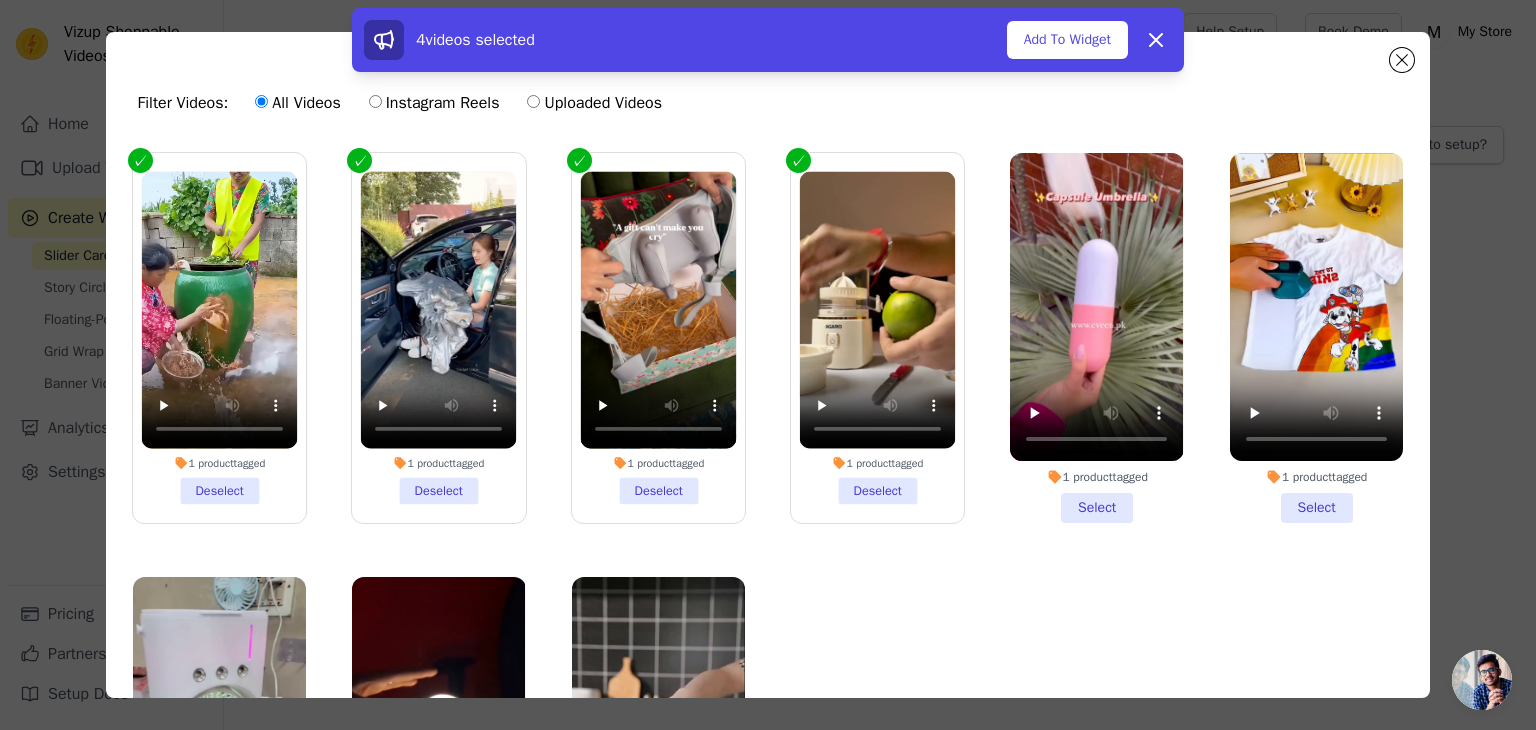 click on "1   product  tagged     Select" at bounding box center [0, 0] 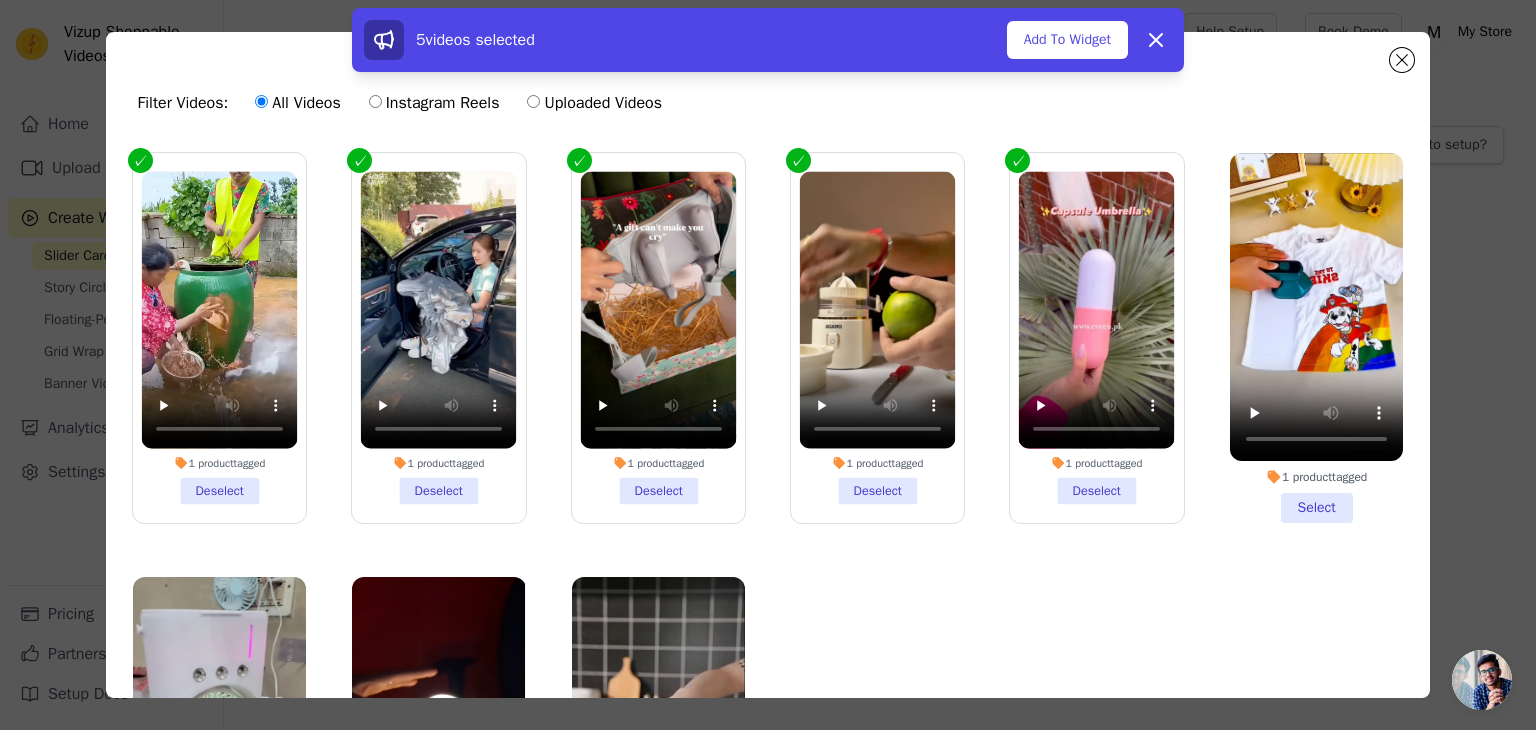 click on "1   product  tagged     Select" at bounding box center (1316, 338) 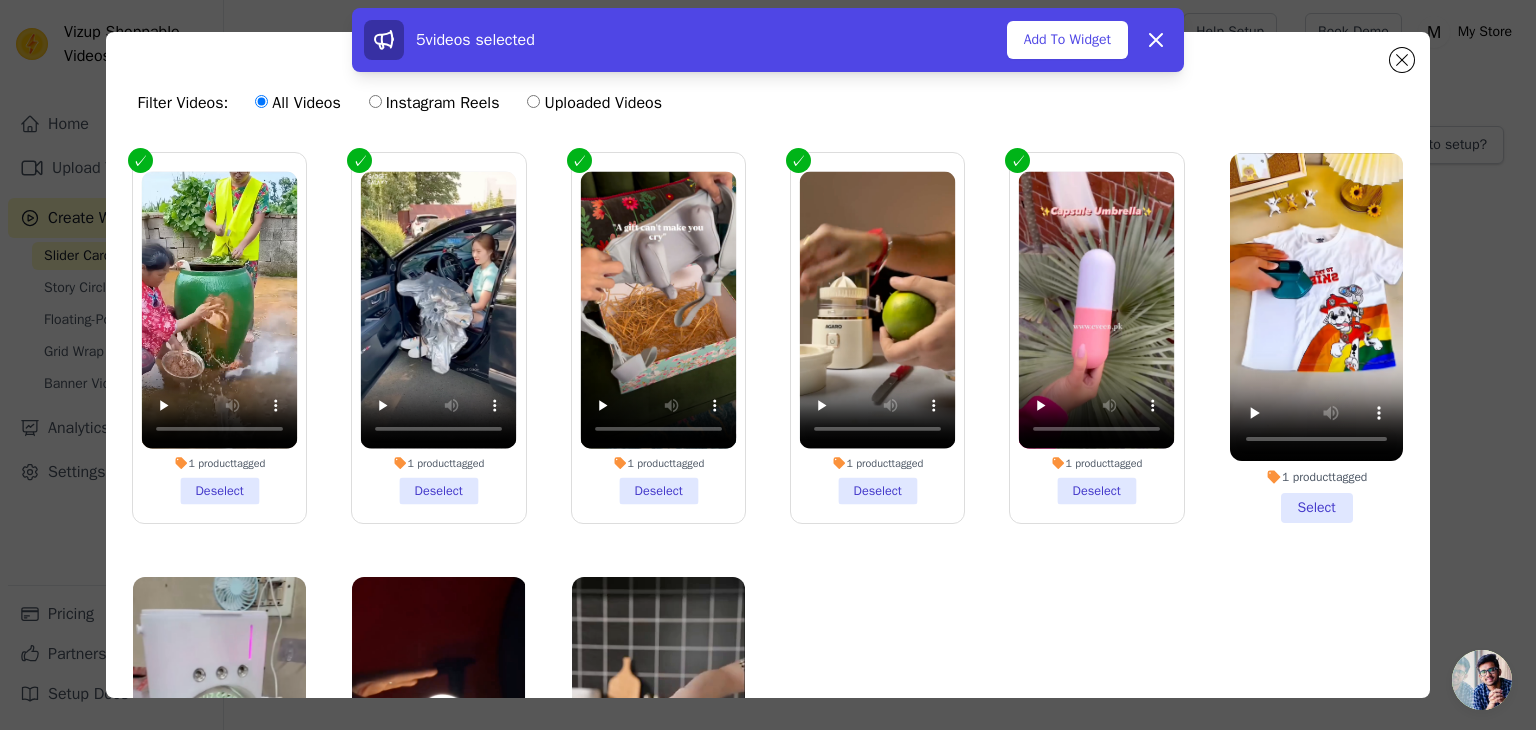 click on "1   product  tagged     Select" at bounding box center [0, 0] 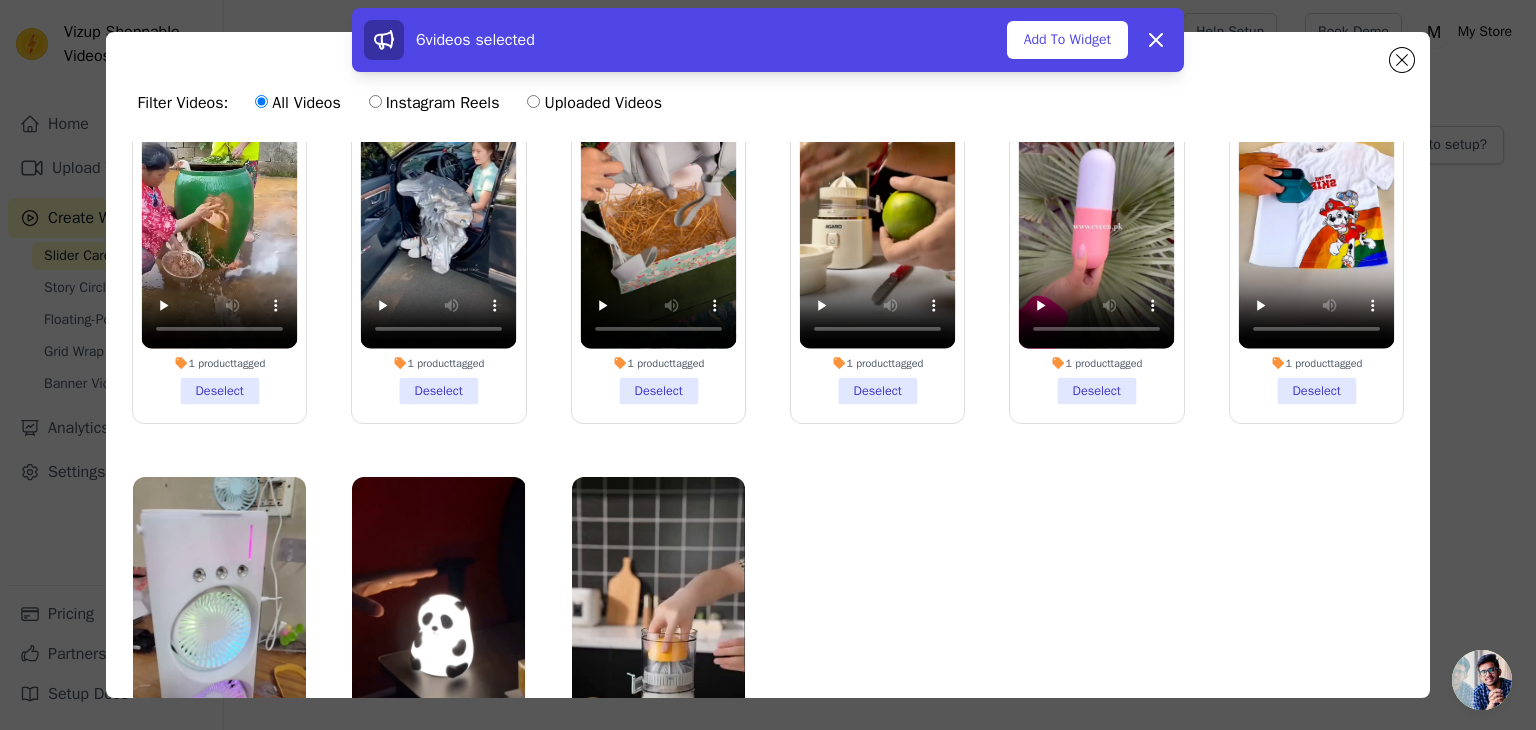 scroll, scrollTop: 178, scrollLeft: 0, axis: vertical 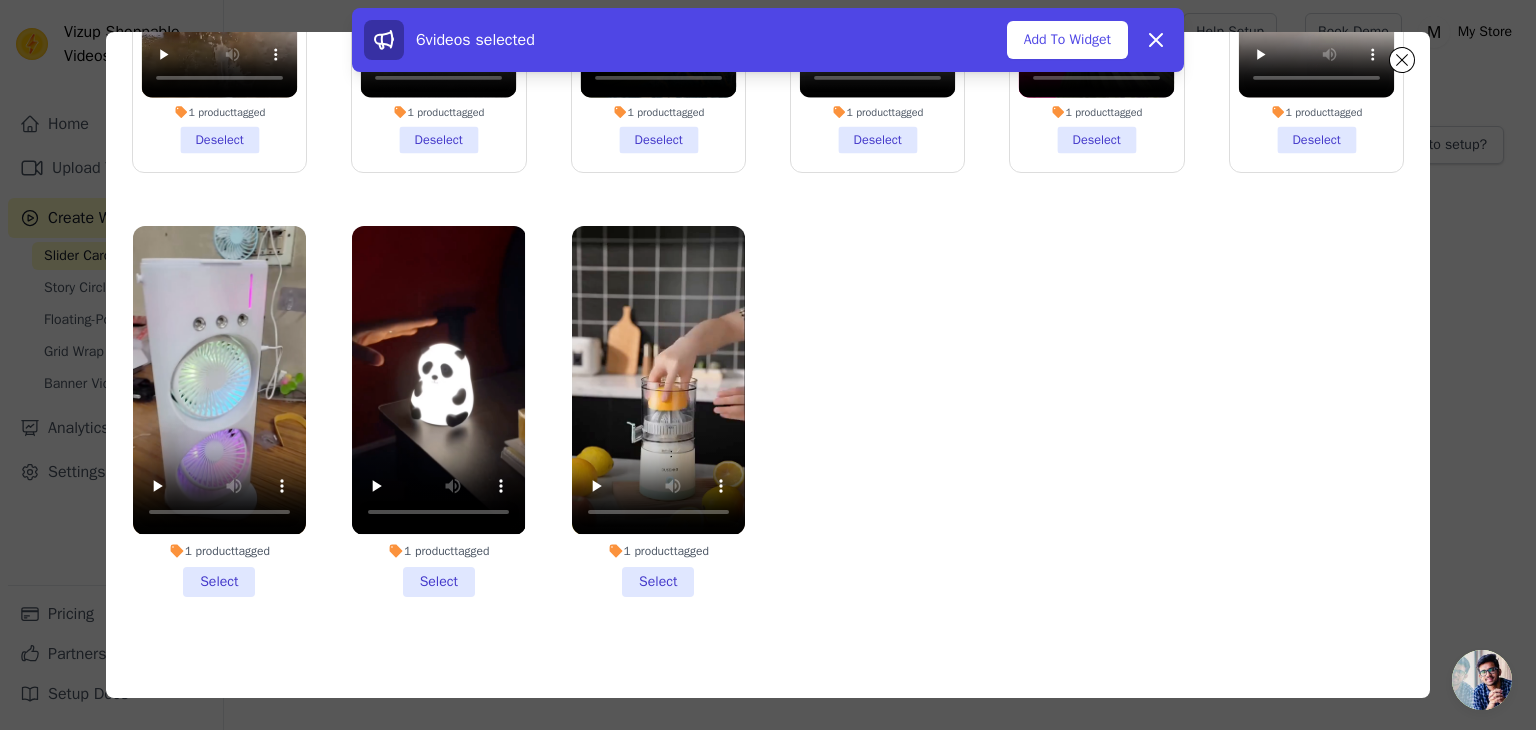 drag, startPoint x: 228, startPoint y: 574, endPoint x: 486, endPoint y: 566, distance: 258.124 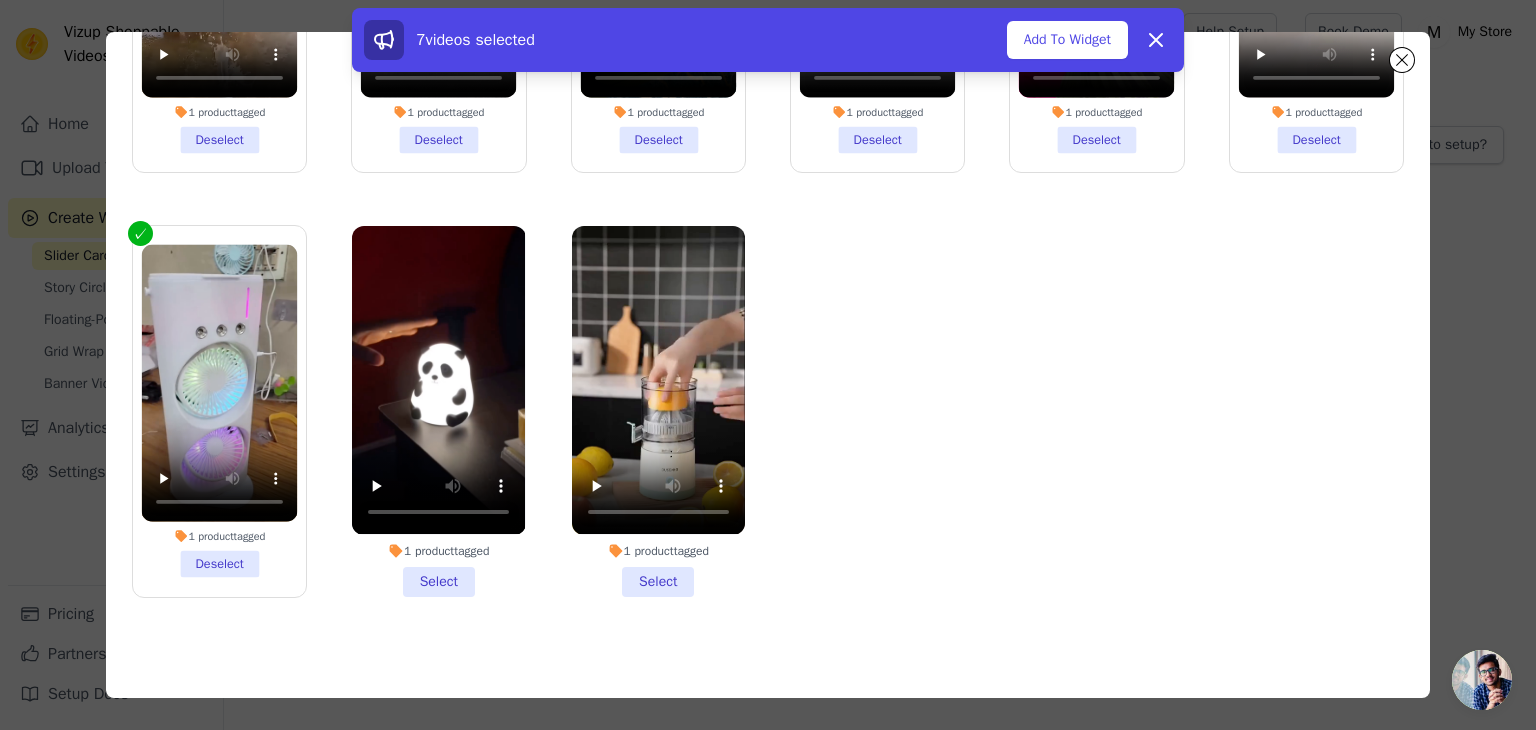 click on "1   product  tagged     Select" at bounding box center (438, 411) 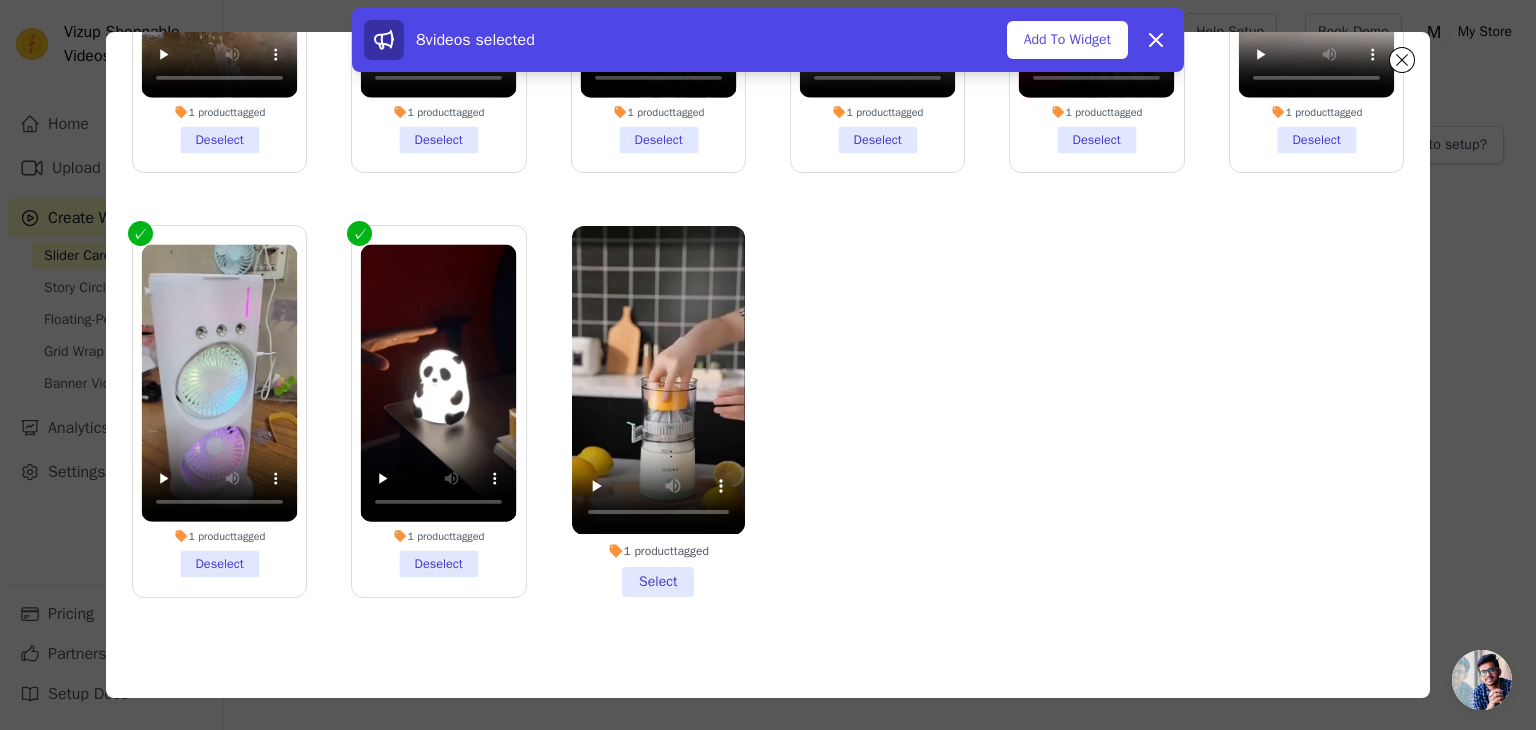 click on "1   product  tagged     Select" at bounding box center (658, 411) 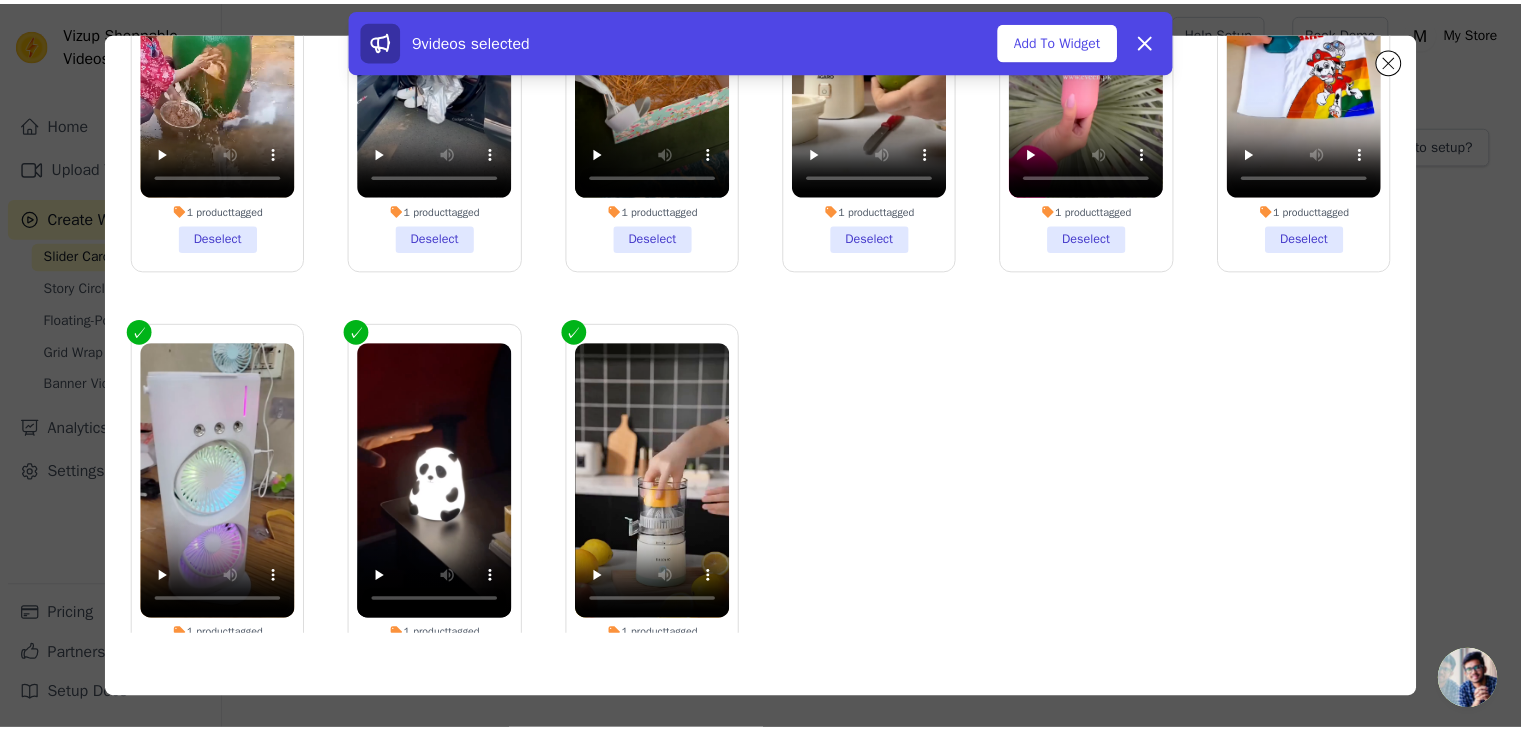 scroll, scrollTop: 0, scrollLeft: 0, axis: both 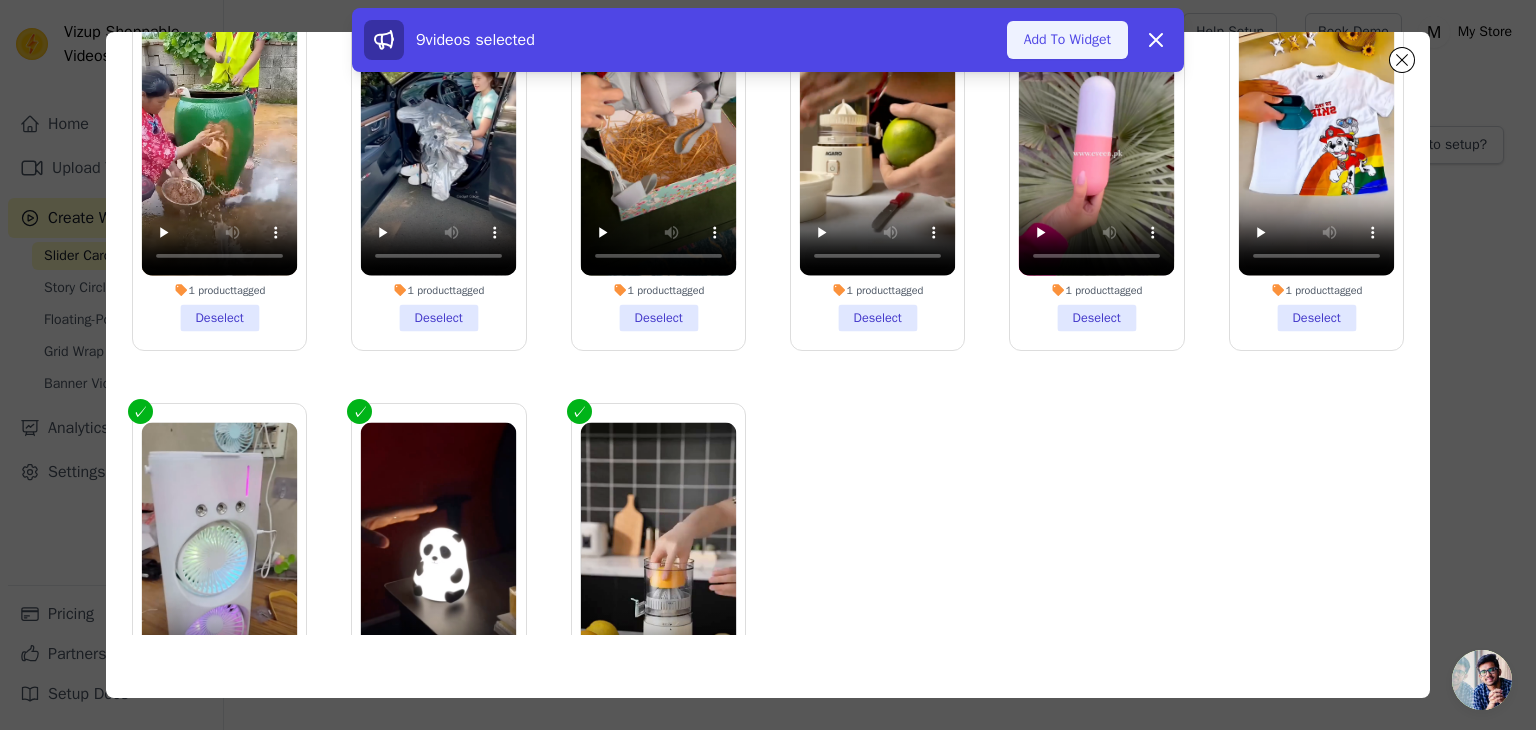 click on "Add To Widget" at bounding box center [1067, 40] 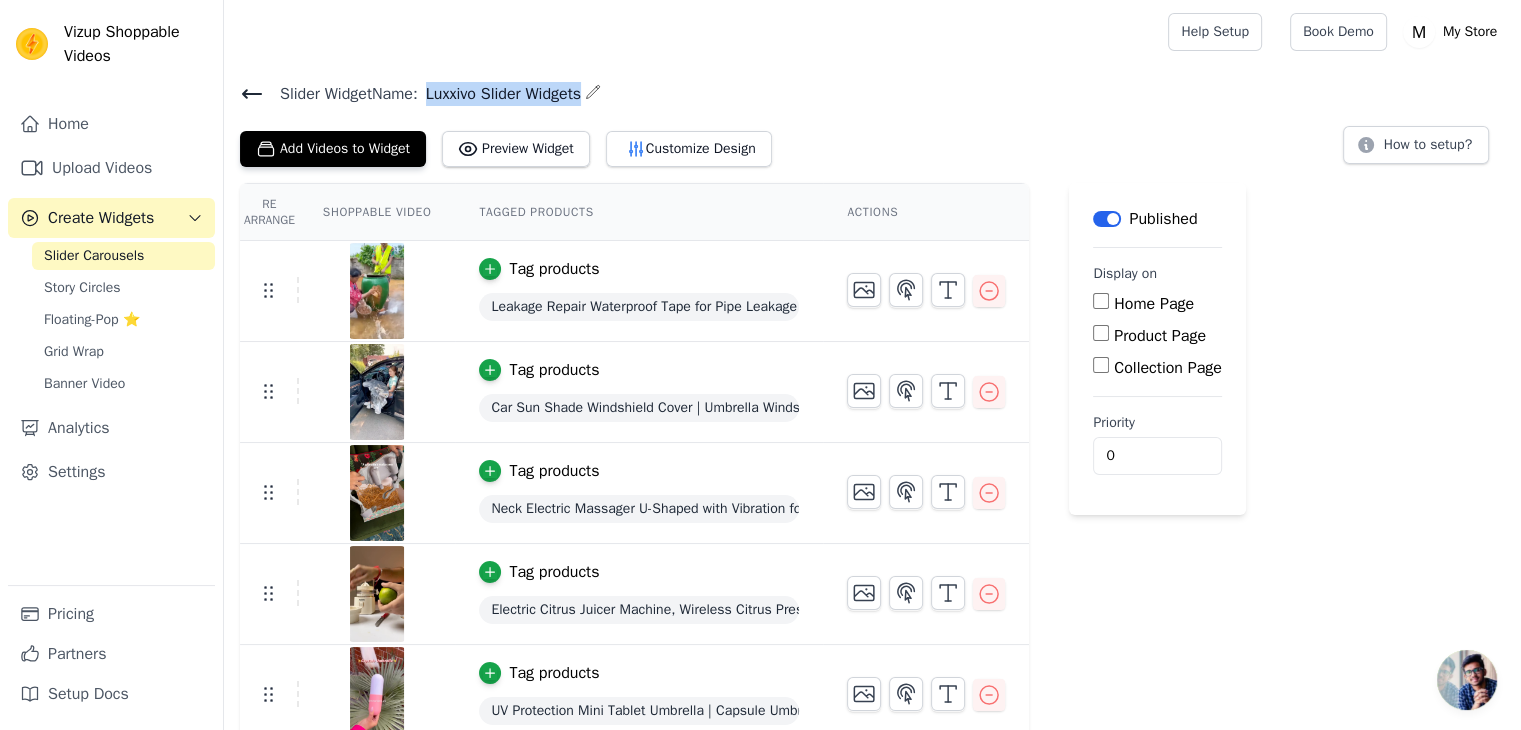 drag, startPoint x: 433, startPoint y: 89, endPoint x: 598, endPoint y: 88, distance: 165.00304 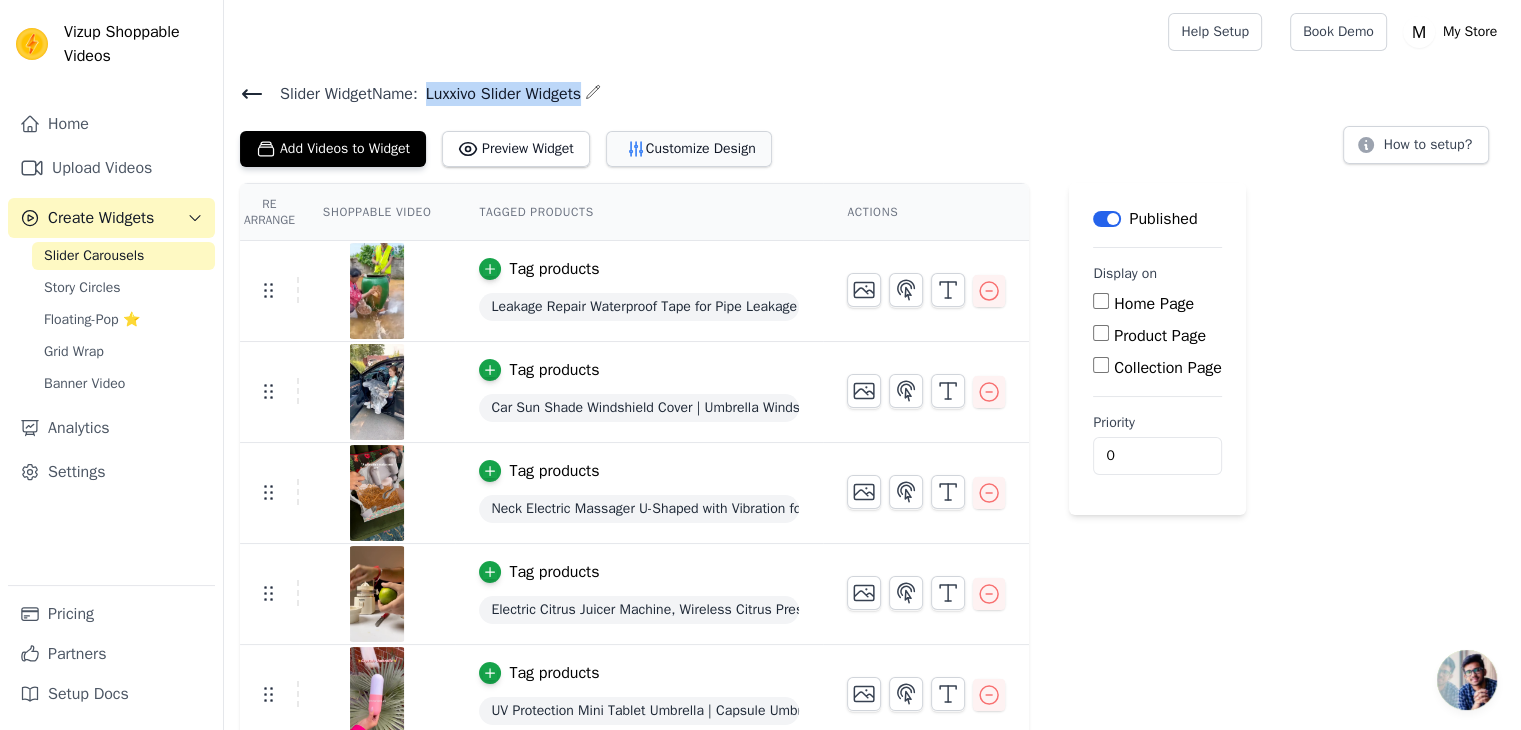click on "Customize Design" at bounding box center [689, 149] 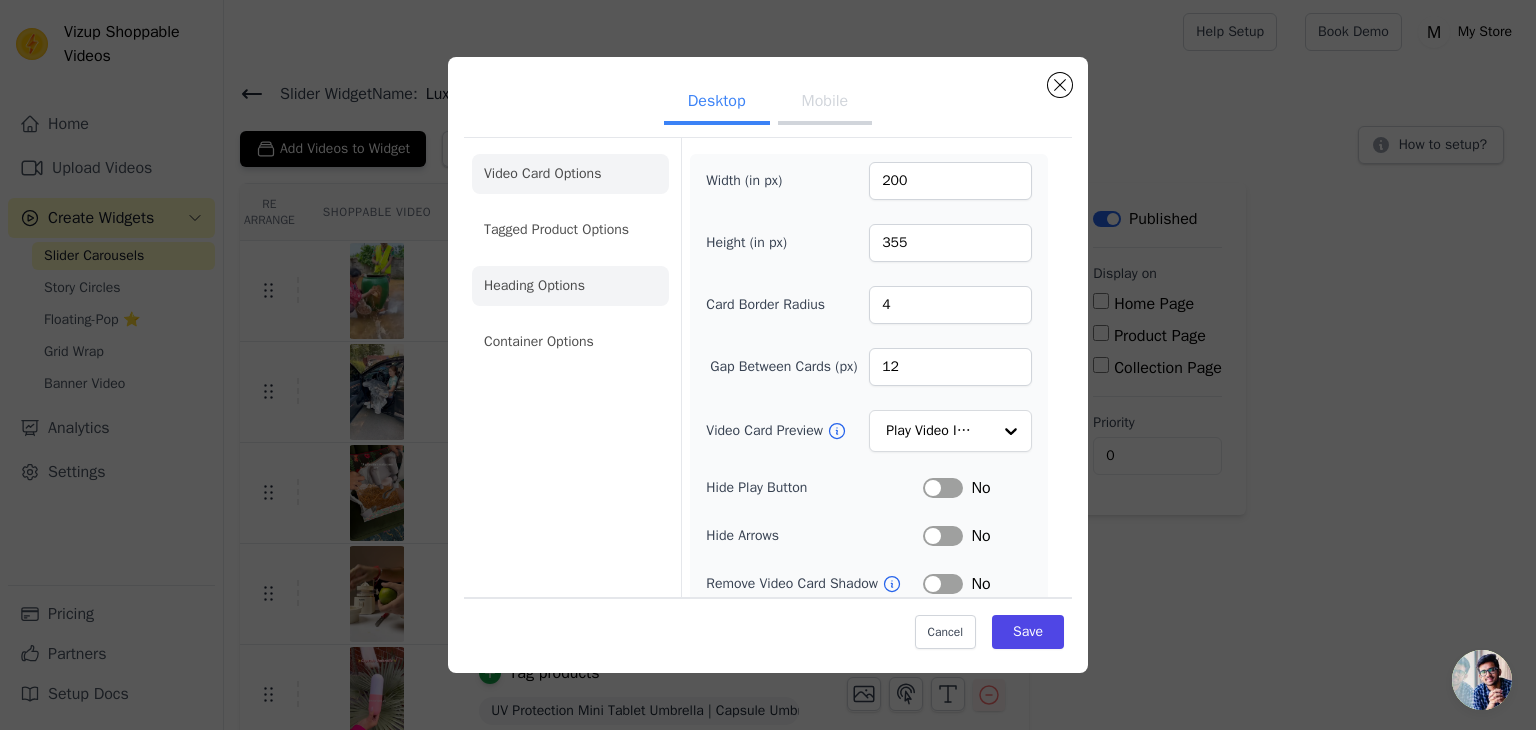 click on "Heading Options" 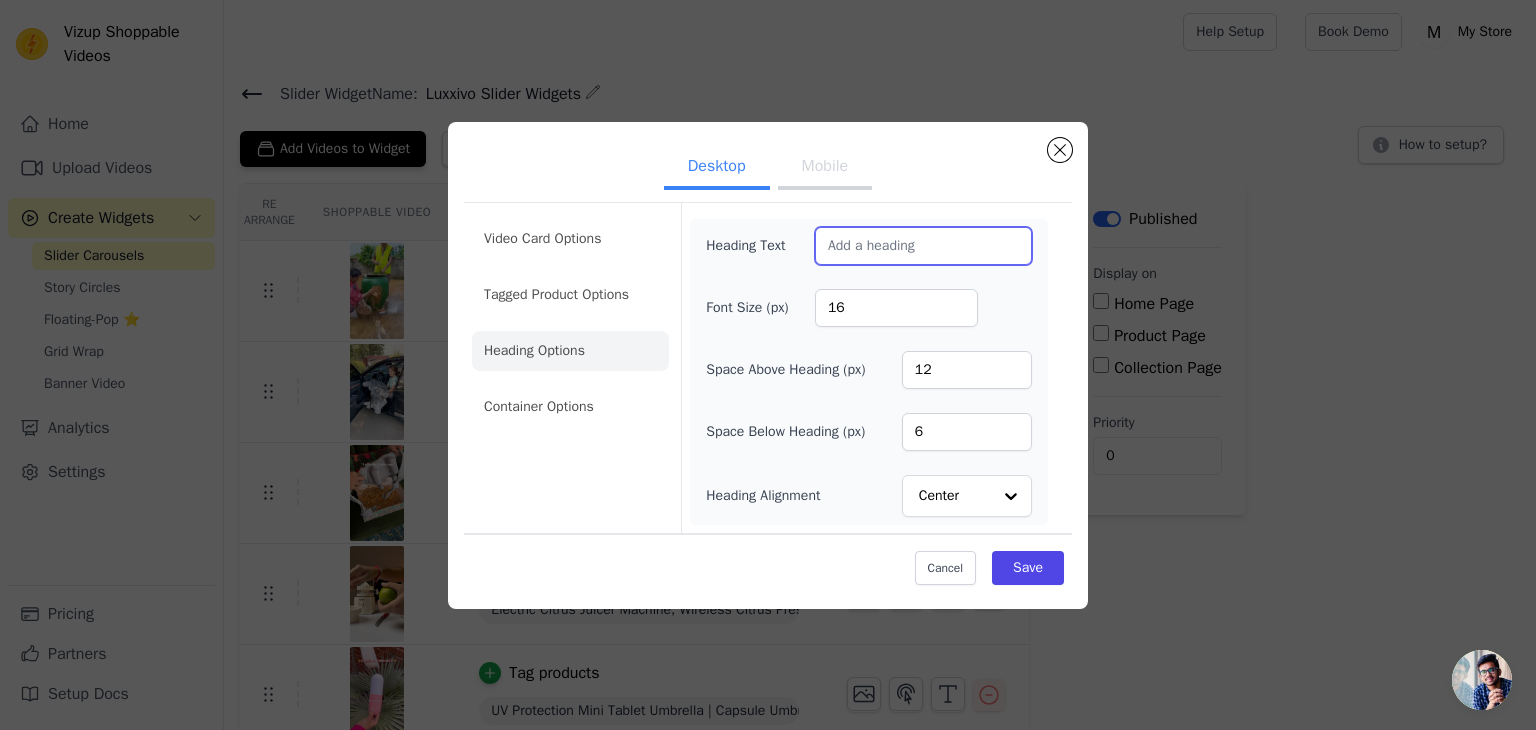 click on "Heading Text" at bounding box center [923, 246] 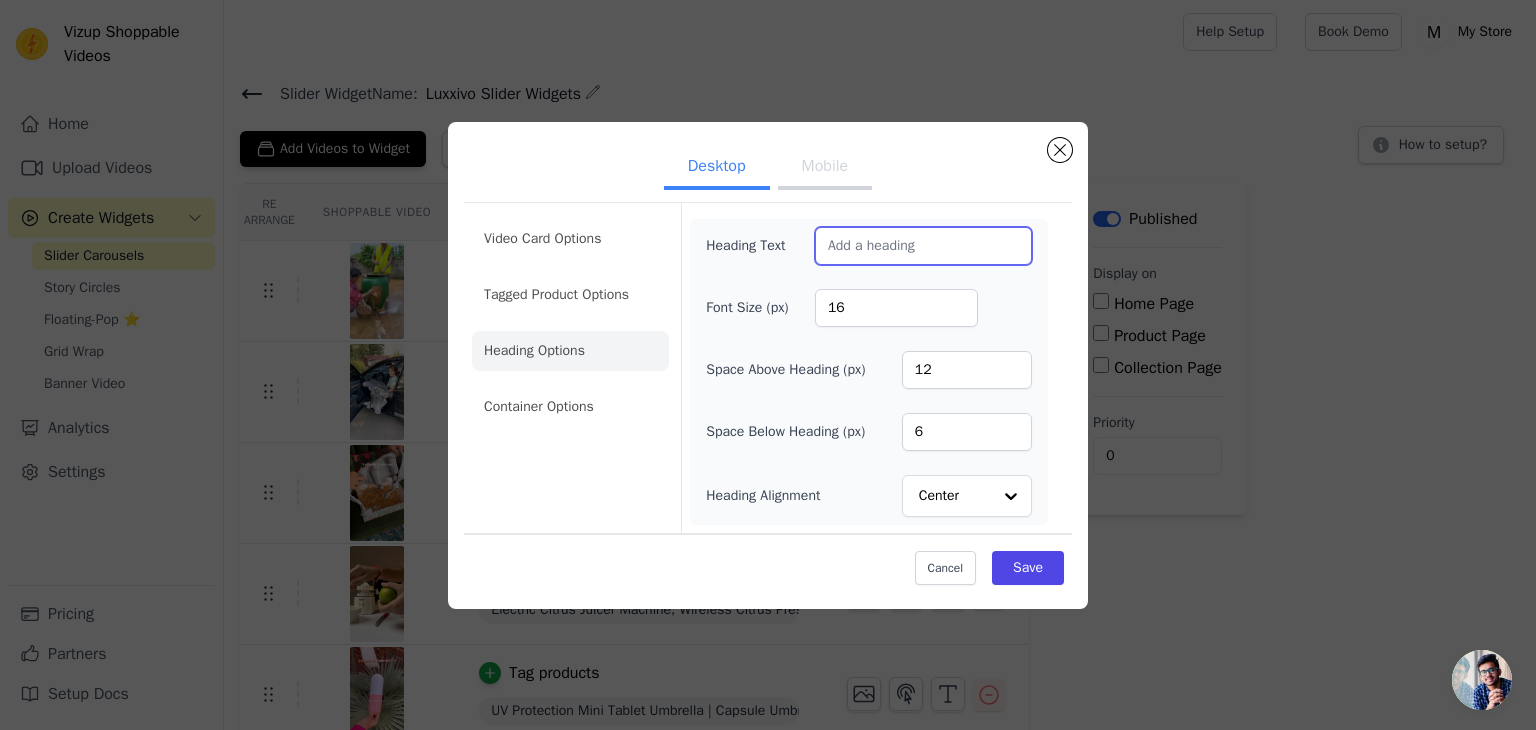 paste on "Luxxivo Slider Widgets" 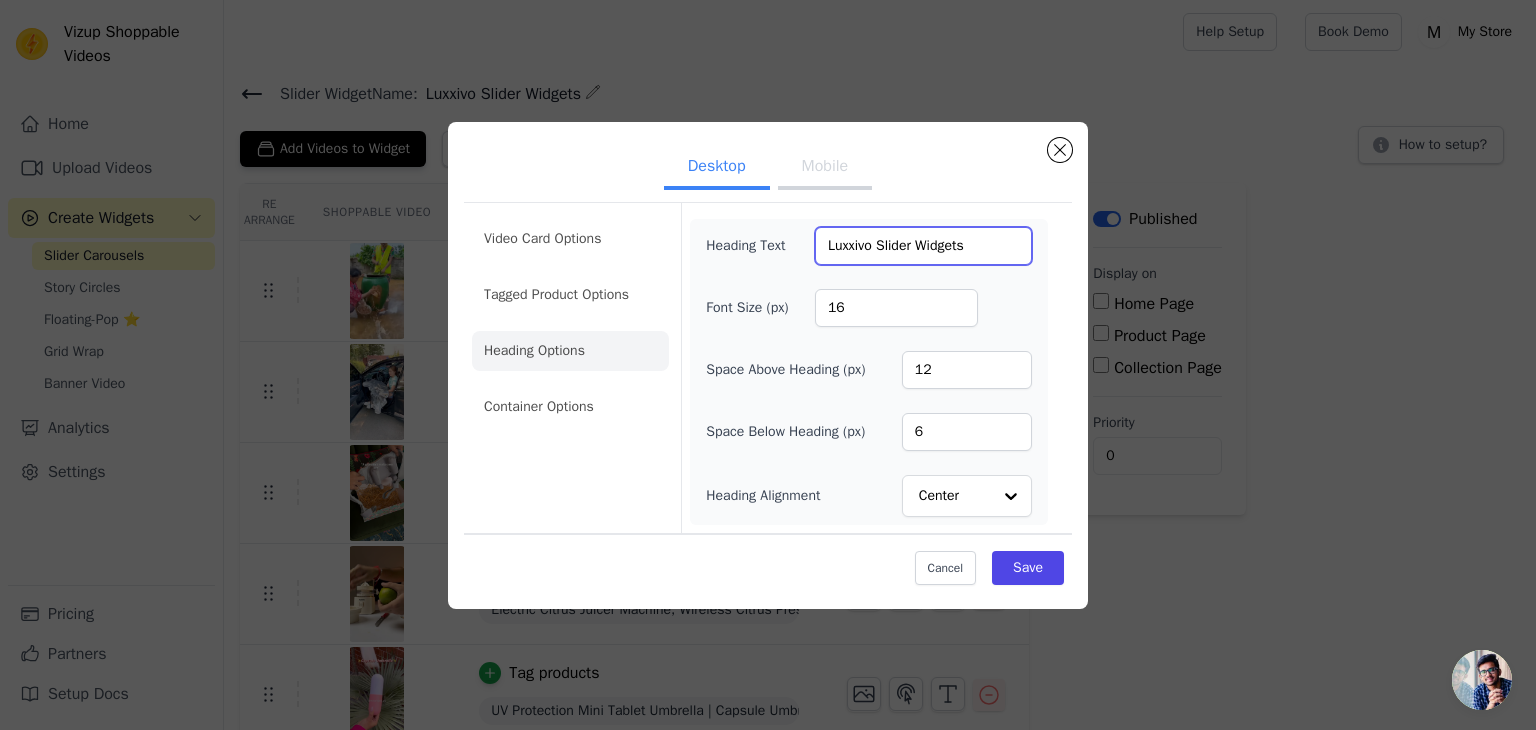 type on "Luxxivo Slider Widgets" 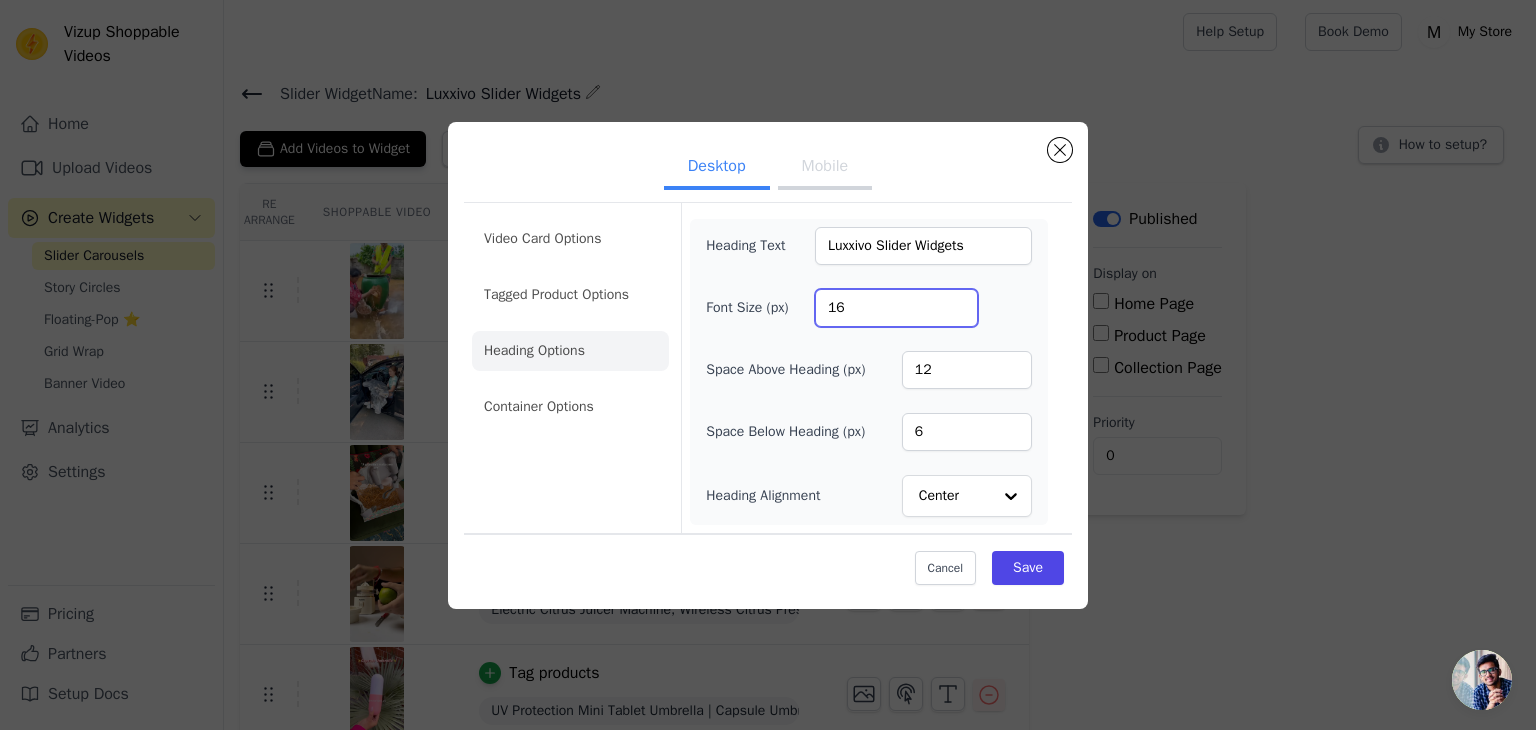 click on "16" at bounding box center (896, 308) 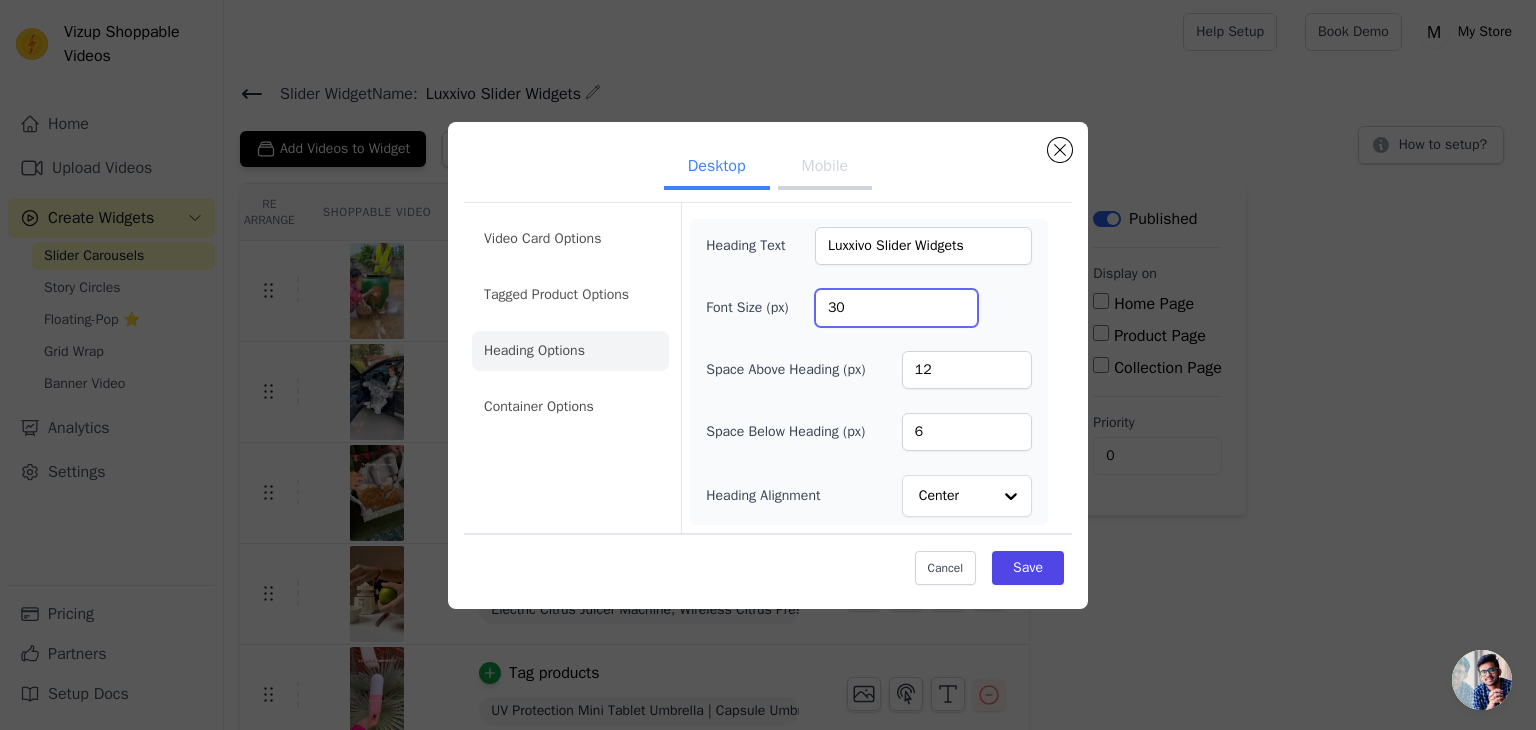 type on "30" 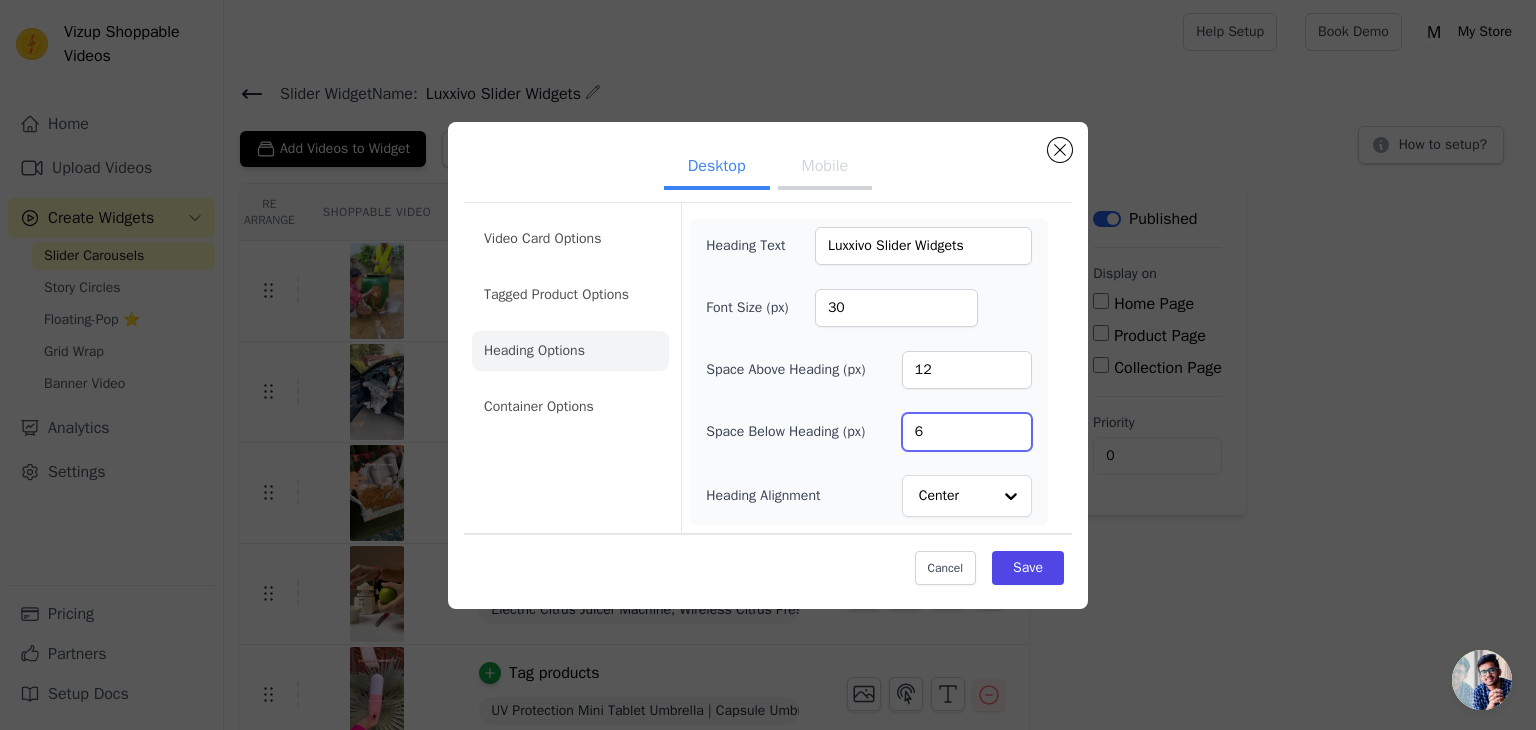 click on "6" at bounding box center [967, 432] 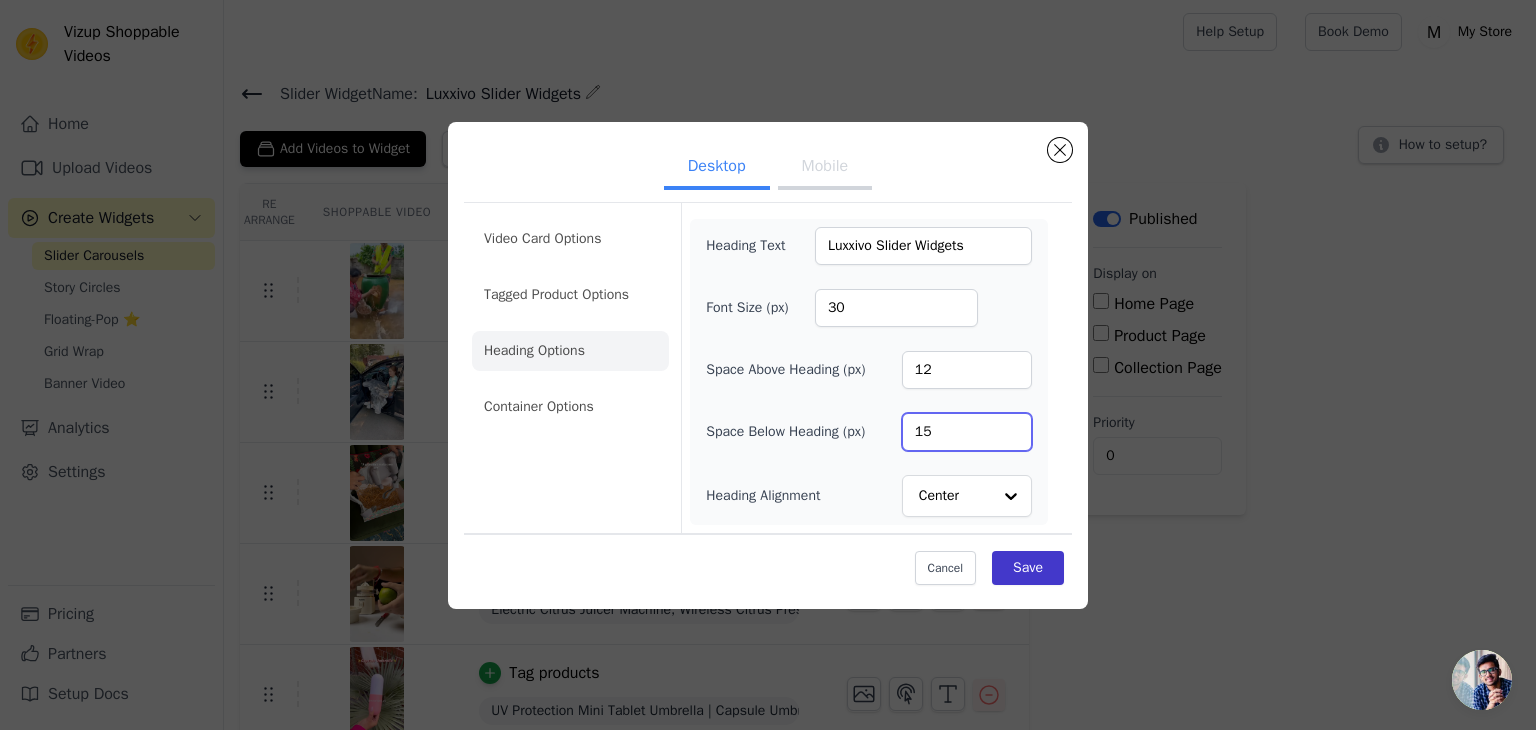 type on "15" 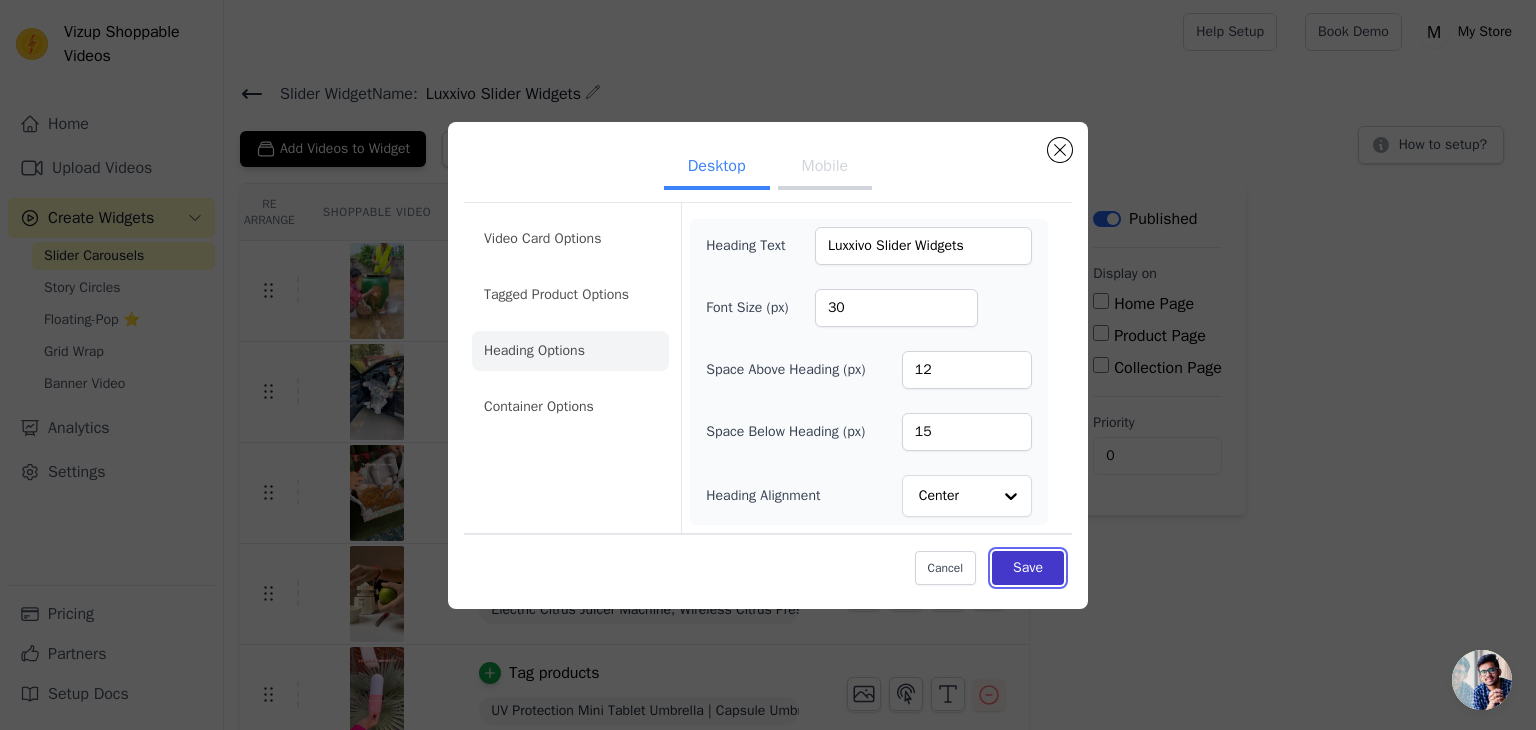click on "Save" at bounding box center [1028, 568] 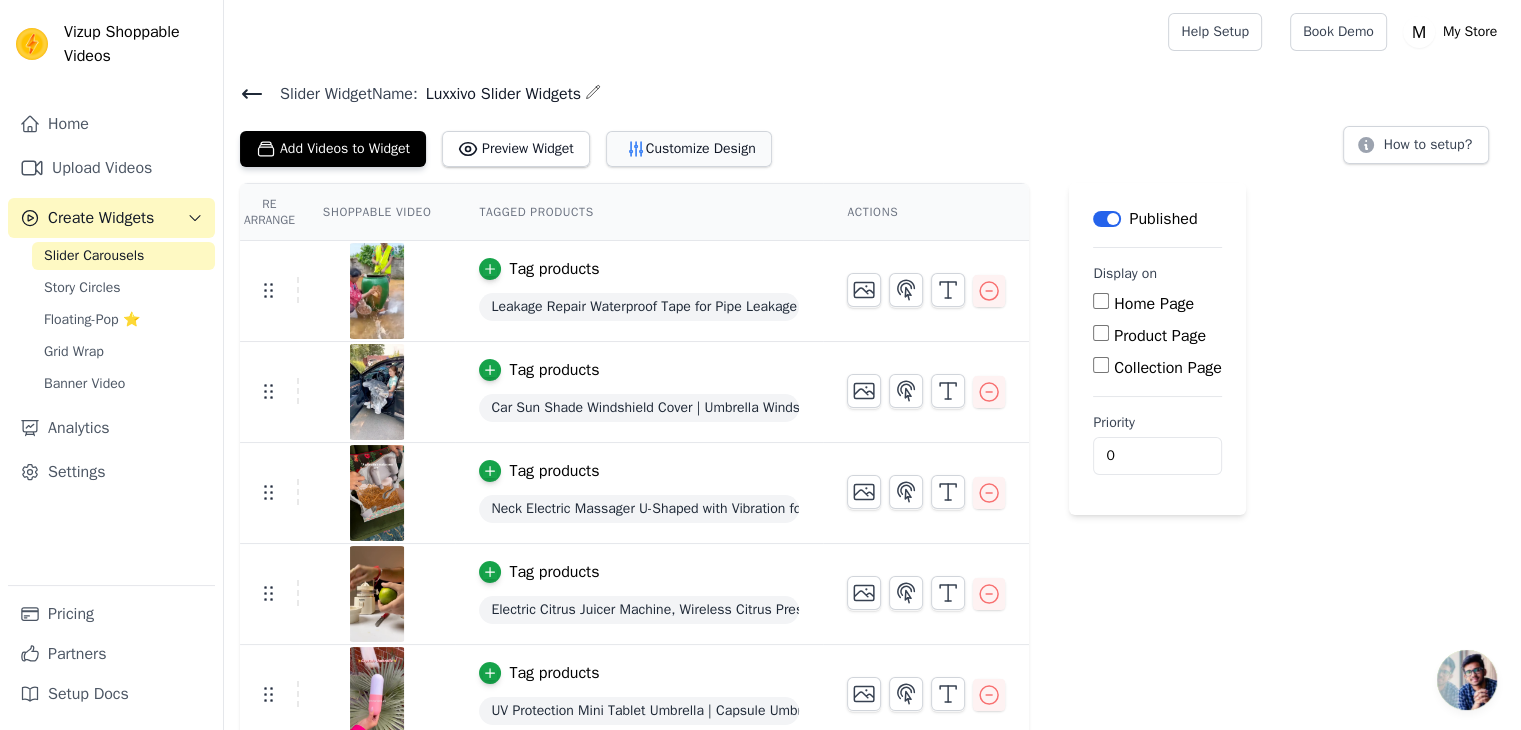 click on "Customize Design" at bounding box center (689, 149) 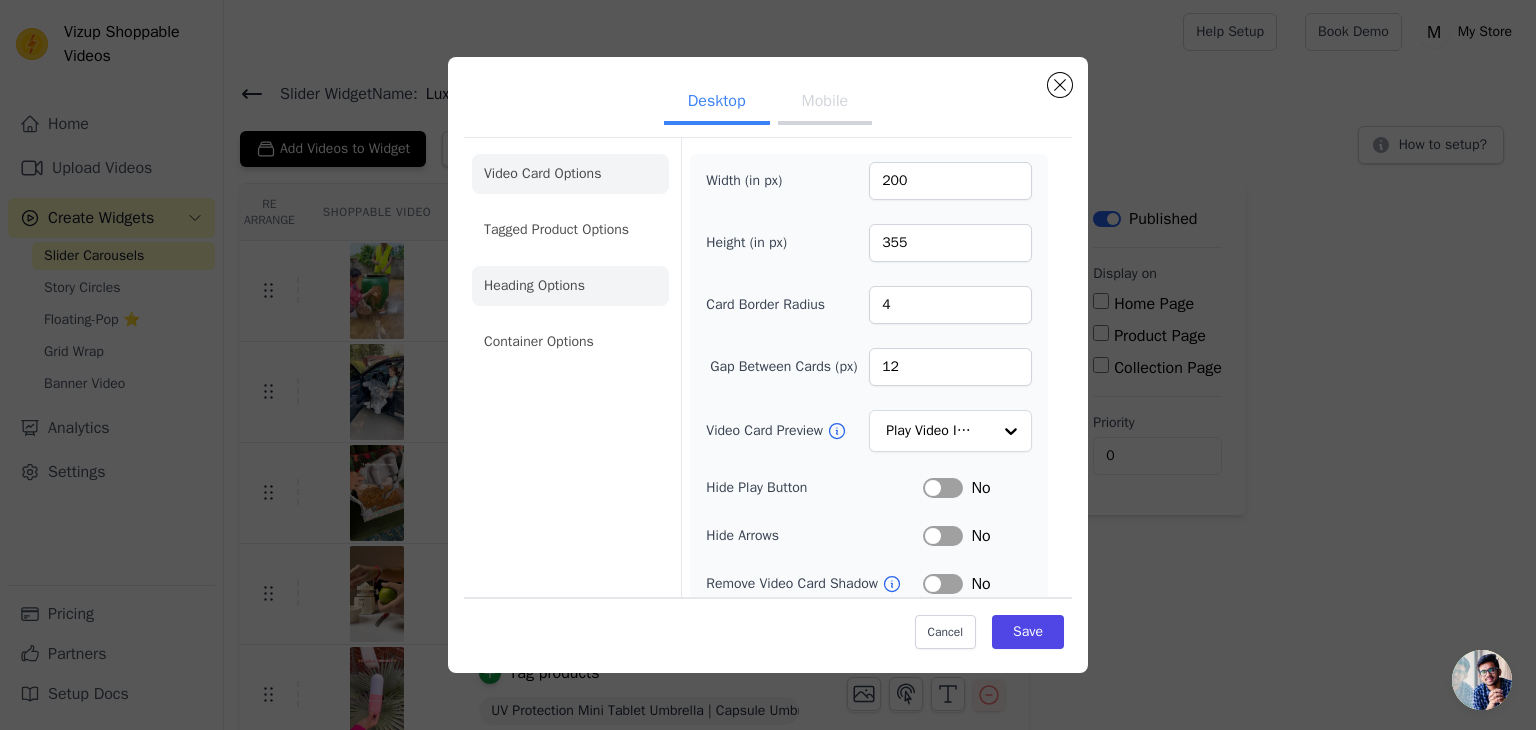 click on "Heading Options" 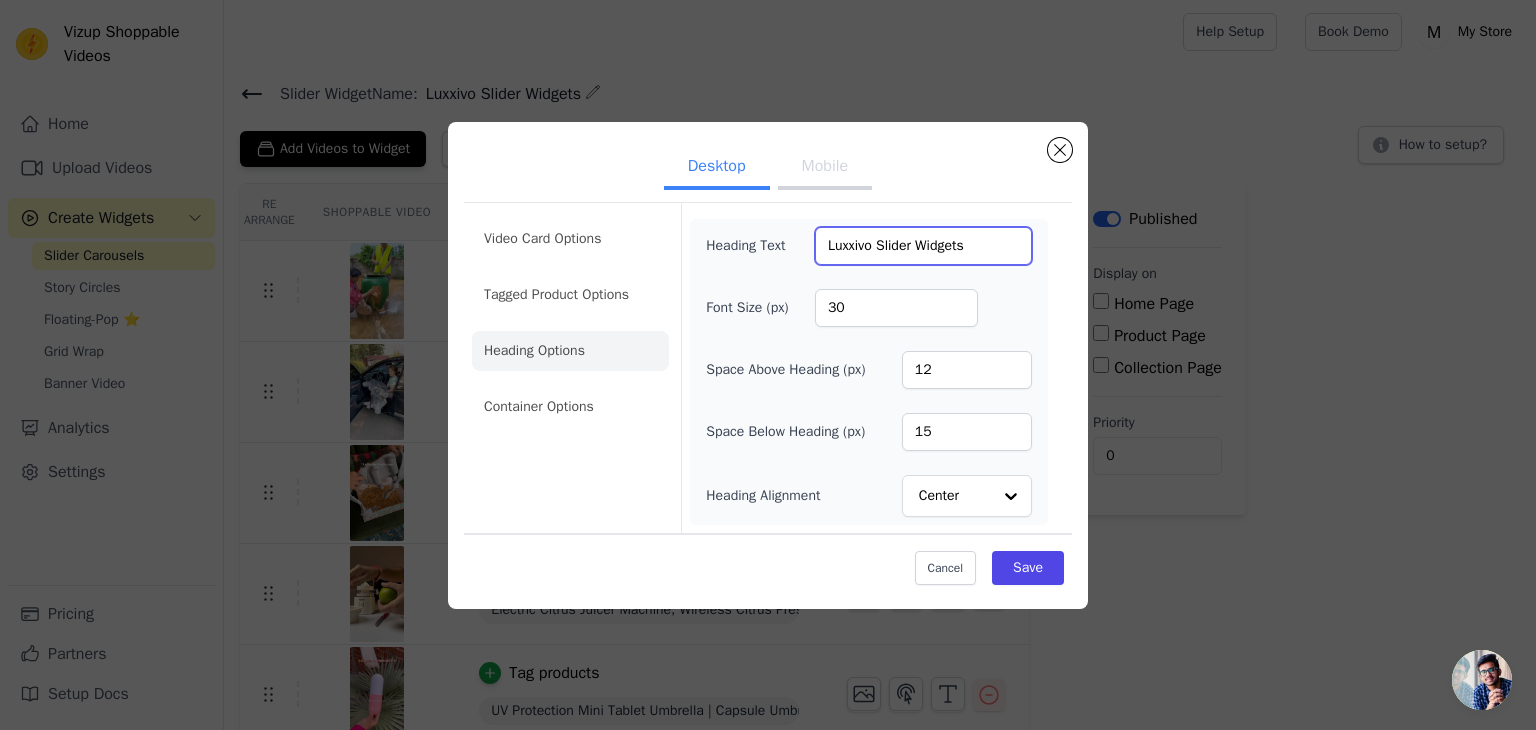click on "Luxxivo Slider Widgets" at bounding box center [923, 246] 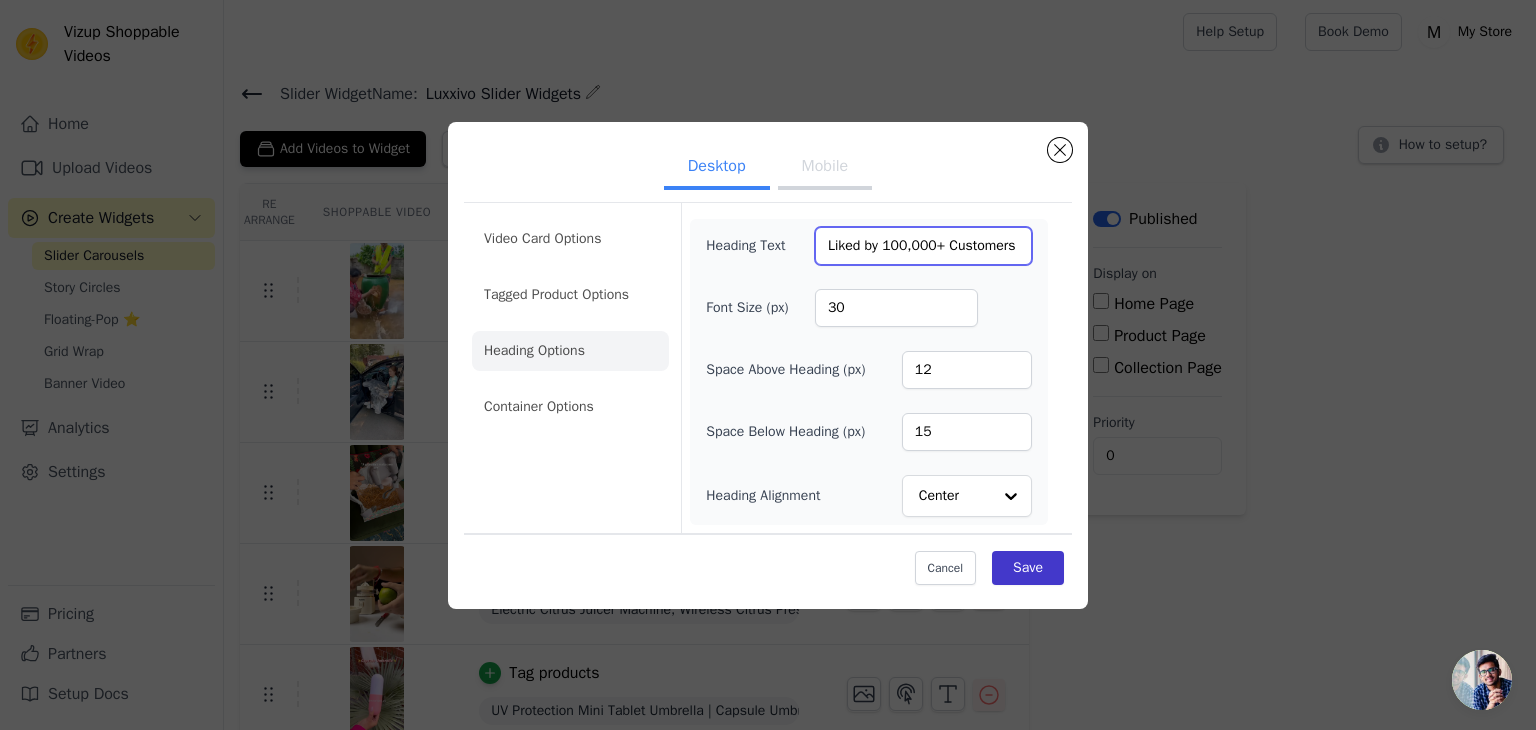 type on "Liked by 100,000+ Customers" 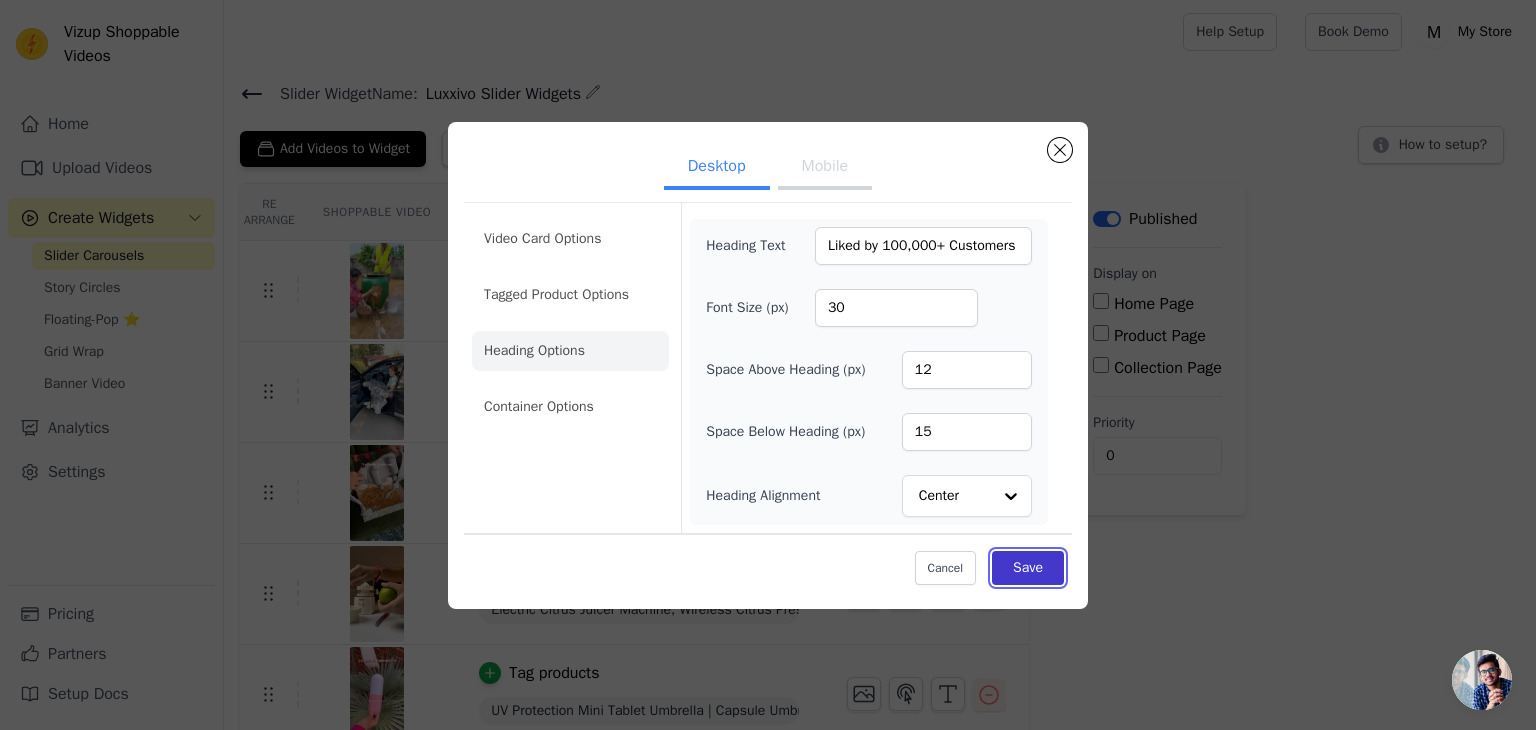 click on "Save" at bounding box center (1028, 568) 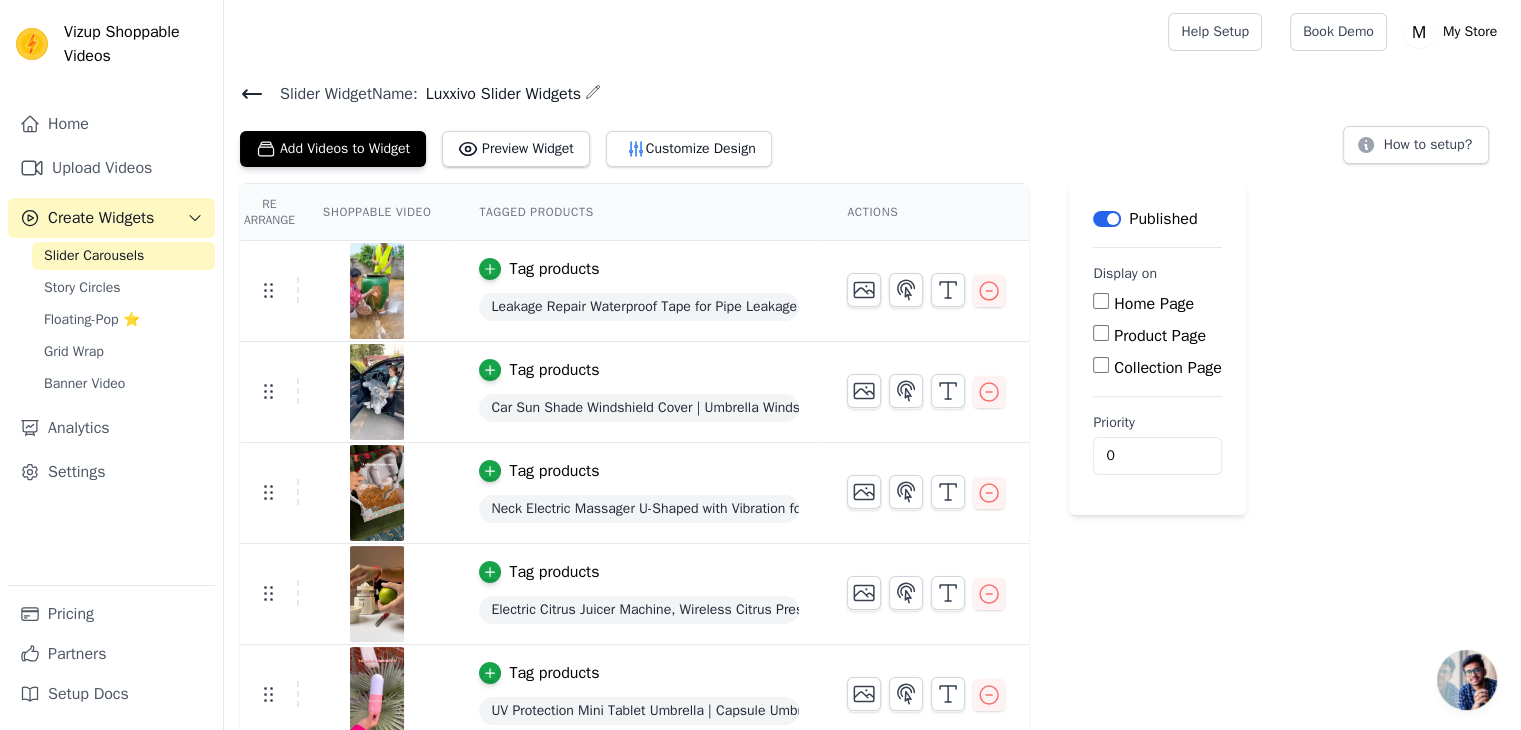 click on "Slider Widget  Name:   Luxxivo Slider Widgets
Add Videos to Widget
Preview Widget       Customize Design
How to setup?" at bounding box center [872, 123] 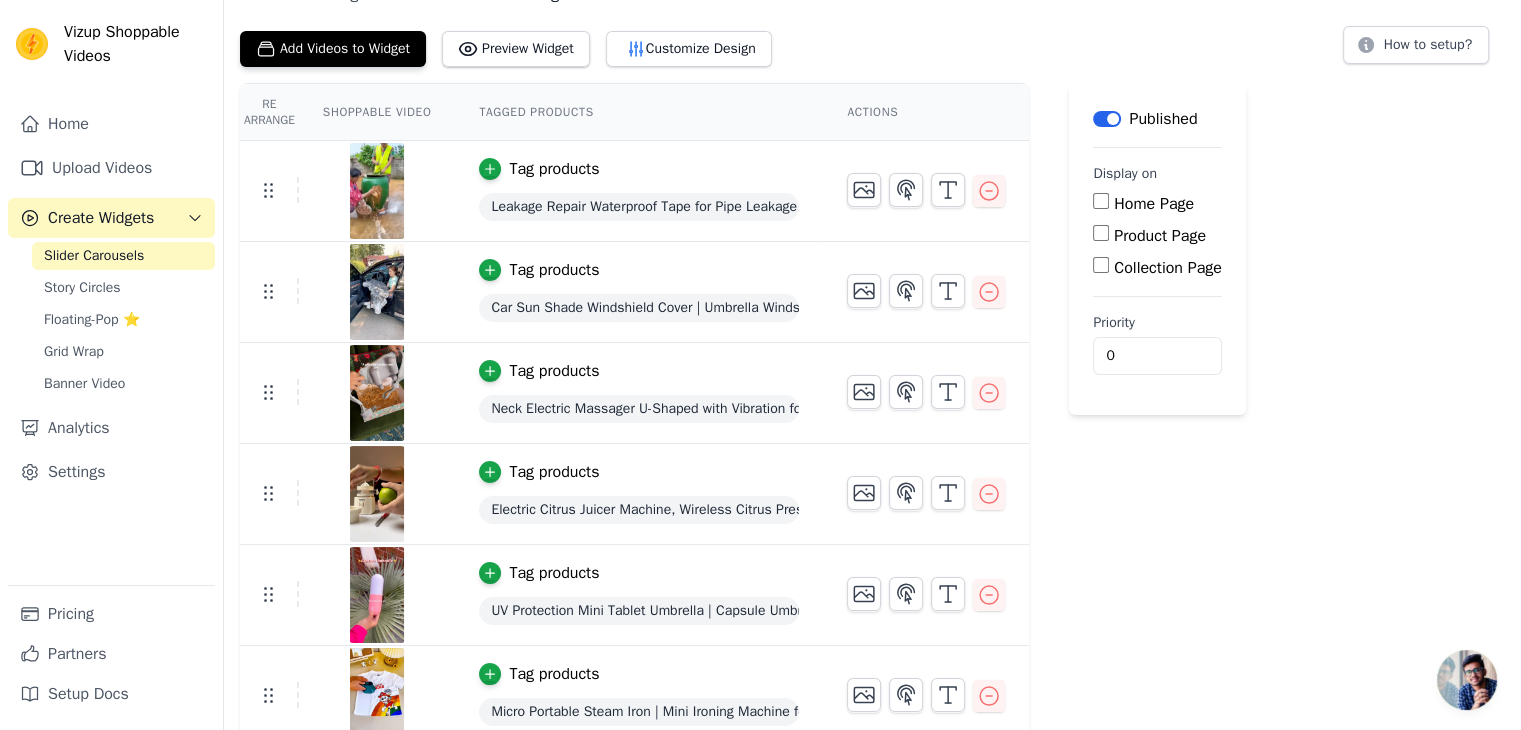 scroll, scrollTop: 0, scrollLeft: 0, axis: both 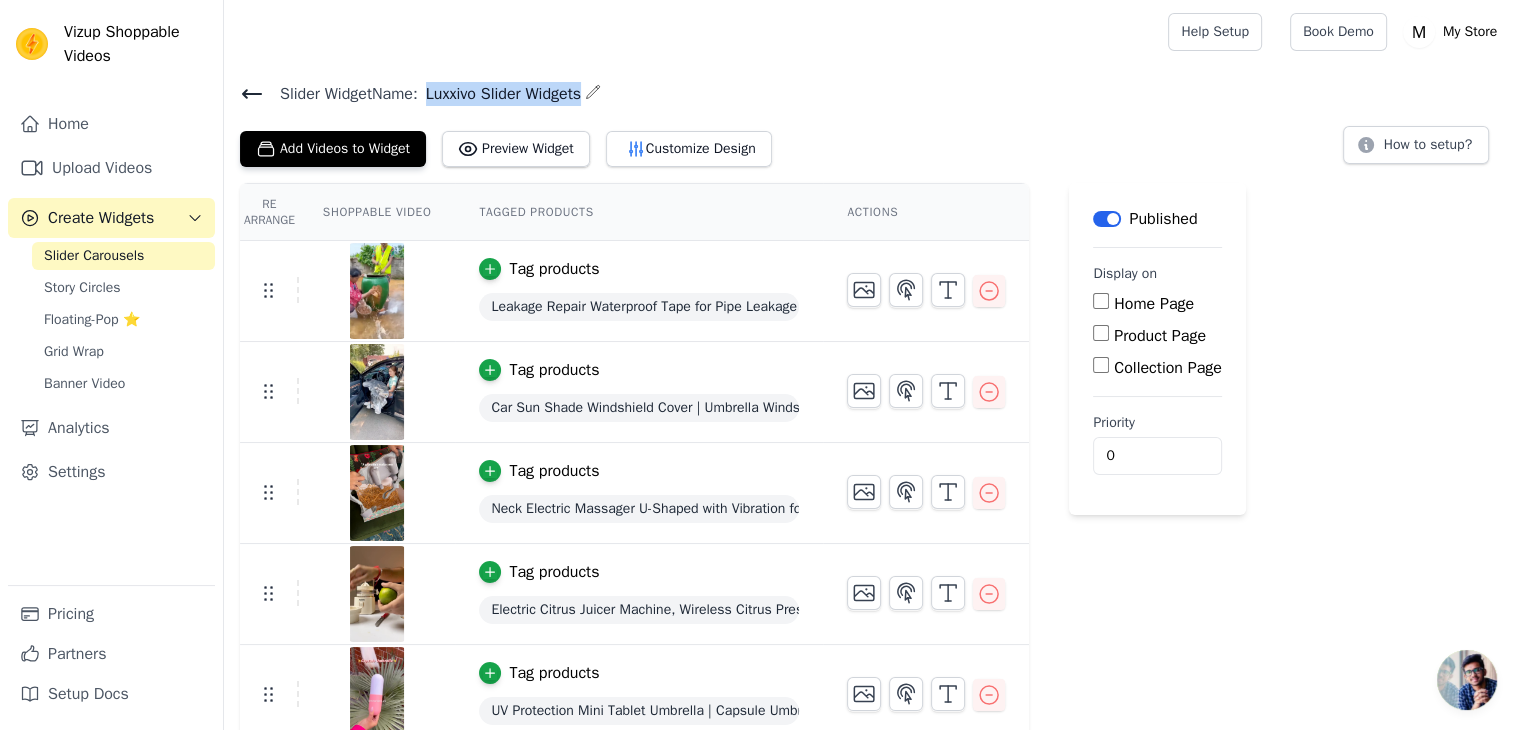 drag, startPoint x: 432, startPoint y: 90, endPoint x: 599, endPoint y: 71, distance: 168.07736 